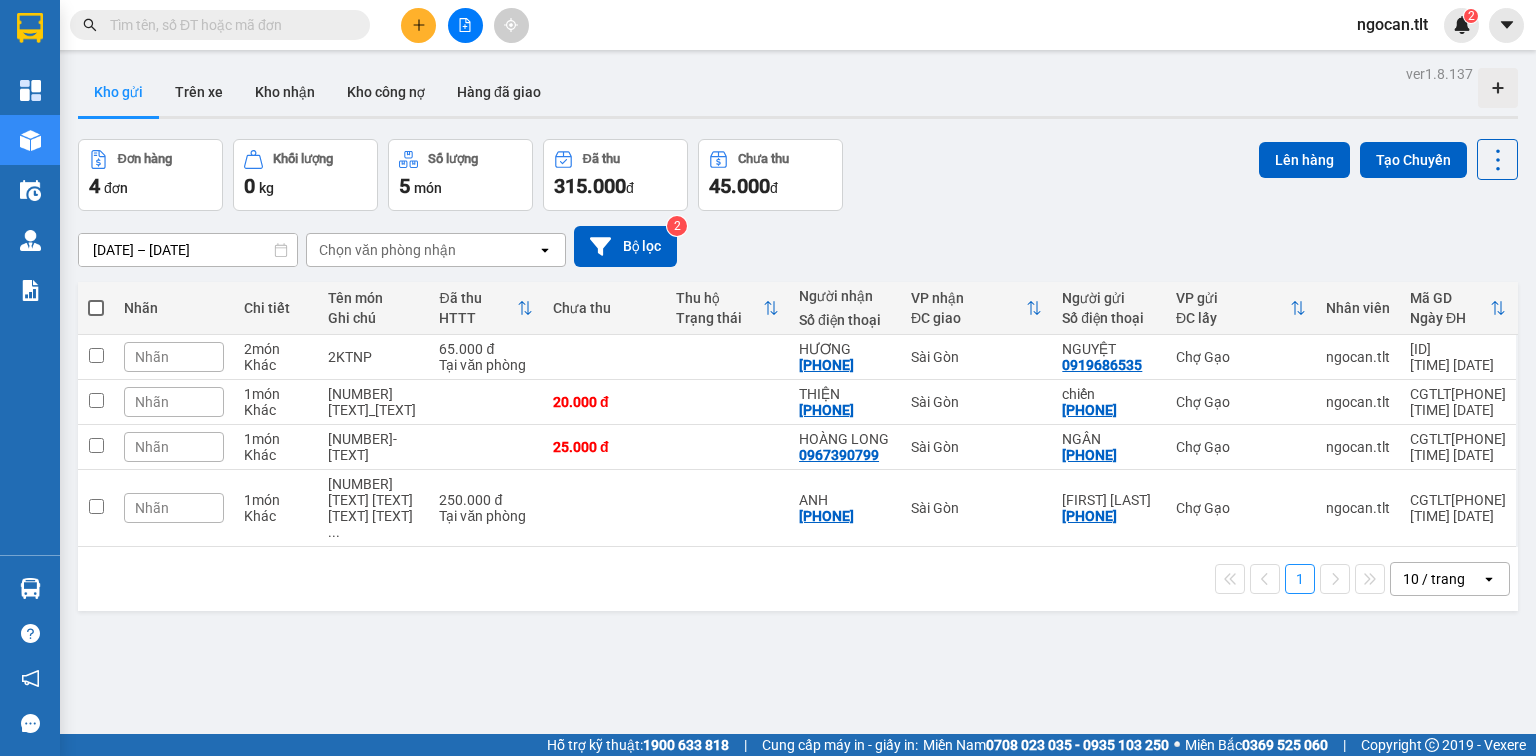 scroll, scrollTop: 0, scrollLeft: 0, axis: both 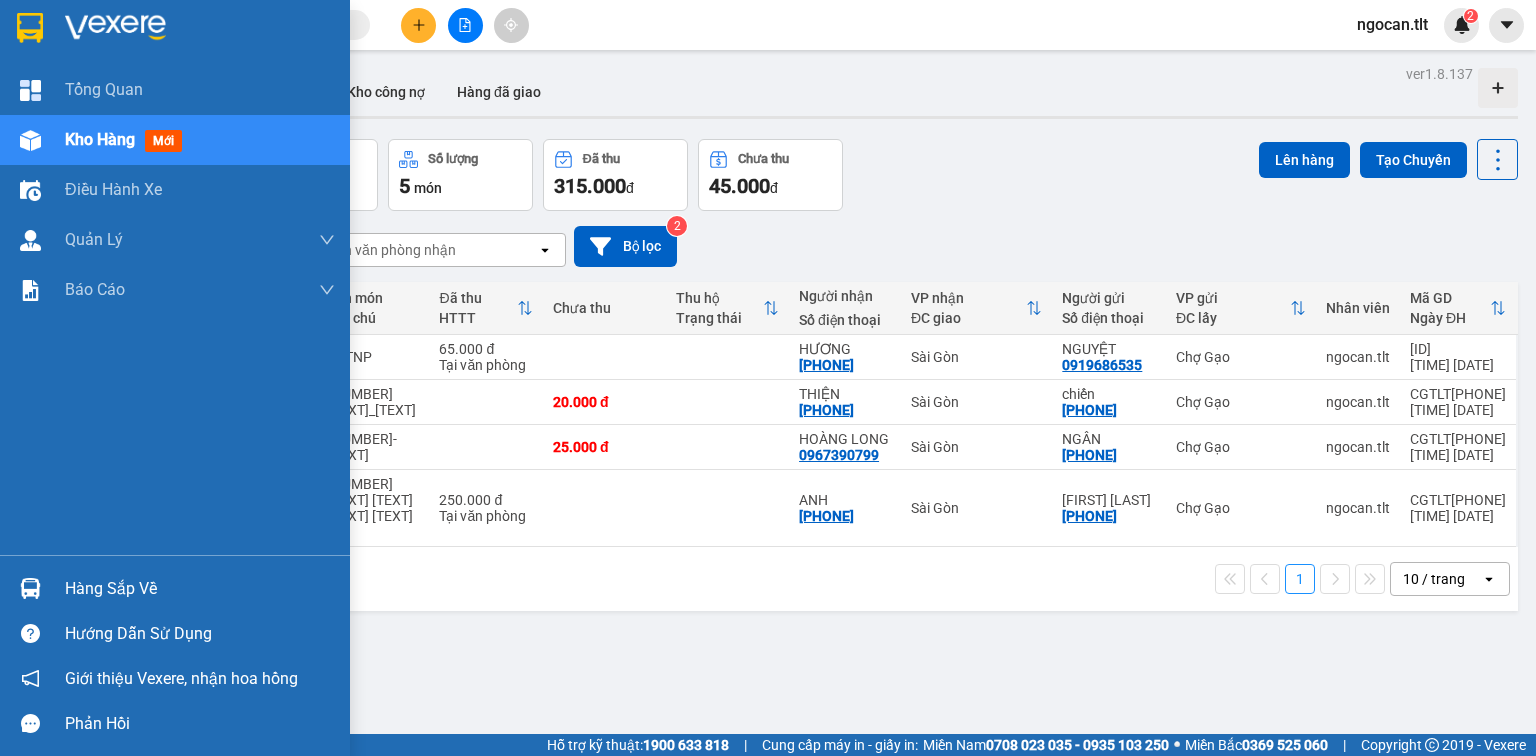 click at bounding box center (30, 588) 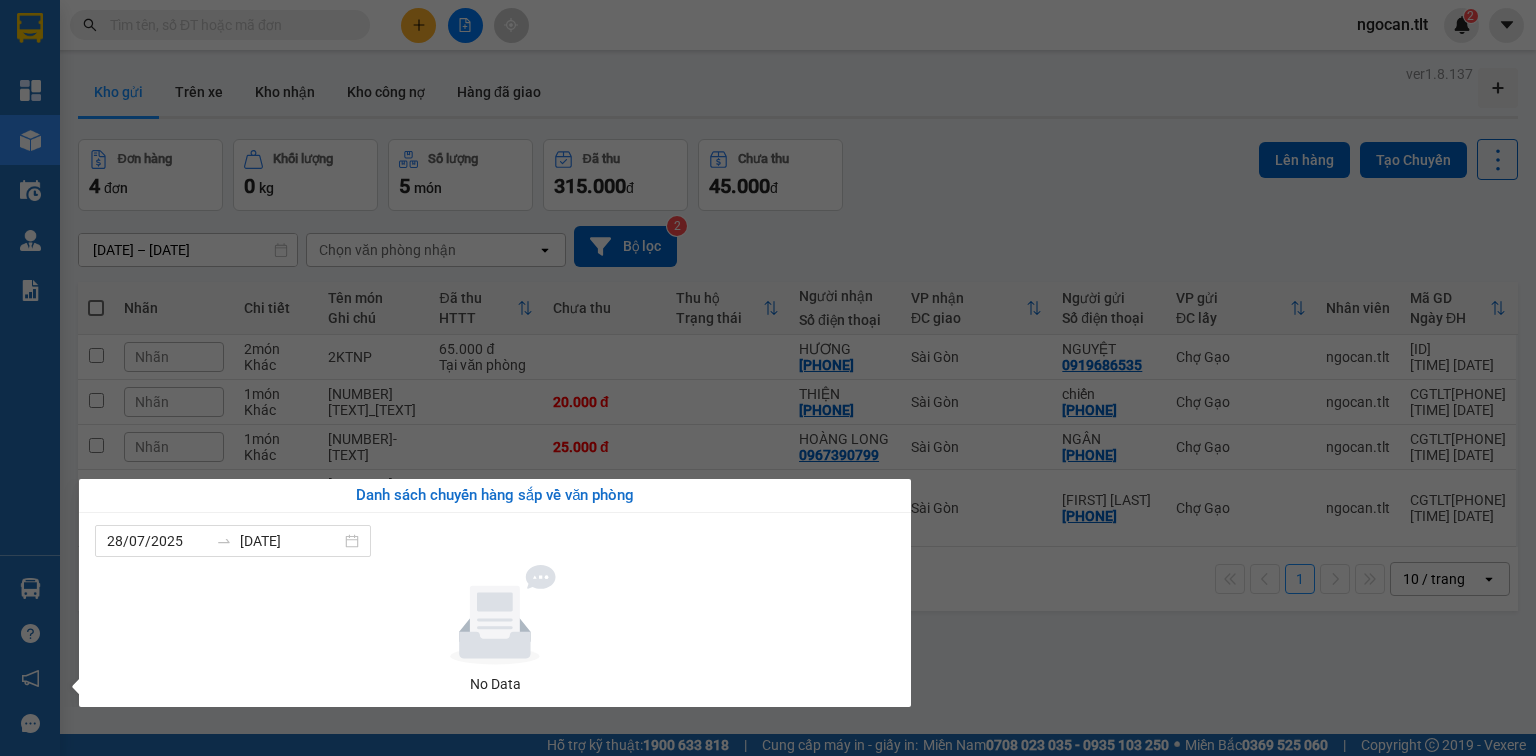 click on "Kết quả tìm kiếm ( 0 )  Bộ lọc  Gửi 3 ngày gần nhất No Data [NAME] 2     Tổng Quan     Kho hàng mới     Điều hành xe     Quản Lý Quản lý chuyến Quản lý khách hàng Quản lý giao nhận mới     Báo cáo Báo cáo dòng tiền (Nhân Viên) Báo cáo dòng tiền (VP) Doanh số tạo đơn theo VP gửi (nhân viên) Hàng sắp về Hướng dẫn sử dụng Giới thiệu Vexere, nhận hoa hồng Phản hồi Phần mềm hỗ trợ bạn tốt chứ? ver  1.8.137 Kho gửi Trên xe Kho nhận Kho công nợ Hàng đã giao Đơn hàng 4 đơn Khối lượng 0 kg Số lượng 5 món Đã thu 315.000  đ Chưa thu 45.000  đ Lên hàng Tạo Chuyến [DATE] – [DATE] Press the down arrow key to interact with the calendar and select a date. Press the escape button to close the calendar. Selected date range is from [DATE] to [DATE]. Chọn văn phòng nhận open Bộ lọc 2 Nhãn Chi tiết Tên món Ghi chú Đã thu HTTT Chưa thu Thu hộ" at bounding box center (768, 378) 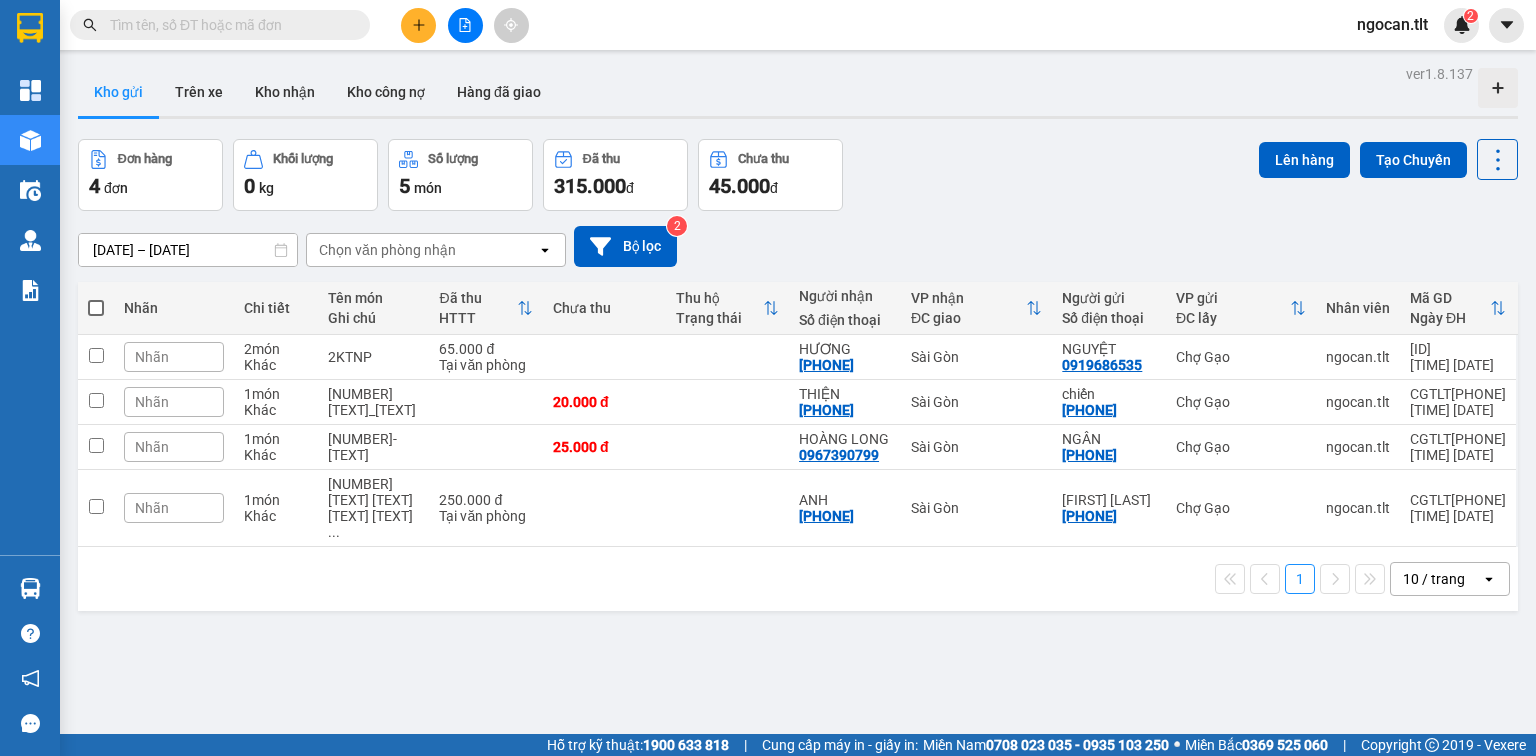 click at bounding box center (220, 25) 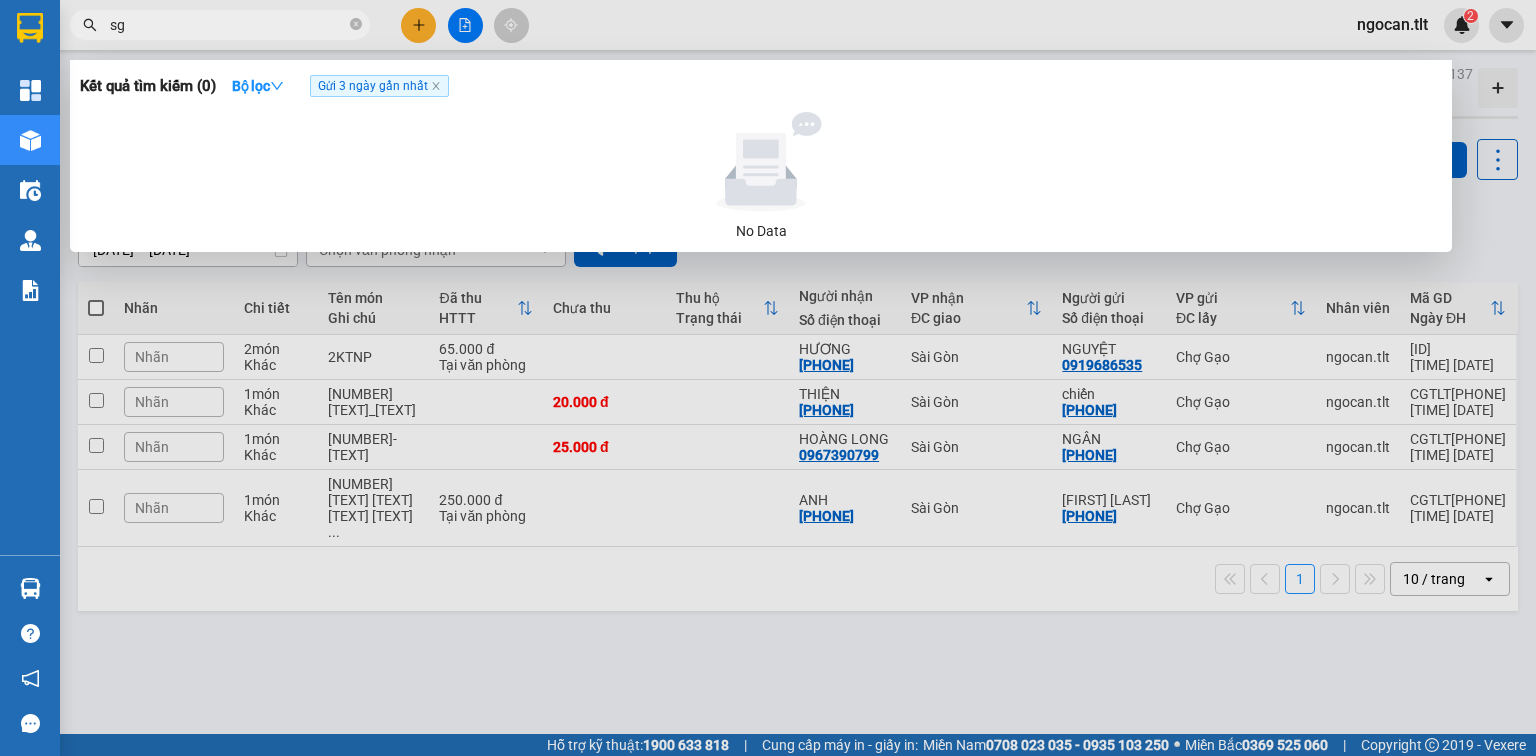 type on "s" 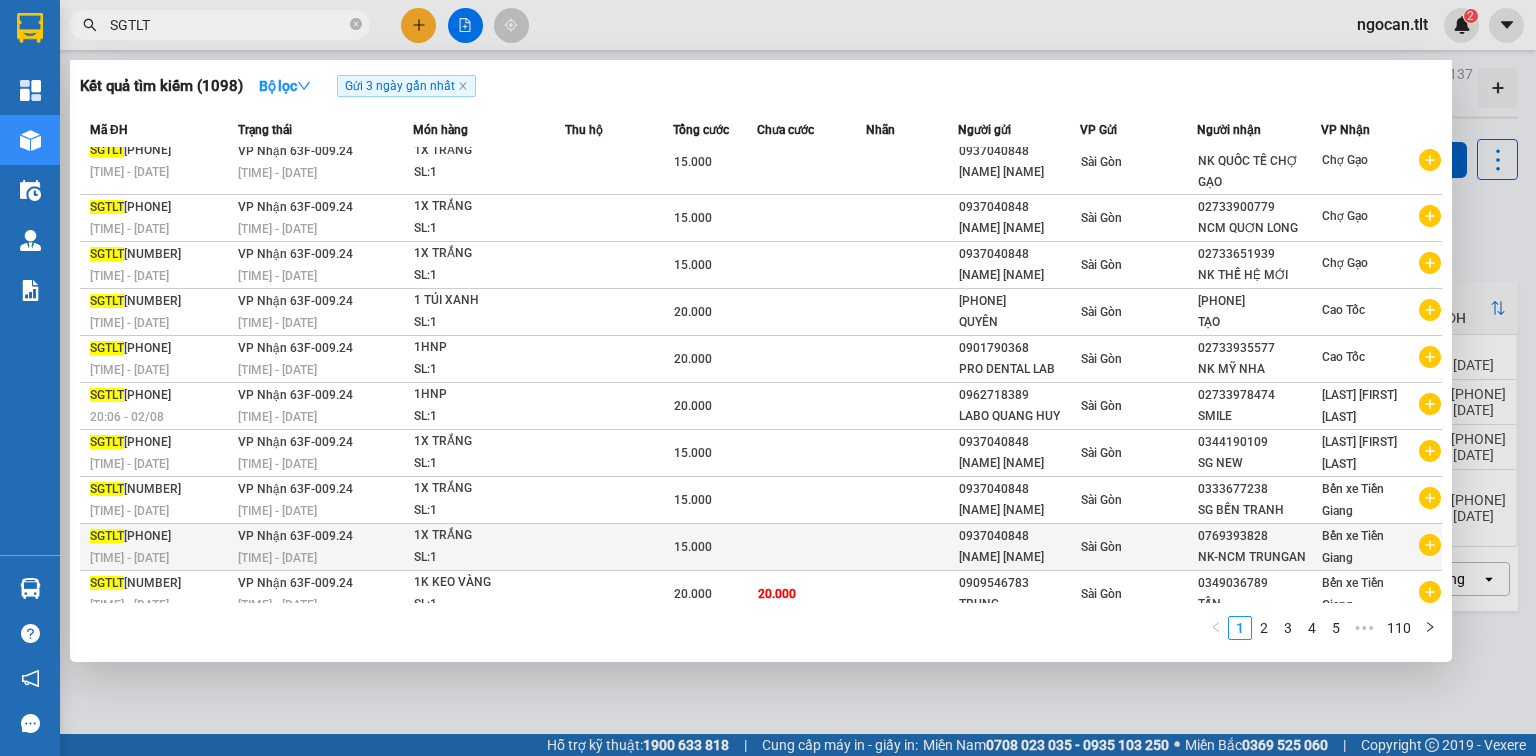 scroll, scrollTop: 28, scrollLeft: 0, axis: vertical 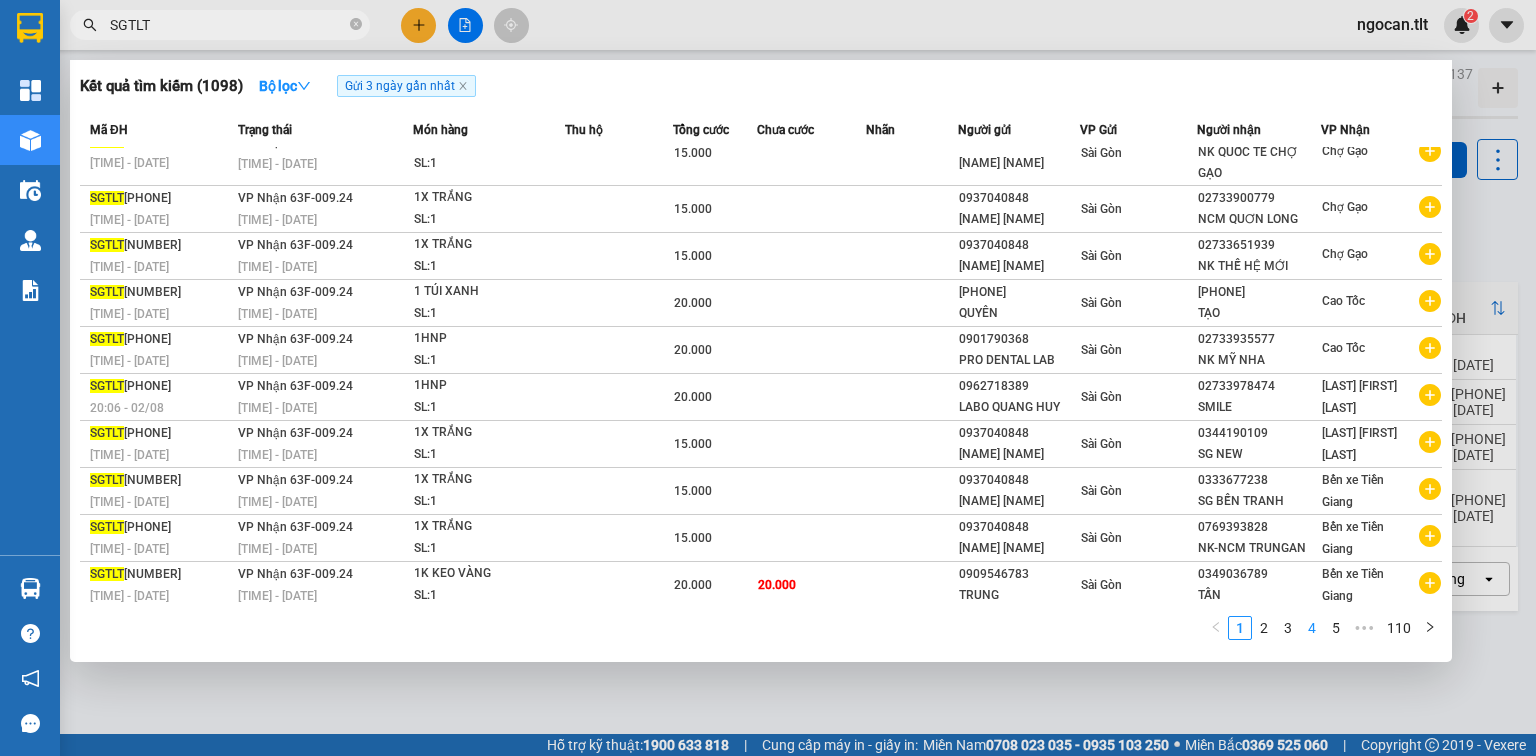 type on "SGTLT" 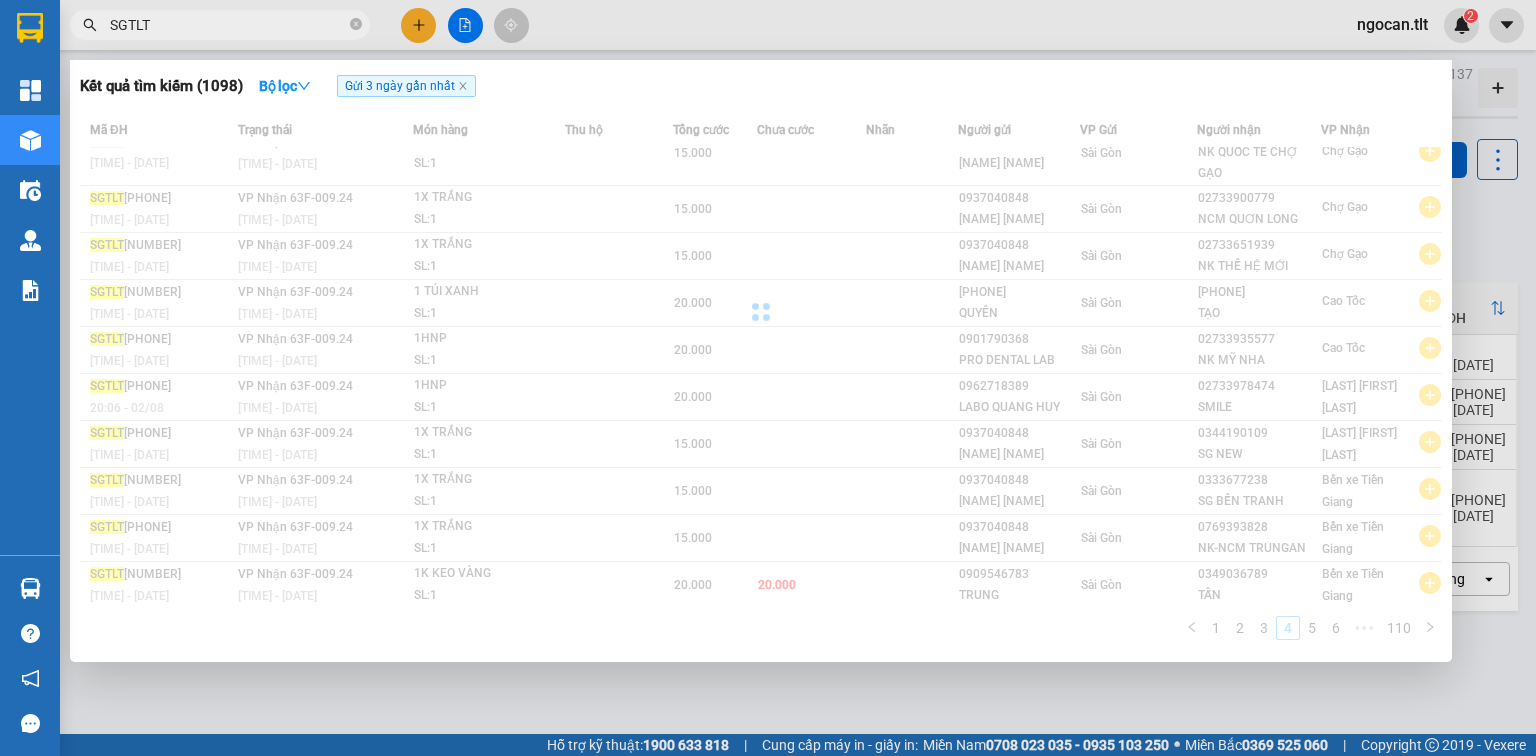 scroll, scrollTop: 8, scrollLeft: 0, axis: vertical 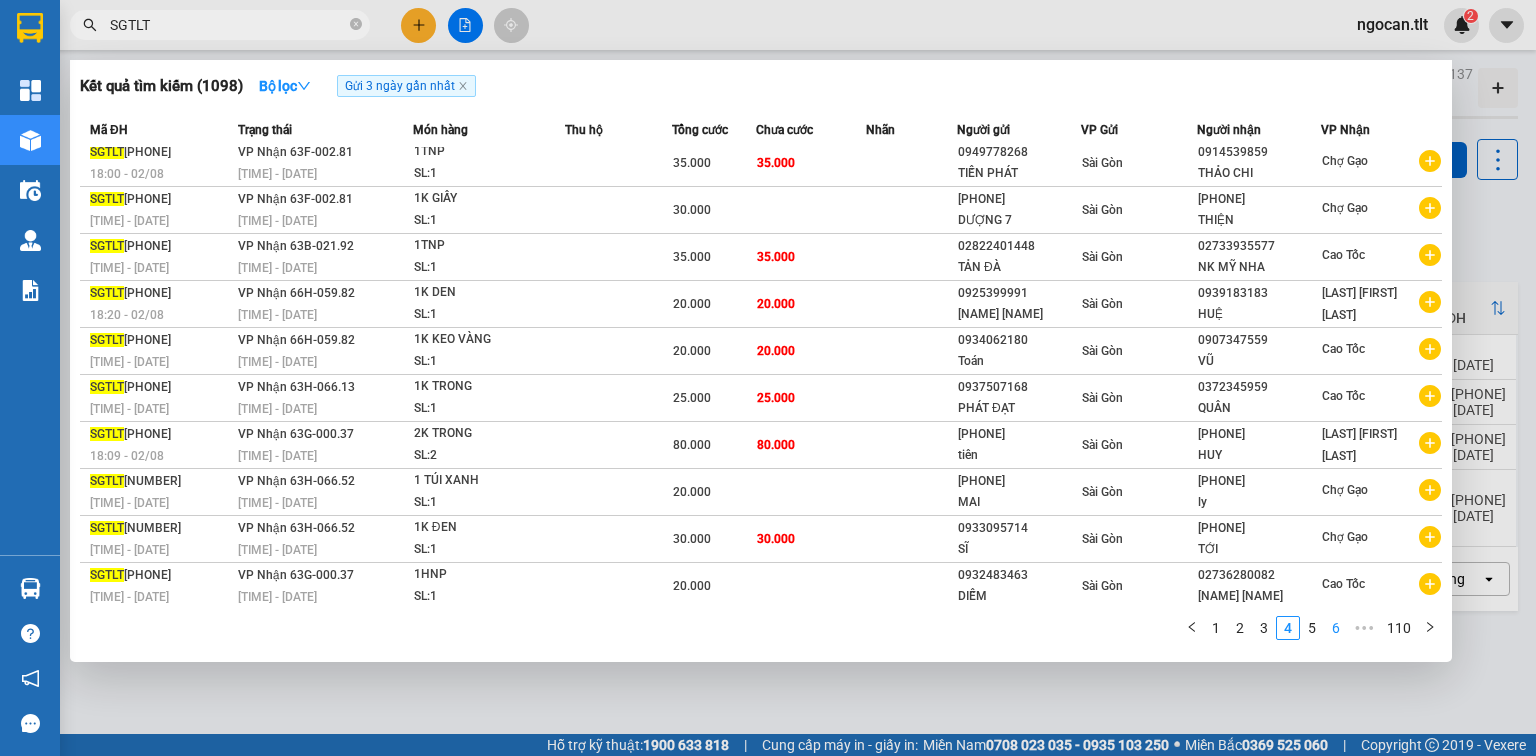 click on "5" at bounding box center (1312, 628) 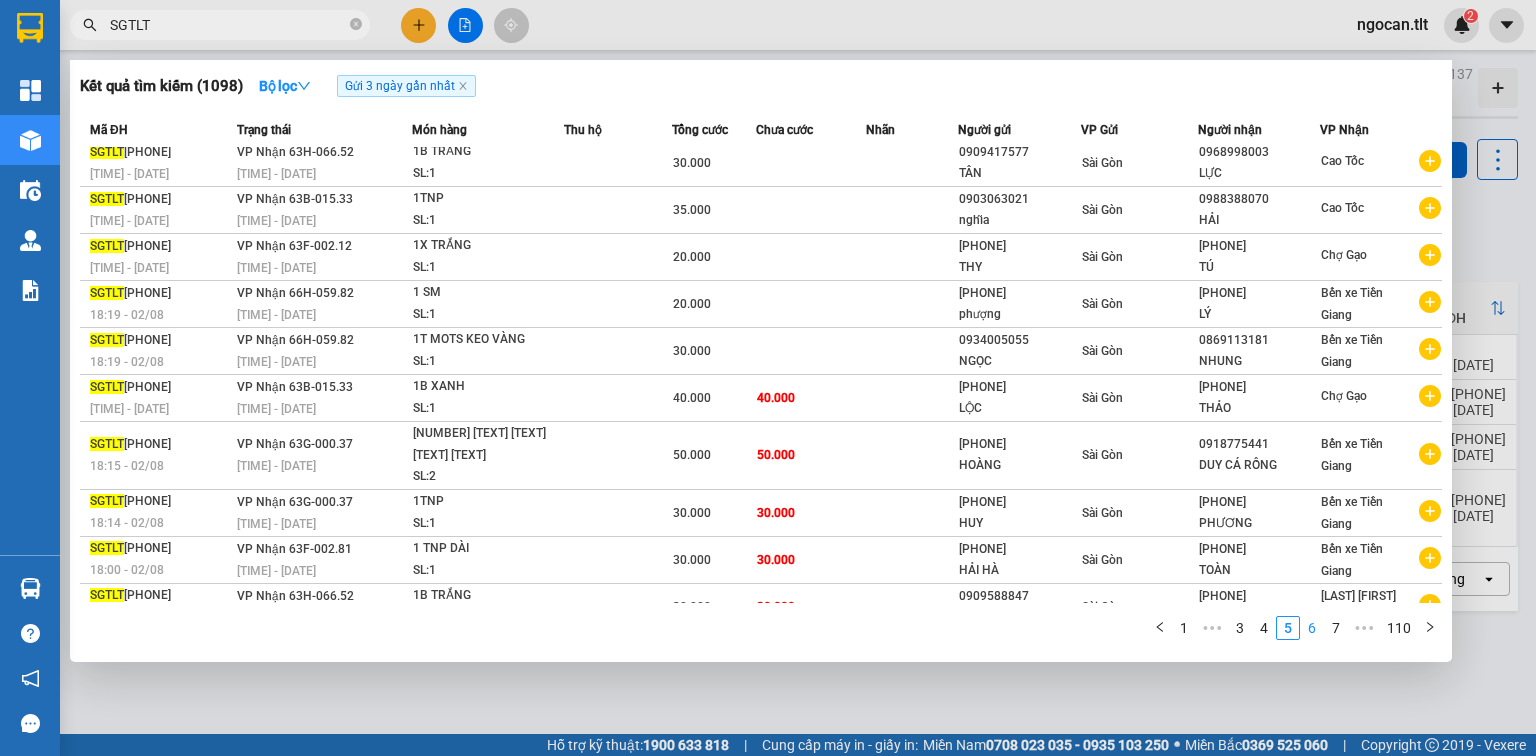 click on "6" at bounding box center (1312, 628) 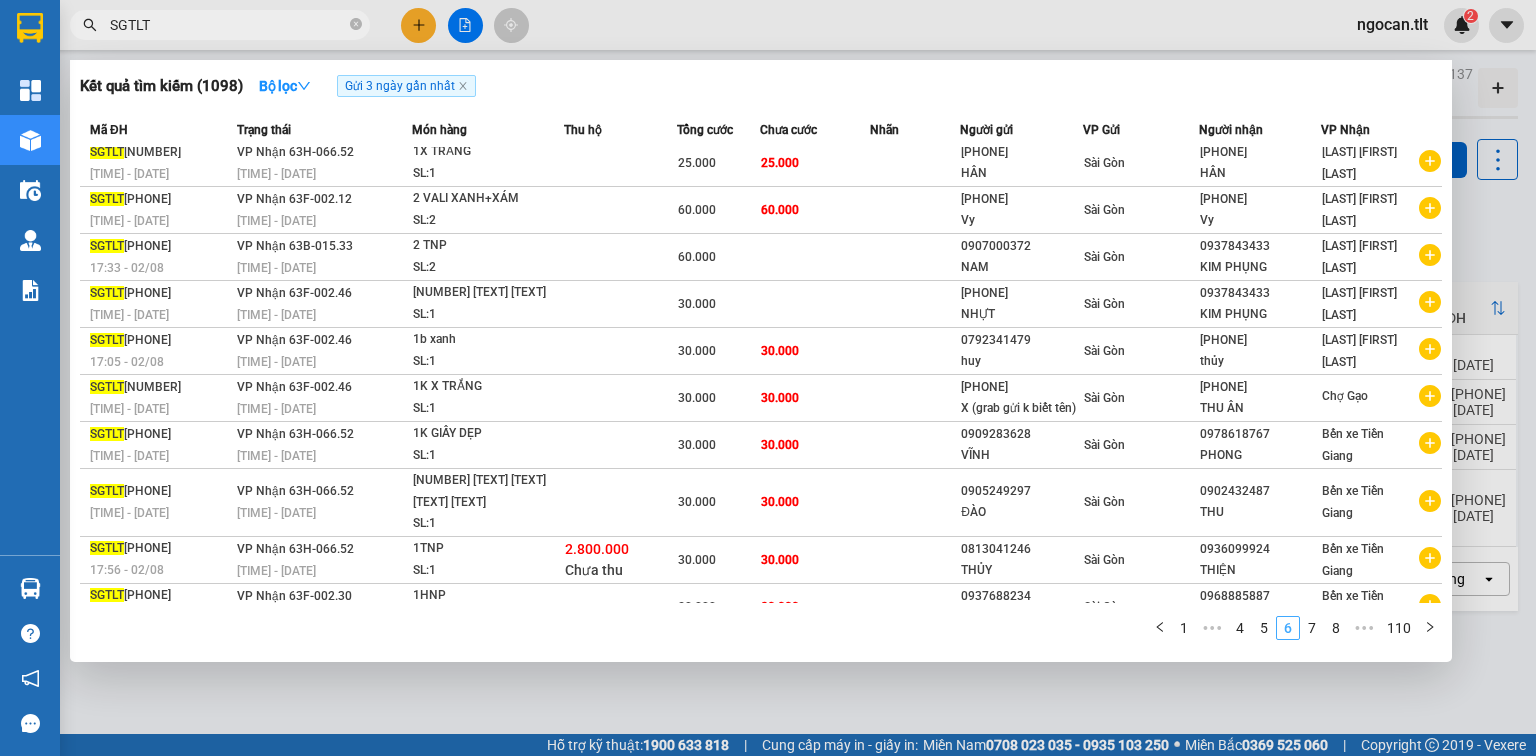 click on "Mã ĐH Trạng thái Món hàng Thu hộ Tổng cước Chưa cước Nhãn Người gửi VP Gửi Người nhận VP Nhận SGTLT [PHONE] [TIME] - [DATE] VP Nhận   63H-066.52 [TIME] - [DATE] 1X TRẮNG SL:  1 25.000 25.000 [PHONE] HÂN Sài Gòn [PHONE] HÂN Nguyễn Văn Nguyễn SGTLT [PHONE] [TIME] - [DATE] VP Nhận   63F-002.12 [TIME] - [DATE] 2 VALI XANH+XÁM SL:  2 60.000 60.000 [PHONE] Vy Sài Gòn [PHONE] Vy Nguyễn Văn Nguyễn SGTLT [PHONE] [TIME] - [DATE] VP Nhận   63B-015.33 [TIME] - [DATE] 2 TNP SL:  2 60.000 [PHONE] NAM Sài Gòn [PHONE] KIM PHỤNG Nguyễn Văn Nguyễn SGTLT [PHONE] [TIME] - [DATE] VP Nhận   63F-002.46 [TIME] - [DATE] 1K X  ĐEN SL:  1 30.000 [PHONE] NHỰT Sài Gòn [PHONE] KIM PHỤNG Nguyễn Văn Nguyễn SGTLT [PHONE] [TIME] - [DATE] VP Nhận   63F-002.46 [TIME] - [DATE] 1b xanh SL:  1 30.000 30.000 [PHONE] huy Sài Gòn [PHONE] thủy Nguyễn Văn Nguyễn SGTLT [PHONE] [TIME] - [DATE] VP Nhận   63F-002.46 [TIME] - [DATE] SL:  1" at bounding box center [761, 382] 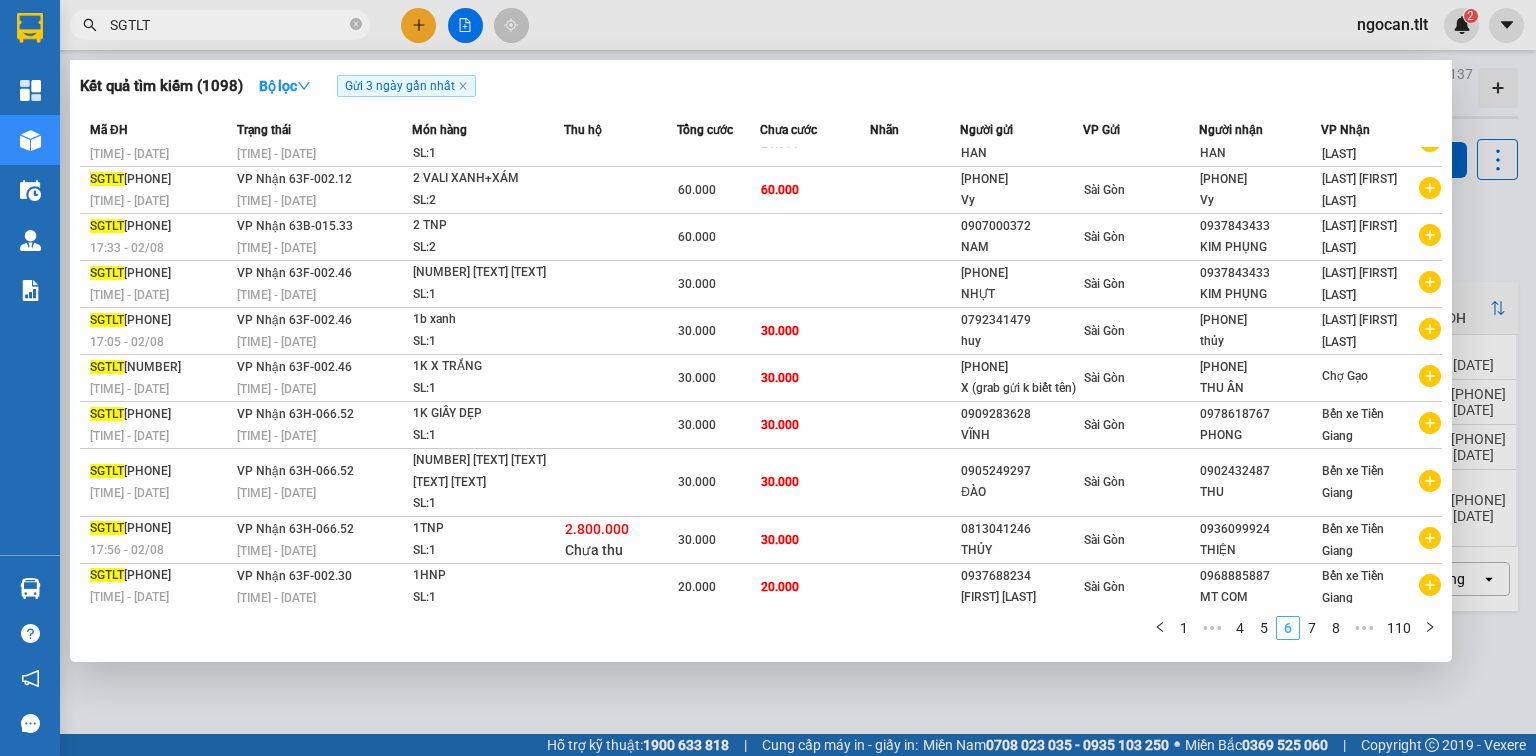 click on "7" at bounding box center [1312, 628] 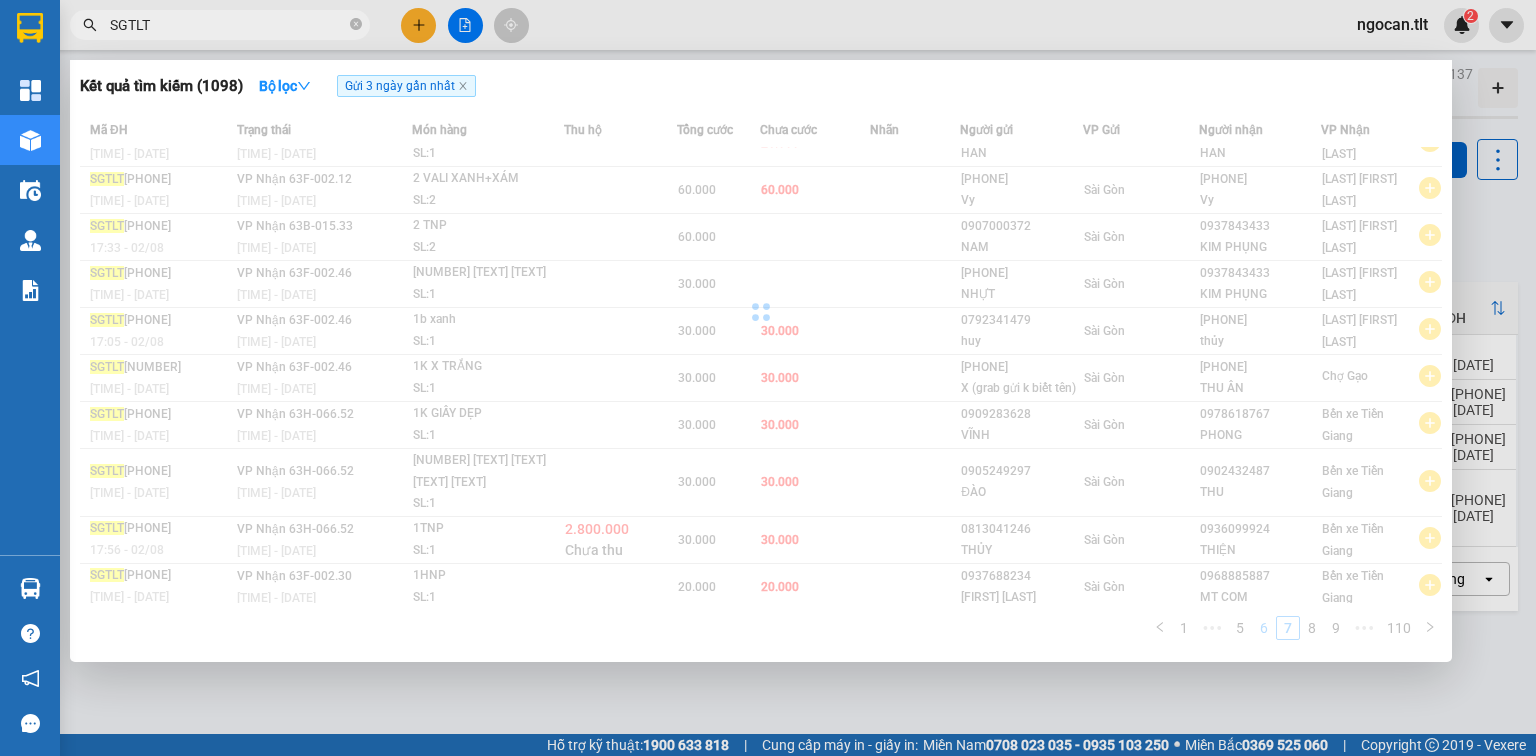 click on "Mã ĐH Trạng thái Món hàng Thu hộ Tổng cước Chưa cước Nhãn Người gửi VP Gửi Người nhận VP Nhận SGTLT [PHONE] [TIME] - [DATE] VP Nhận   63H-066.52 [TIME] - [DATE] 1X TRẮNG SL:  1 25.000 25.000 [PHONE] HÂN Sài Gòn [PHONE] HÂN Nguyễn Văn Nguyễn SGTLT [PHONE] [TIME] - [DATE] VP Nhận   63F-002.12 [TIME] - [DATE] 2 VALI XANH+XÁM SL:  2 60.000 60.000 [PHONE] Vy Sài Gòn [PHONE] Vy Nguyễn Văn Nguyễn SGTLT [PHONE] [TIME] - [DATE] VP Nhận   63B-015.33 [TIME] - [DATE] 2 TNP SL:  2 60.000 [PHONE] NAM Sài Gòn [PHONE] KIM PHỤNG Nguyễn Văn Nguyễn SGTLT [PHONE] [TIME] - [DATE] VP Nhận   63F-002.46 [TIME] - [DATE] 1K X  ĐEN SL:  1 30.000 [PHONE] NHỰT Sài Gòn [PHONE] KIM PHỤNG Nguyễn Văn Nguyễn SGTLT [PHONE] [TIME] - [DATE] VP Nhận   63F-002.46 [TIME] - [DATE] 1b xanh SL:  1 30.000 30.000 [PHONE] huy Sài Gòn [PHONE] thủy Nguyễn Văn Nguyễn SGTLT [PHONE] [TIME] - [DATE] VP Nhận   63F-002.46 [TIME] - [DATE] SL:  1" at bounding box center (761, 382) 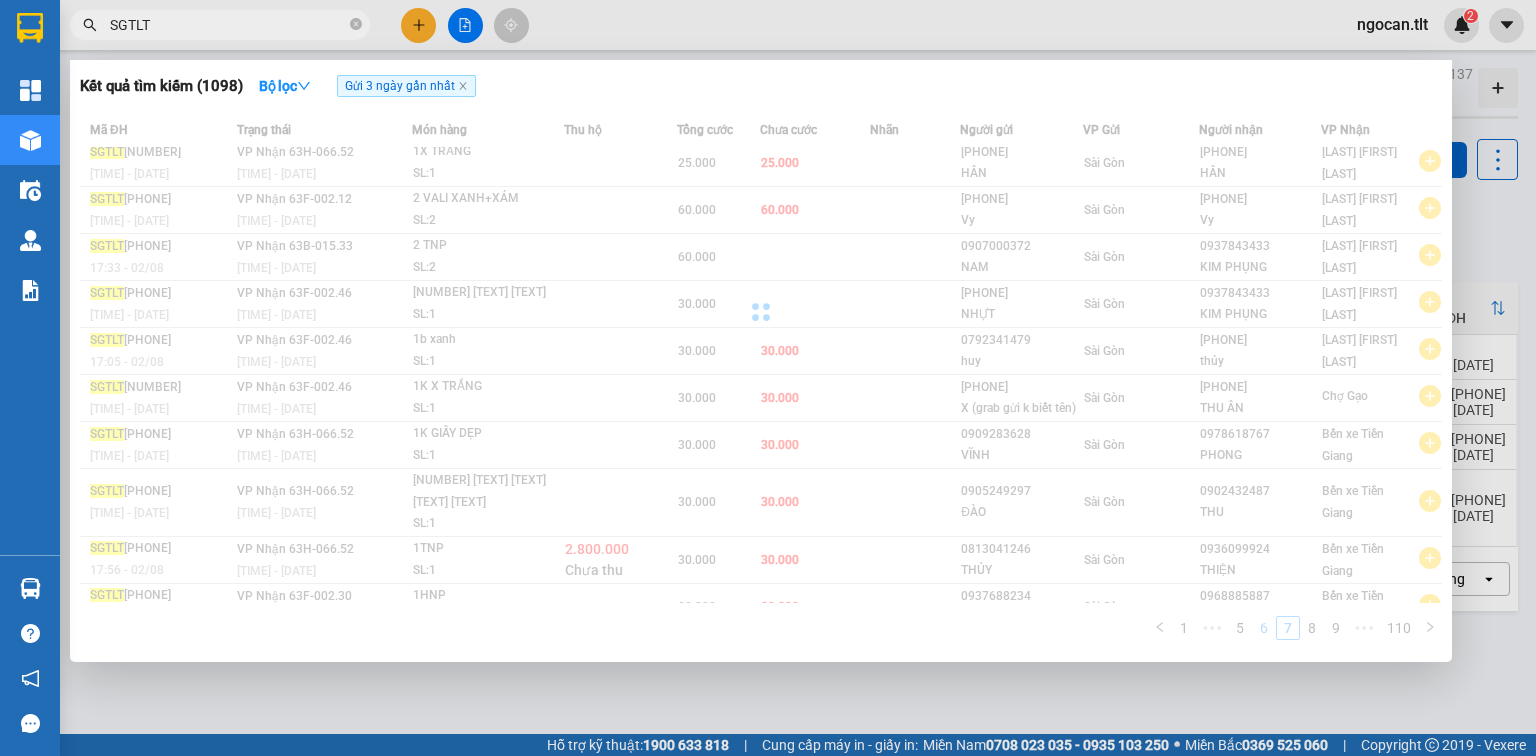 click on "8" at bounding box center (1312, 628) 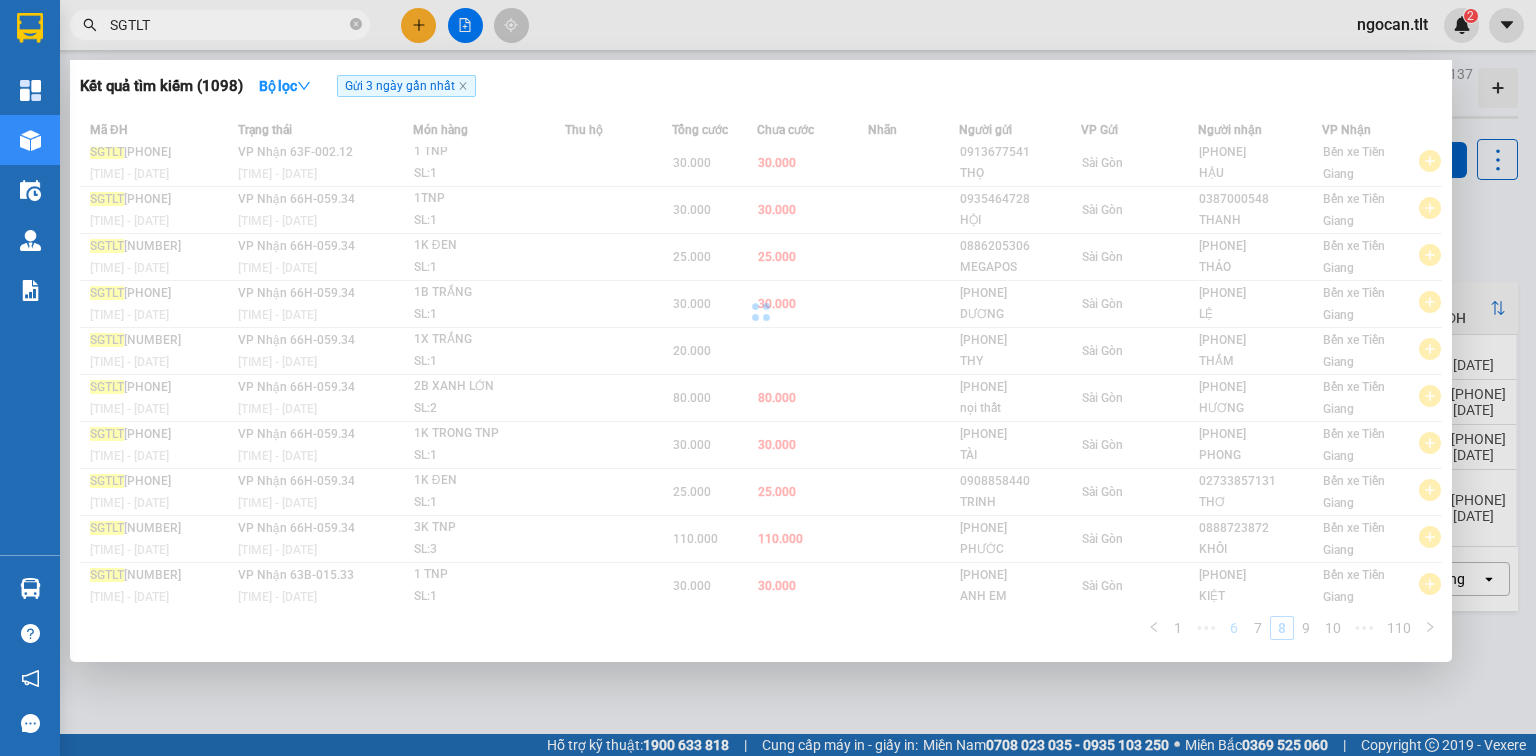 click on "Mã ĐH Trạng thái Món hàng Thu hộ Tổng cước Chưa cước Nhãn Người gửi VP Gửi Người nhận VP Nhận [ID] [TIME] - [DATE] VP Nhận   [ID] [TIME] - [DATE] [QUANTITY] [ITEM] SL:  [QUANTITY] [PRICE] [PRICE] [PHONE] [LAST] [CITY] [PHONE] [LAST] [ADDRESS] [ID] [TIME] - [DATE] VP Nhận   [ID] [TIME] - [DATE] [QUANTITY] [ITEM] SL:  [QUANTITY] [PRICE] [PRICE] [PHONE] [LAST] [CITY] [PHONE] [LAST] [ADDRESS] [ID] [TIME] - [DATE] VP Nhận   [ID] [TIME] - [DATE] [QUANTITY] [ITEM] SL:  [QUANTITY] [PRICE] [PHONE] [LAST] [CITY] [PHONE] [LAST] [ADDRESS] [ID] [TIME] - [DATE] VP Nhận   [ID] [TIME] - [DATE] [QUANTITY] [ITEM] SL:  [QUANTITY] [PRICE] [PHONE] [LAST] [CITY] [PHONE] [LAST] [ADDRESS] [ID] [TIME] - [DATE] VP Nhận   [ID] [TIME] - [DATE] [QUANTITY] [ITEM] SL:  [QUANTITY] [PRICE] [PHONE] [LAST] [CITY] [PHONE] [LAST] [ADDRESS] [ID] [TIME] - [DATE] VP Nhận   [ID] [TIME] - [DATE] [QUANTITY] [ITEM] SL:  [QUANTITY] [PRICE] [PHONE] [LAST] [CITY] [PHONE] [LAST] [ADDRESS]" at bounding box center [761, 382] 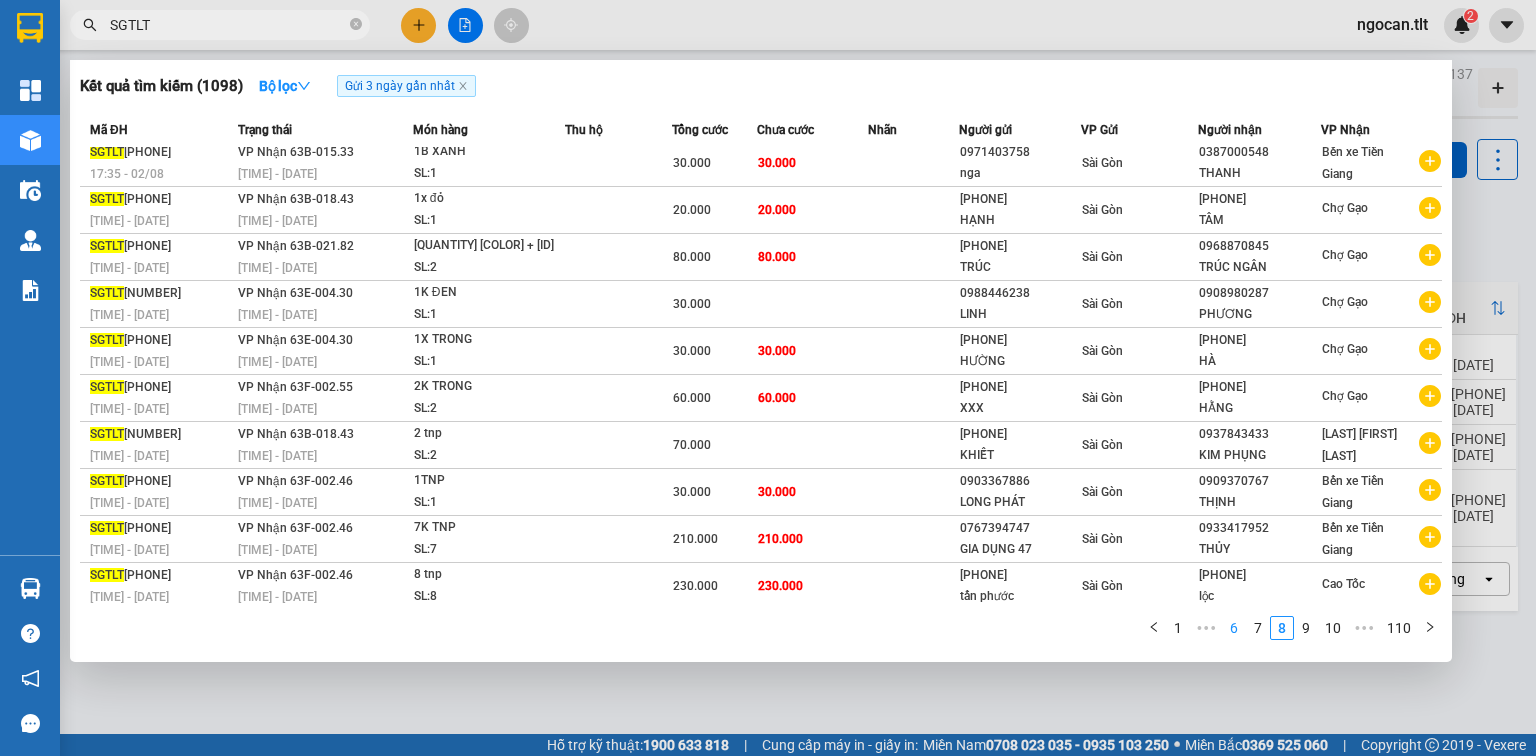 click on "9" at bounding box center [1306, 628] 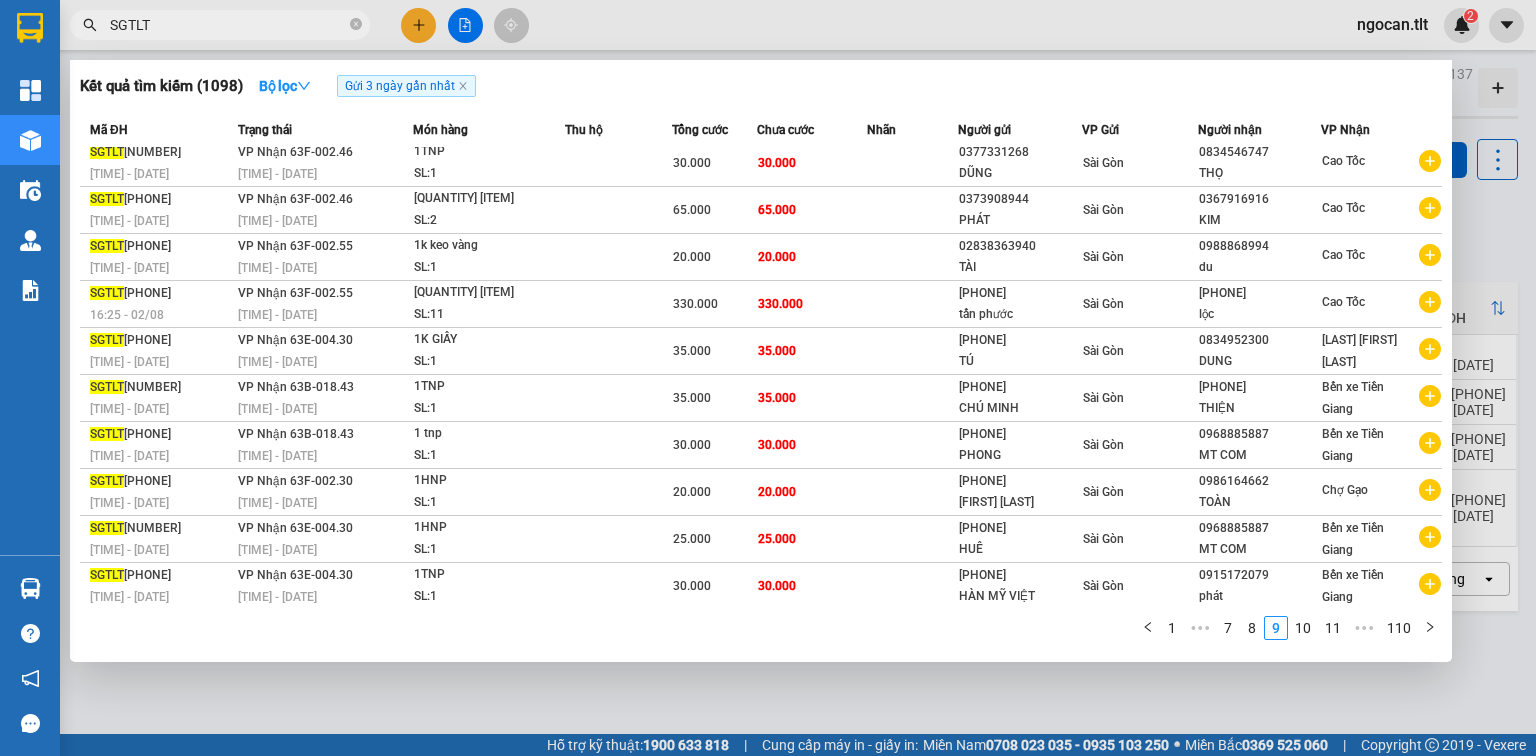 click on "10" at bounding box center [1303, 628] 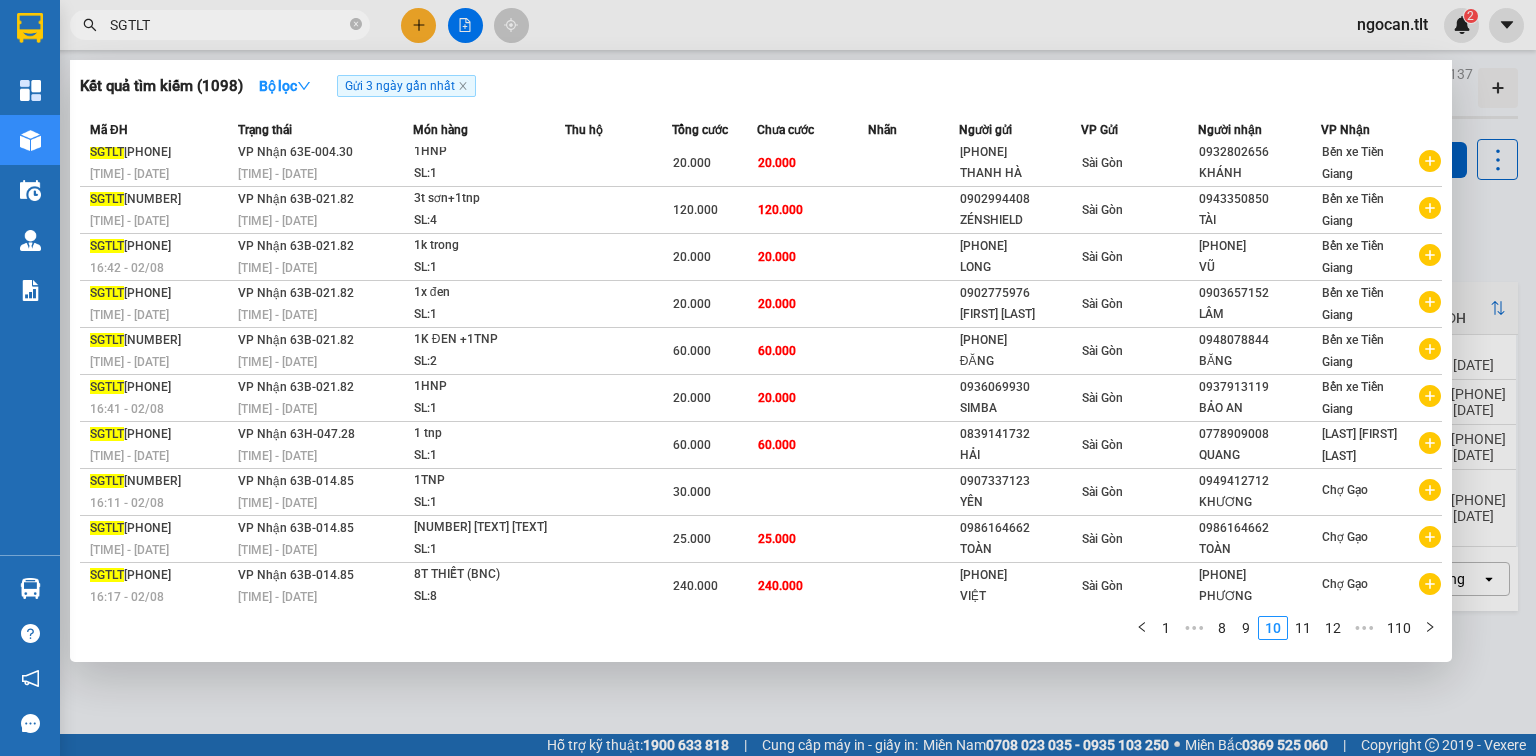 click on "Mã ĐH Trạng thái Món hàng Thu hộ Tổng cước Chưa cước Nhãn Người gửi VP Gửi Người nhận VP Nhận SGTLT[PHONE] [TIME] - [DATE] VP Nhận   63E-004.30 [TIME] - [DATE] 1HNP SL:  1 20.000 20.000 [PHONE] [NAME]  Sài Gòn [PHONE] [NAME] Bến xe Tiền Giang SGTLT[PHONE] [TIME] - [DATE] VP Nhận   63B-021.82 [TIME] - [DATE] 3t sơn+1tnp SL:  4 120.000 120.000 [PHONE] ZÉNSHIELD Sài Gòn [PHONE] TÀI Bến xe Tiền Giang SGTLT[PHONE] [TIME] - [DATE] VP Nhận   63B-021.82 [TIME] - [DATE] 1k trong SL:  1 20.000 20.000 [PHONE] [NAME]  Sài Gòn [PHONE] VŨ  Bến xe Tiền Giang SGTLT[PHONE] [TIME] - [DATE] VP Nhận   63B-021.82 [TIME] - [DATE] 1x đen SL:  1 20.000 20.000 [PHONE] [NAME] Sài Gòn [PHONE] LÂM Bến xe Tiền Giang SGTLT[PHONE] [TIME] - [DATE] VP Nhận   63B-021.82 [TIME] - [DATE] 1K ĐEN +1TNP+2TNP SL:  2 60.000 60.000 [PHONE] [NAME] Sài Gòn [PHONE] BĂNG  Bến xe Tiền Giang SGTLT[PHONE] [TIME] - [DATE] VP Nhận   63B-021.82" at bounding box center [761, 382] 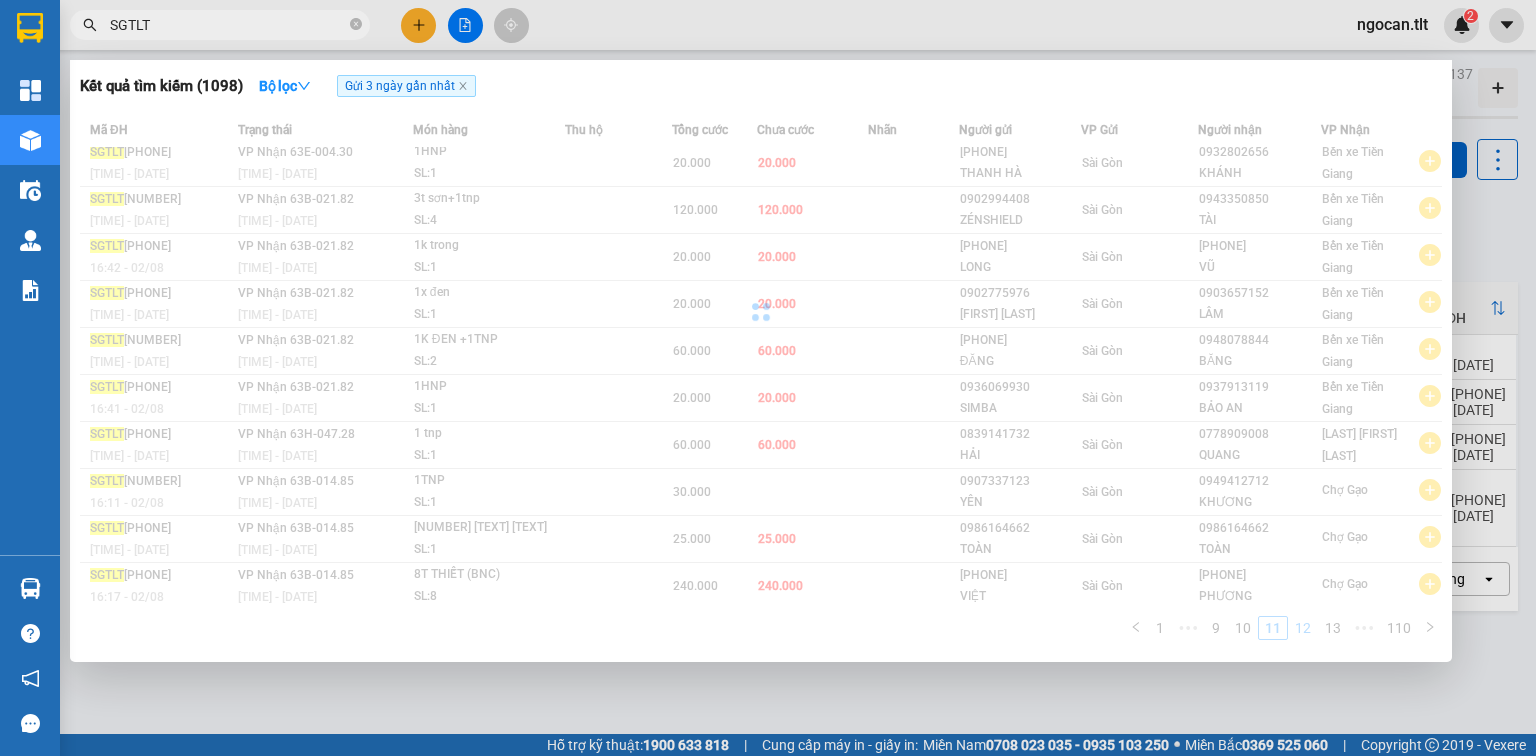 click on "Mã ĐH Trạng thái Món hàng Thu hộ Tổng cước Chưa cước Nhãn Người gửi VP Gửi Người nhận VP Nhận SGTLT[PHONE] [TIME] - [DATE] VP Nhận   63E-004.30 [TIME] - [DATE] 1HNP SL:  1 20.000 20.000 [PHONE] [NAME]  Sài Gòn [PHONE] [NAME] Bến xe Tiền Giang SGTLT[PHONE] [TIME] - [DATE] VP Nhận   63B-021.82 [TIME] - [DATE] 3t sơn+1tnp SL:  4 120.000 120.000 [PHONE] ZÉNSHIELD Sài Gòn [PHONE] TÀI Bến xe Tiền Giang SGTLT[PHONE] [TIME] - [DATE] VP Nhận   63B-021.82 [TIME] - [DATE] 1k trong SL:  1 20.000 20.000 [PHONE] [NAME]  Sài Gòn [PHONE] VŨ  Bến xe Tiền Giang SGTLT[PHONE] [TIME] - [DATE] VP Nhận   63B-021.82 [TIME] - [DATE] 1x đen SL:  1 20.000 20.000 [PHONE] [NAME] Sài Gòn [PHONE] LÂM Bến xe Tiền Giang SGTLT[PHONE] [TIME] - [DATE] VP Nhận   63B-021.82 [TIME] - [DATE] 1K ĐEN +1TNP+2TNP SL:  2 60.000 60.000 [PHONE] [NAME] Sài Gòn [PHONE] BĂNG  Bến xe Tiền Giang SGTLT[PHONE] [TIME] - [DATE] VP Nhận   63B-021.82" at bounding box center (761, 382) 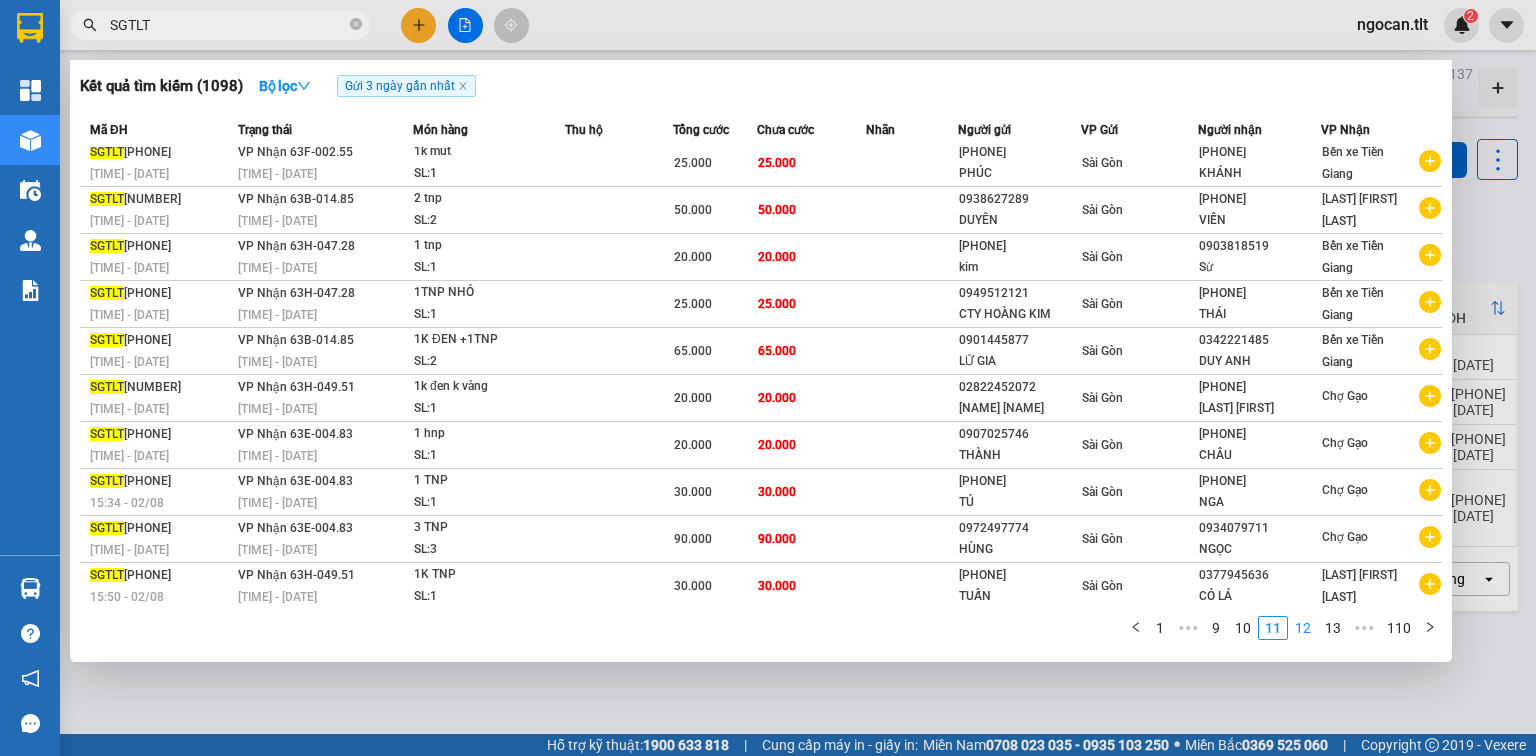 click on "12" at bounding box center (1303, 628) 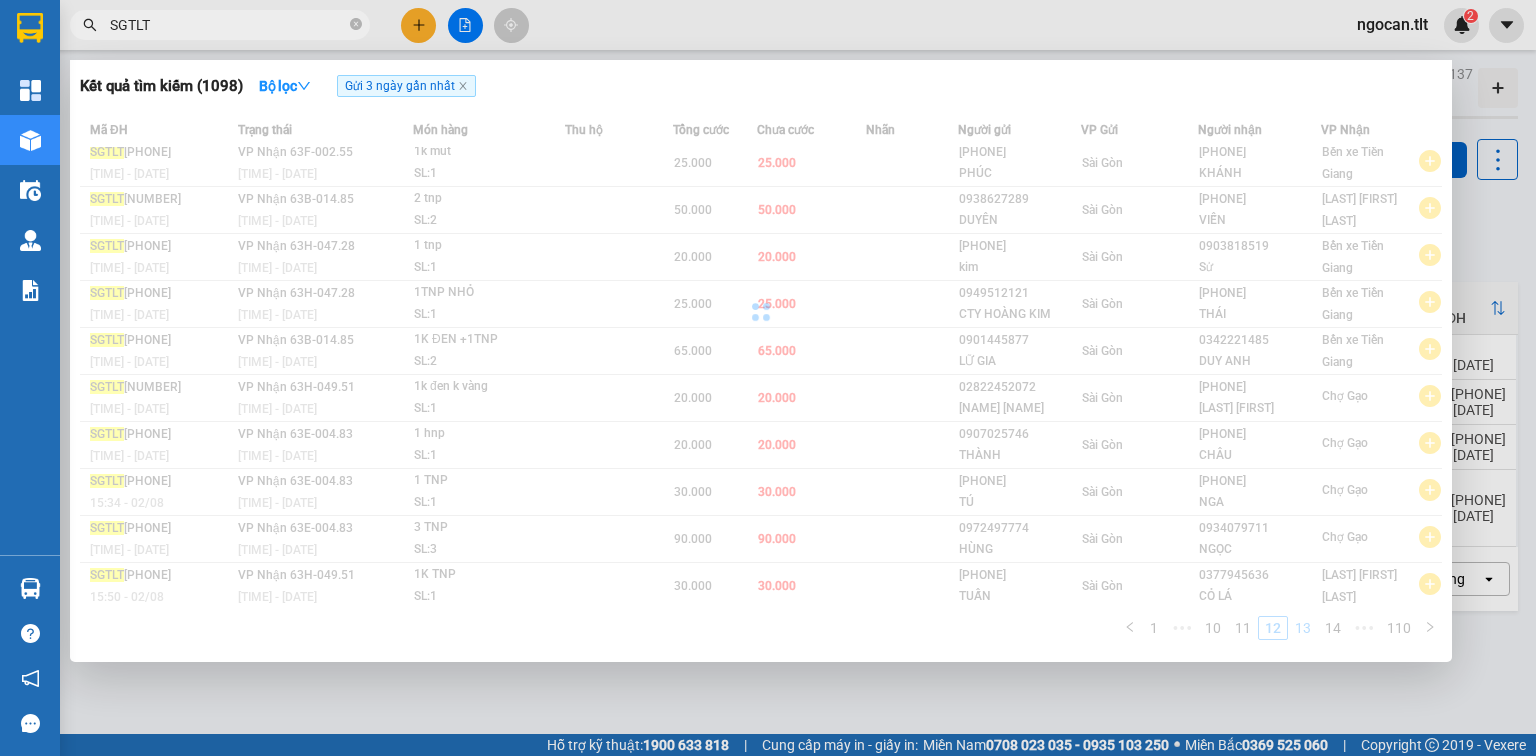 click on "Mã ĐH Trạng thái Món hàng Thu hộ Tổng cước Chưa cước Nhãn Người gửi VP Gửi Người nhận VP Nhận [ID] [TIME] - [DATE] VP Nhận   [ID] [TIME] - [DATE] [QUANTITY] [ITEM] SL:  [QUANTITY] [PRICE] [PRICE] [PHONE] [LAST] [CITY] [PHONE] [LAST] [ADDRESS] [ID] [TIME] - [DATE] VP Nhận   [ID] [TIME] - [DATE] [QUANTITY] [ITEM] SL:  [QUANTITY] [PRICE] [PRICE] [PHONE] [LAST] [CITY] [PHONE] [LAST] [ADDRESS] [ID] [TIME] - [DATE] VP Nhận   [ID] [TIME] - [DATE] [QUANTITY] [ITEM] SL:  [QUANTITY] [PRICE] [PHONE] [LAST] [CITY] [PHONE] [LAST] [ADDRESS] [ID] [TIME] - [DATE] VP Nhận   [ID] [TIME] - [DATE] [QUANTITY] [ITEM] SL:  [QUANTITY] [PRICE] [PHONE] [LAST] [CITY] [PHONE] [LAST] [ADDRESS] [ID] [TIME] - [DATE] VP Nhận   [ID] [TIME] - [DATE] [QUANTITY] [ITEM] SL:  [QUANTITY] [PRICE] [PHONE] [LAST] [CITY] [PHONE] [LAST] [ADDRESS] [ID] [TIME] - [DATE] VP Nhận   [ID] [TIME] - [DATE] [QUANTITY] [ITEM] SL:  [QUANTITY] [PRICE] [PHONE] [LAST] [CITY] [PHONE] [LAST] [ADDRESS]" at bounding box center [761, 382] 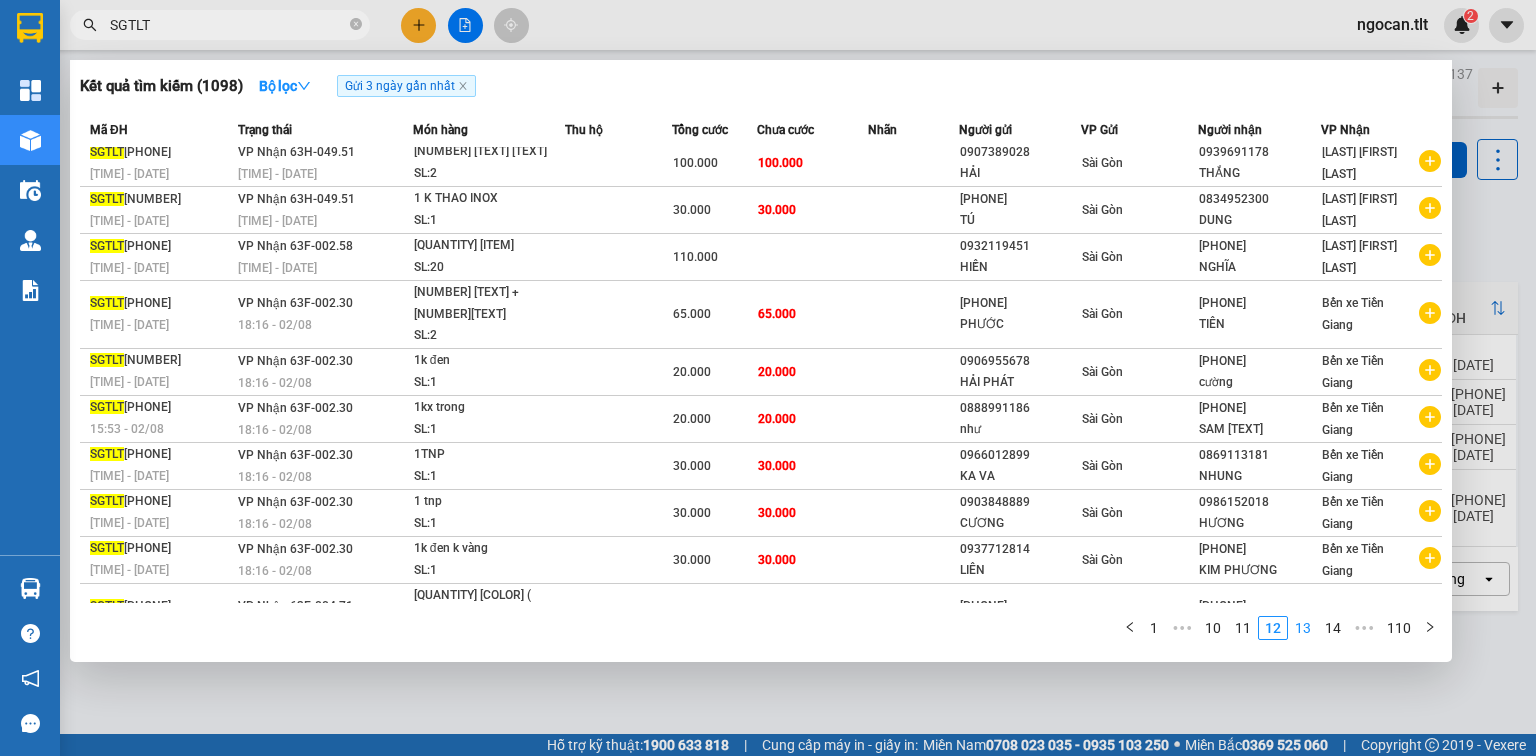click on "13" at bounding box center [1303, 628] 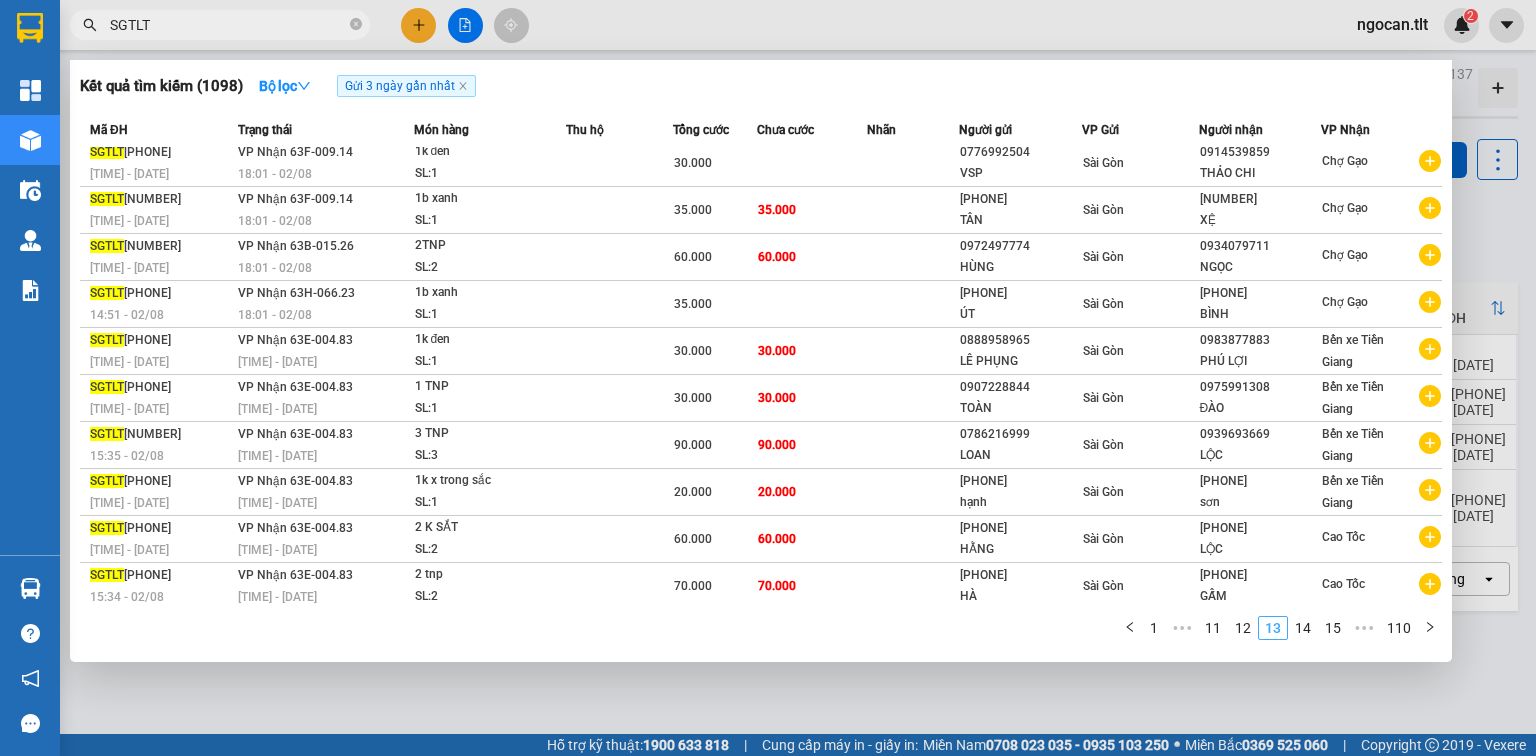 click on "14" at bounding box center (1303, 628) 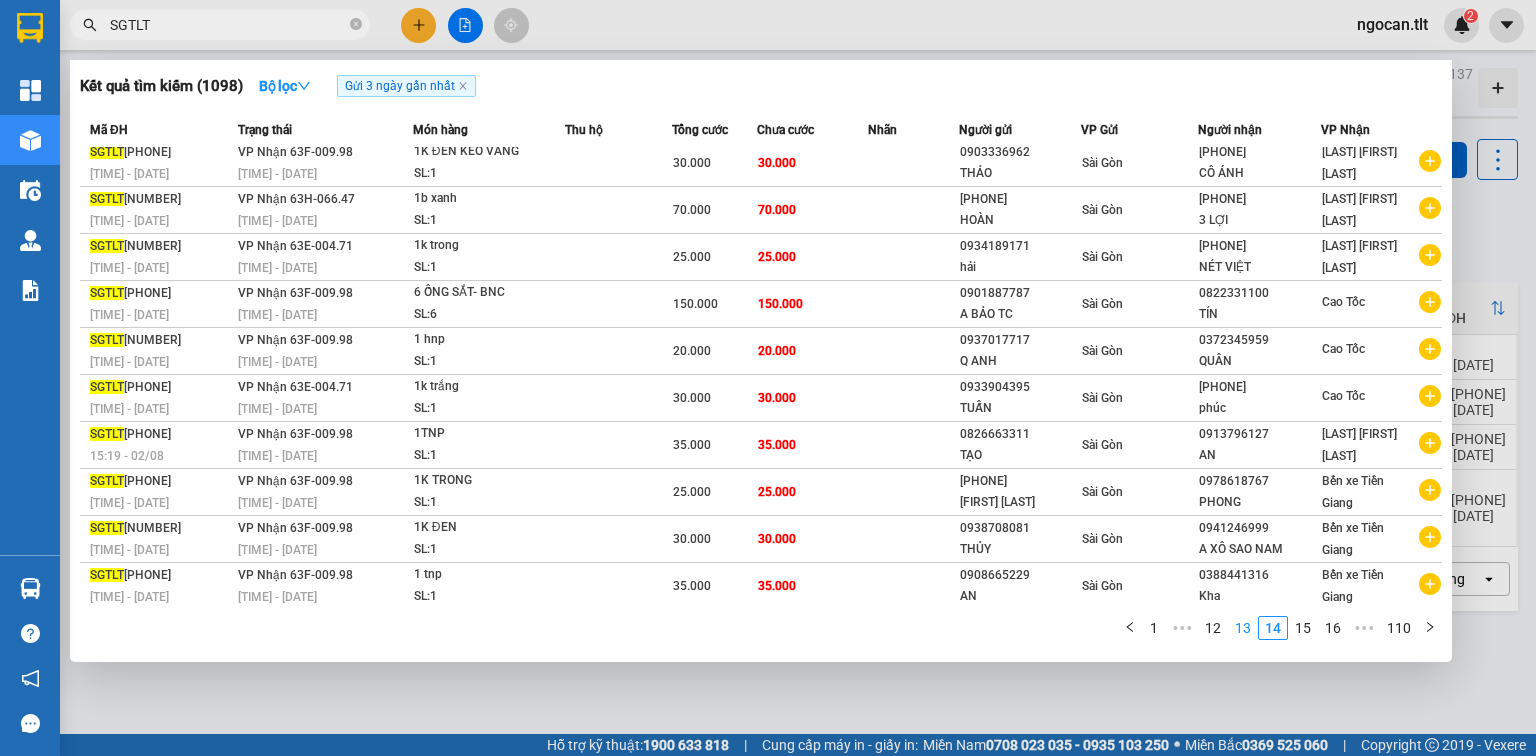 click on "15" at bounding box center (1303, 628) 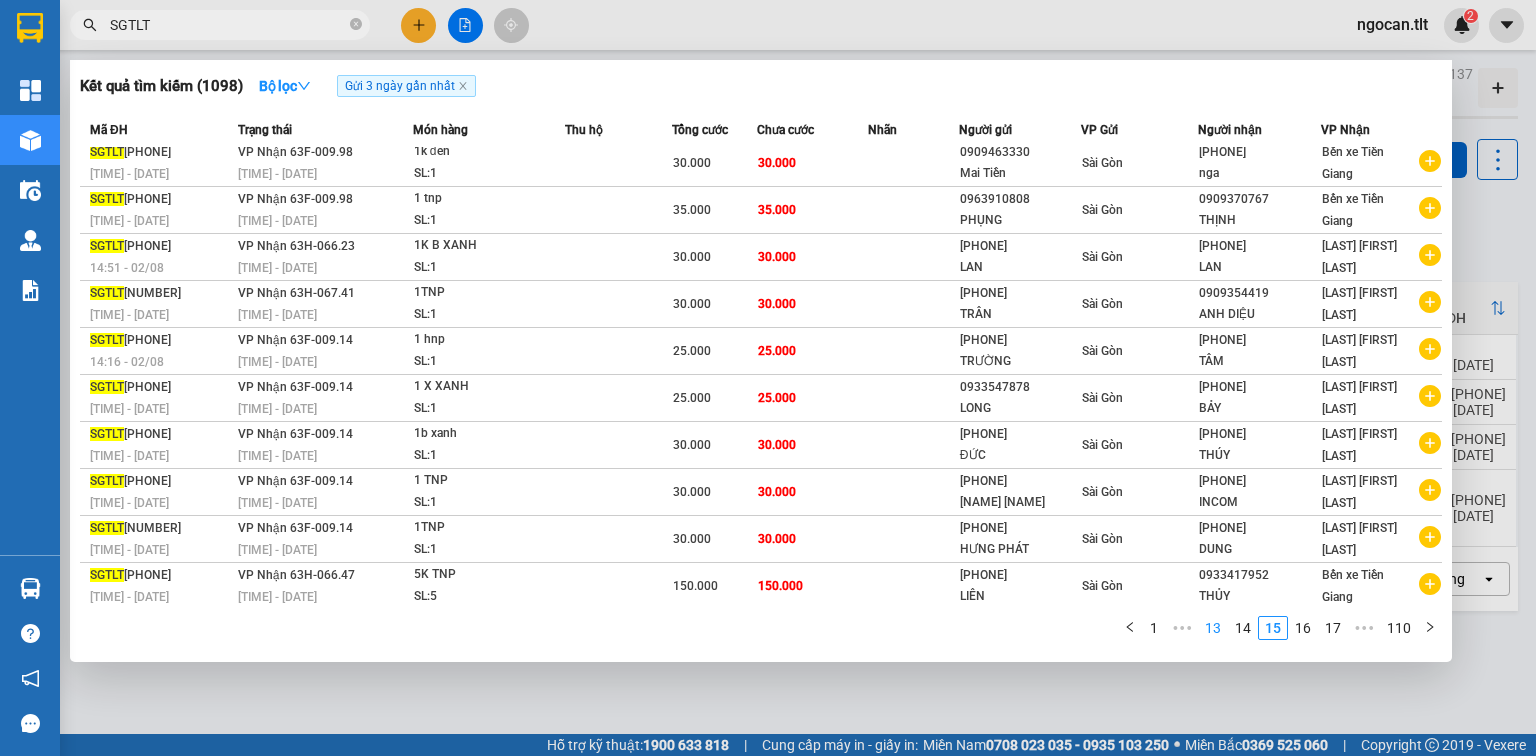 click on "16" at bounding box center [1303, 628] 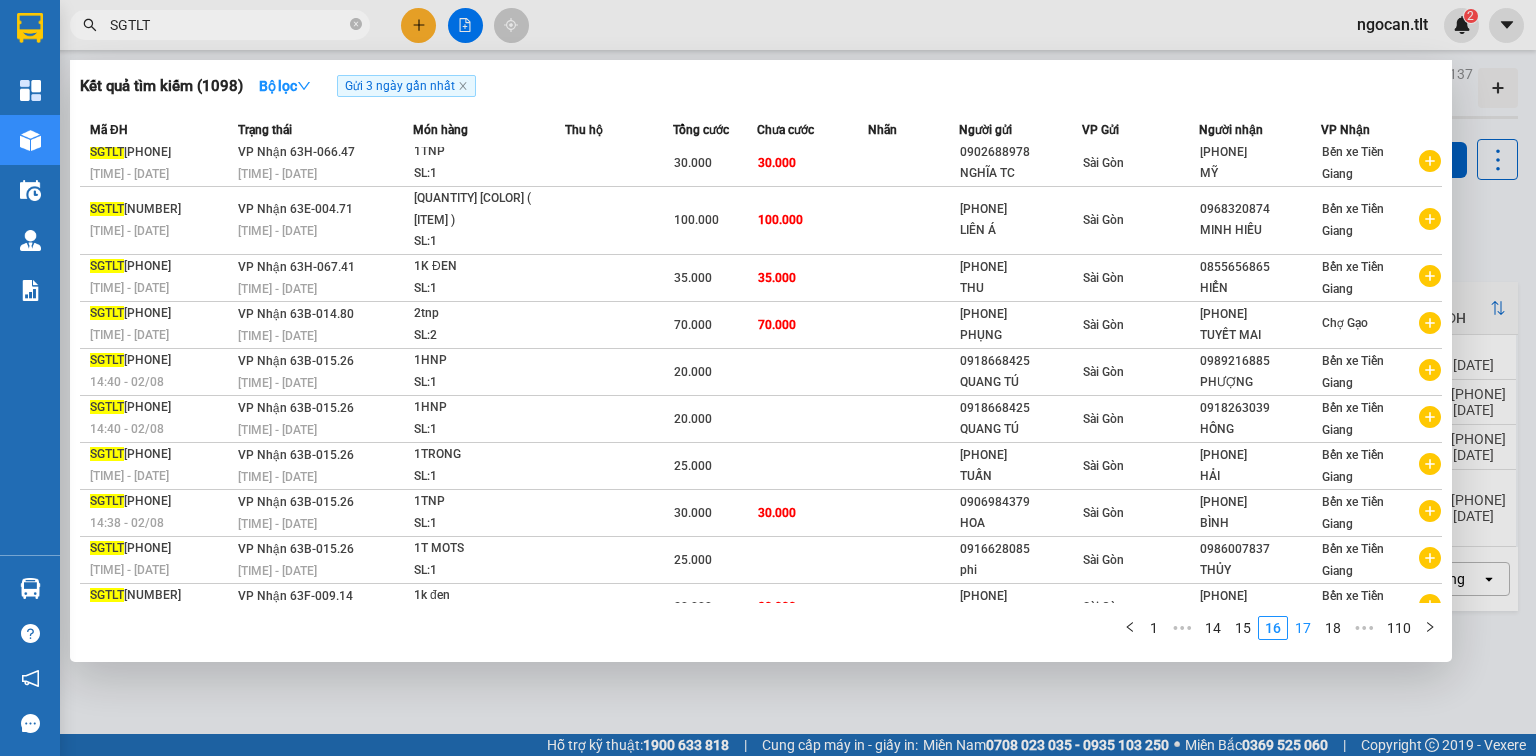 click on "17" at bounding box center (1303, 628) 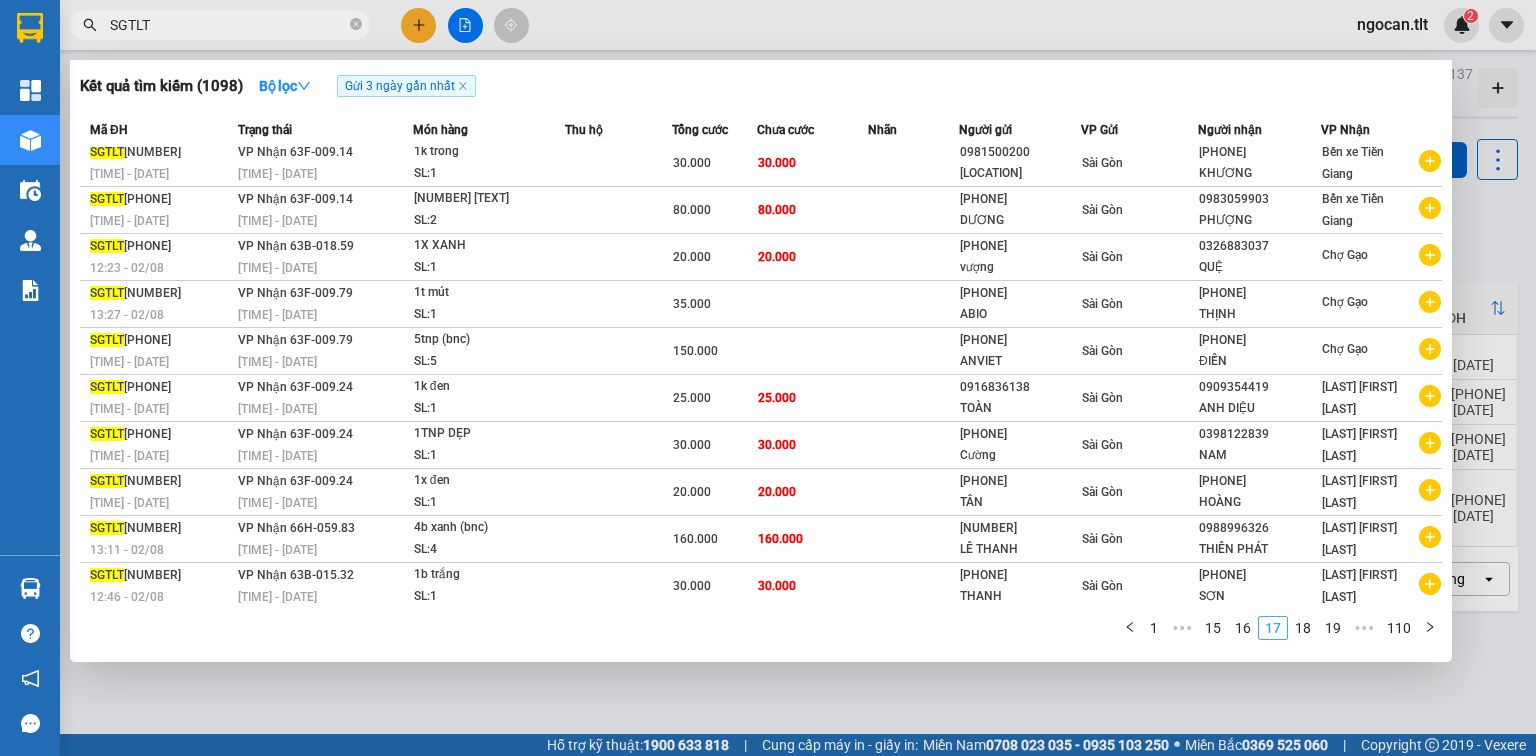 click on "18" at bounding box center (1303, 628) 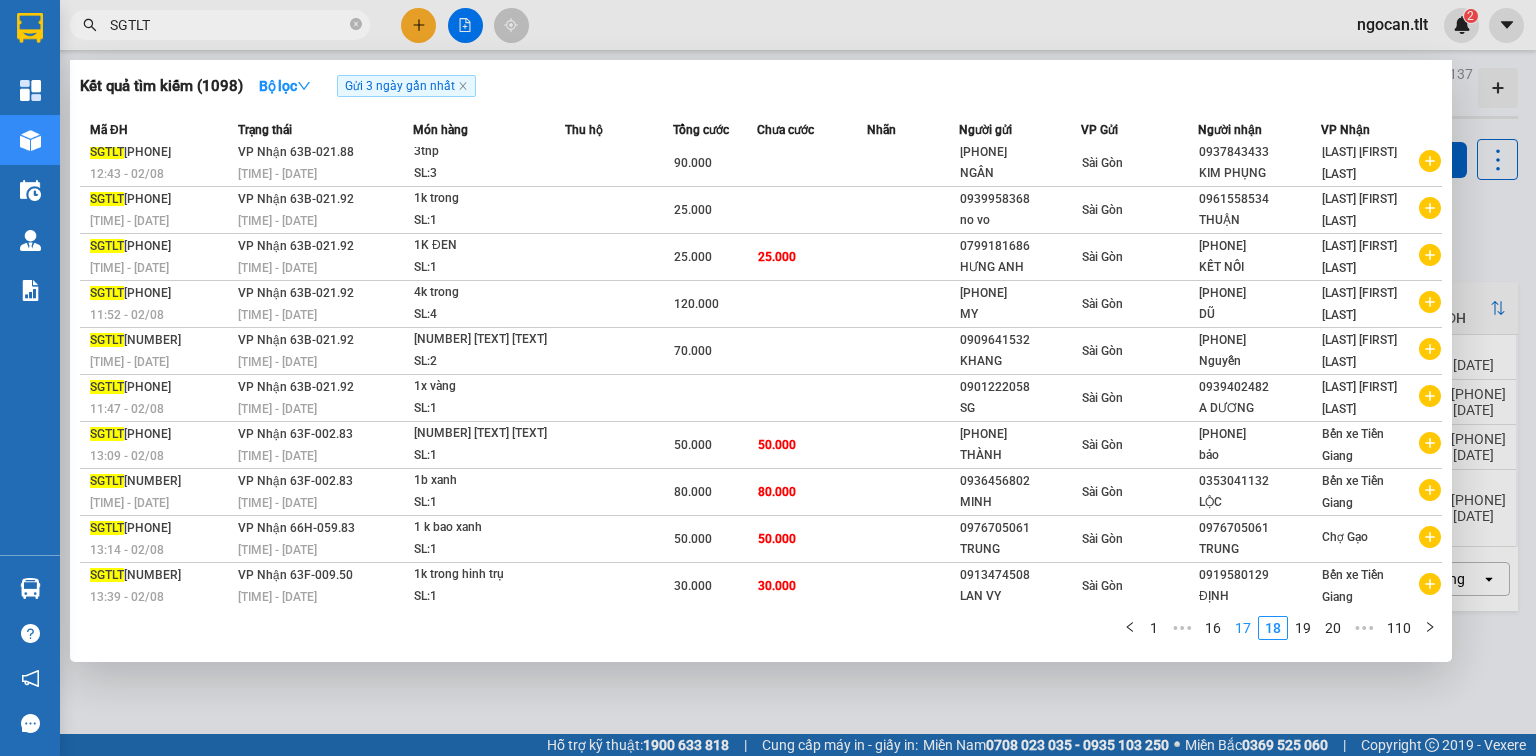click on "19" at bounding box center [1303, 628] 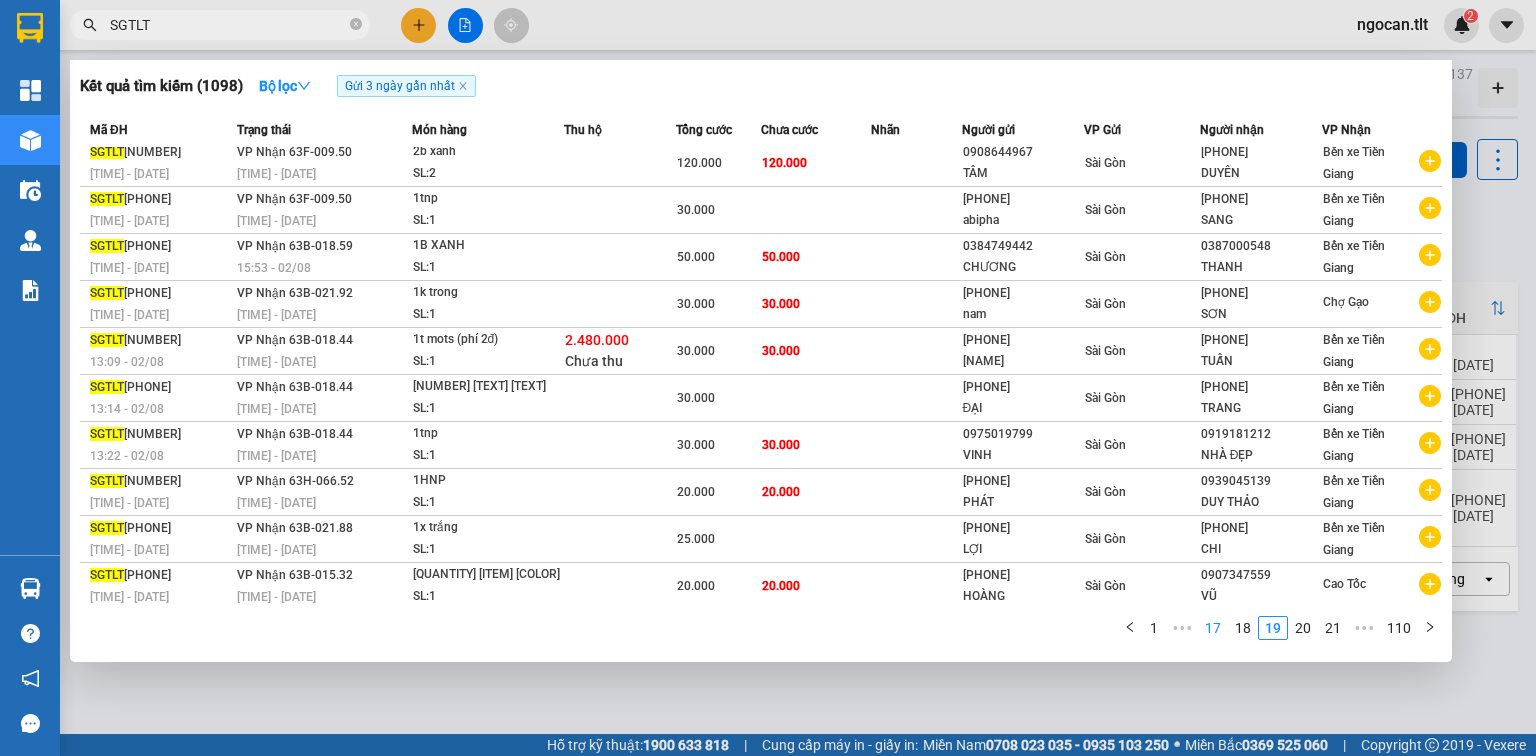 click on "20" at bounding box center (1303, 628) 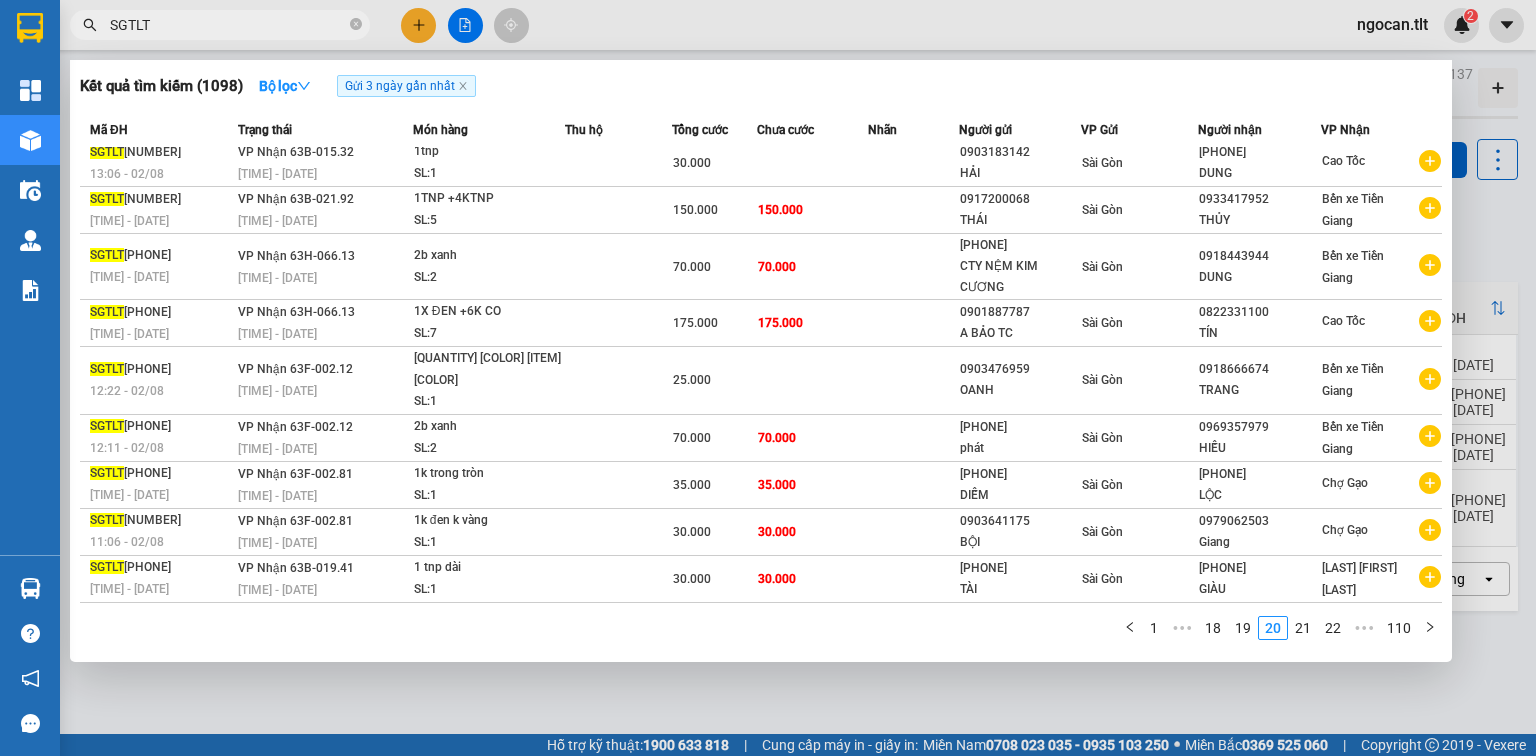 scroll, scrollTop: 28, scrollLeft: 0, axis: vertical 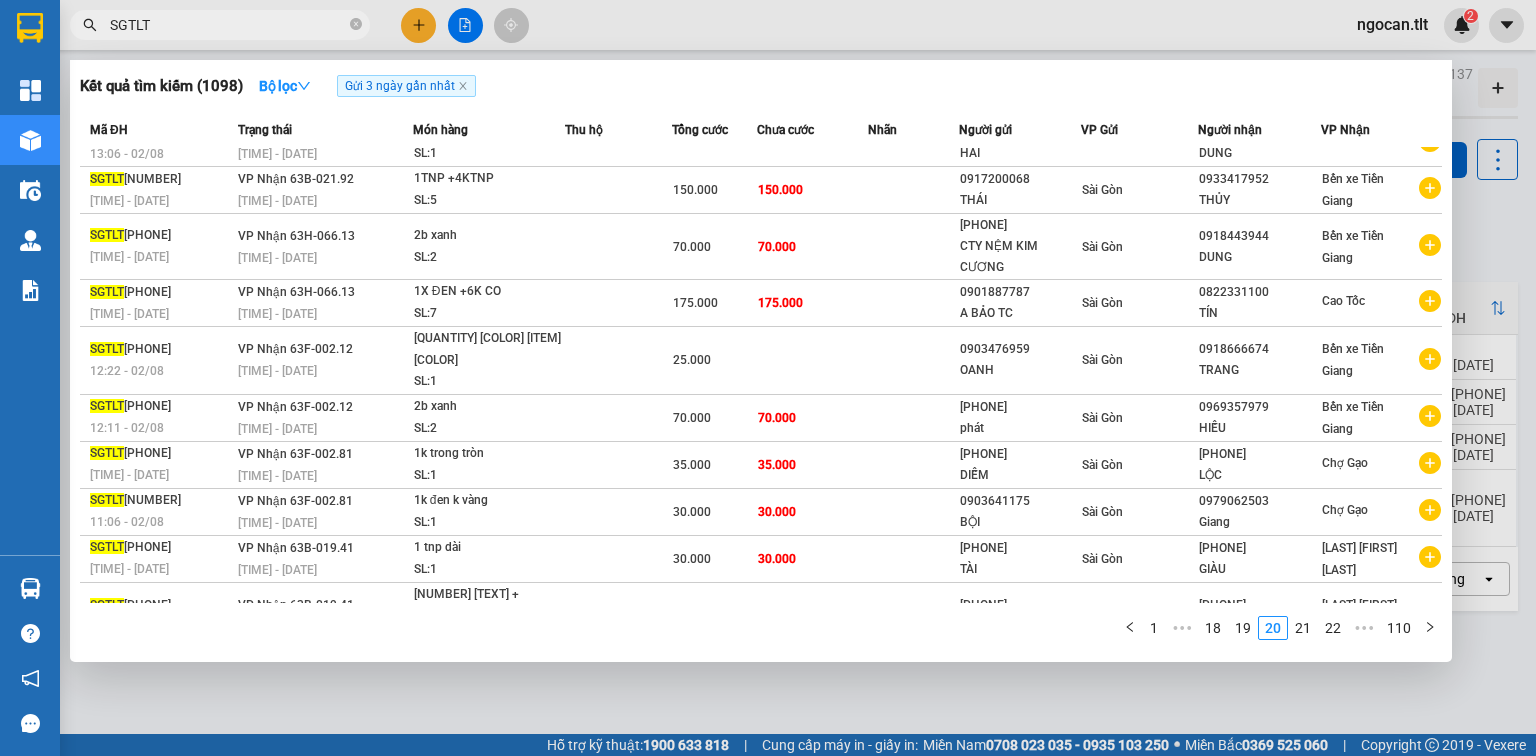 click on "21" at bounding box center [1303, 628] 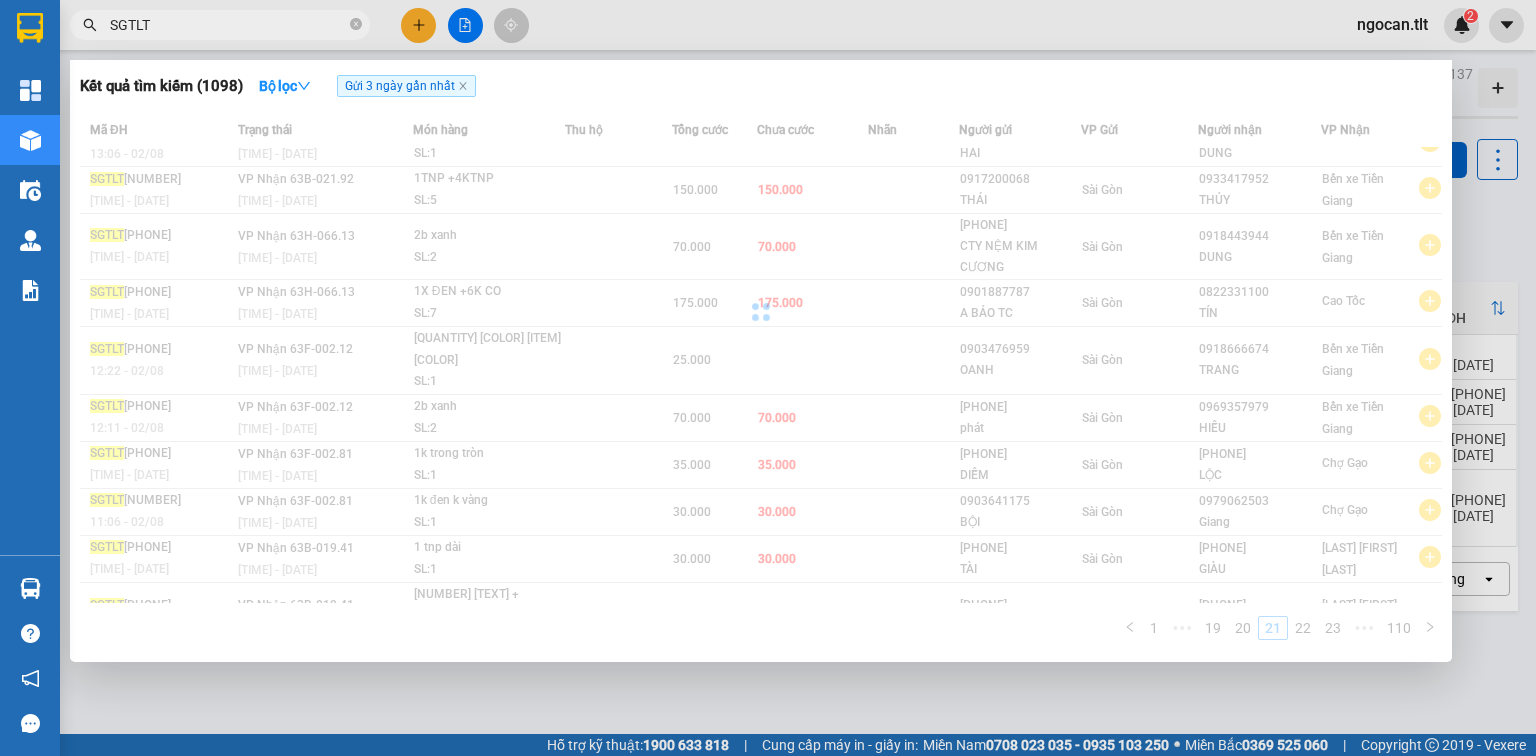 click on "Mã ĐH Trạng thái Món hàng Thu hộ Tổng cước Chưa cước Nhãn Người gửi VP Gửi Người nhận VP Nhận SGTLT [PHONE] [TIME] - [DATE] VP Nhận   63B-015.32 [TIME] - [DATE] 1tnp SL:  1 30.000 [PHONE] HẢI Sài Gòn [PHONE] DUNG Cao Tốc SGTLT [PHONE] [TIME] - [DATE] VP Nhận   63B-021.92 [TIME] - [DATE] 1TNP +4KTNP SL:  5 150.000 150.000 [PHONE] THÁI  Sài Gòn [PHONE] THỦY Bến xe Tiền Giang SGTLT [PHONE] [TIME] - [DATE] VP Nhận   63H-066.13 [TIME] - [DATE] 2b xanh SL:  2 70.000 70.000 [PHONE] CTY NỆM KIM CƯƠNG  Sài Gòn [PHONE] DUNG Bến xe Tiền Giang SGTLT [PHONE] [TIME] - [DATE] VP Nhận   63H-066.13 [TIME] - [DATE] 1X ĐEN +6K CO SL:  7 175.000 175.000 [PHONE] A BẢO TC Sài Gòn [PHONE] TÍN Cao Tốc SGTLT [PHONE] [TIME] - [DATE] VP Nhận   63F-002.12 [TIME] - [DATE] 1k đen keo vàng SL:  1 25.000 [PHONE] OANH Sài Gòn [PHONE] TRANG  Bến xe Tiền Giang SGTLT [PHONE] [TIME] - [DATE] VP Nhận   63F-002.12 [TIME] - [DATE] 2b xanh" at bounding box center (761, 382) 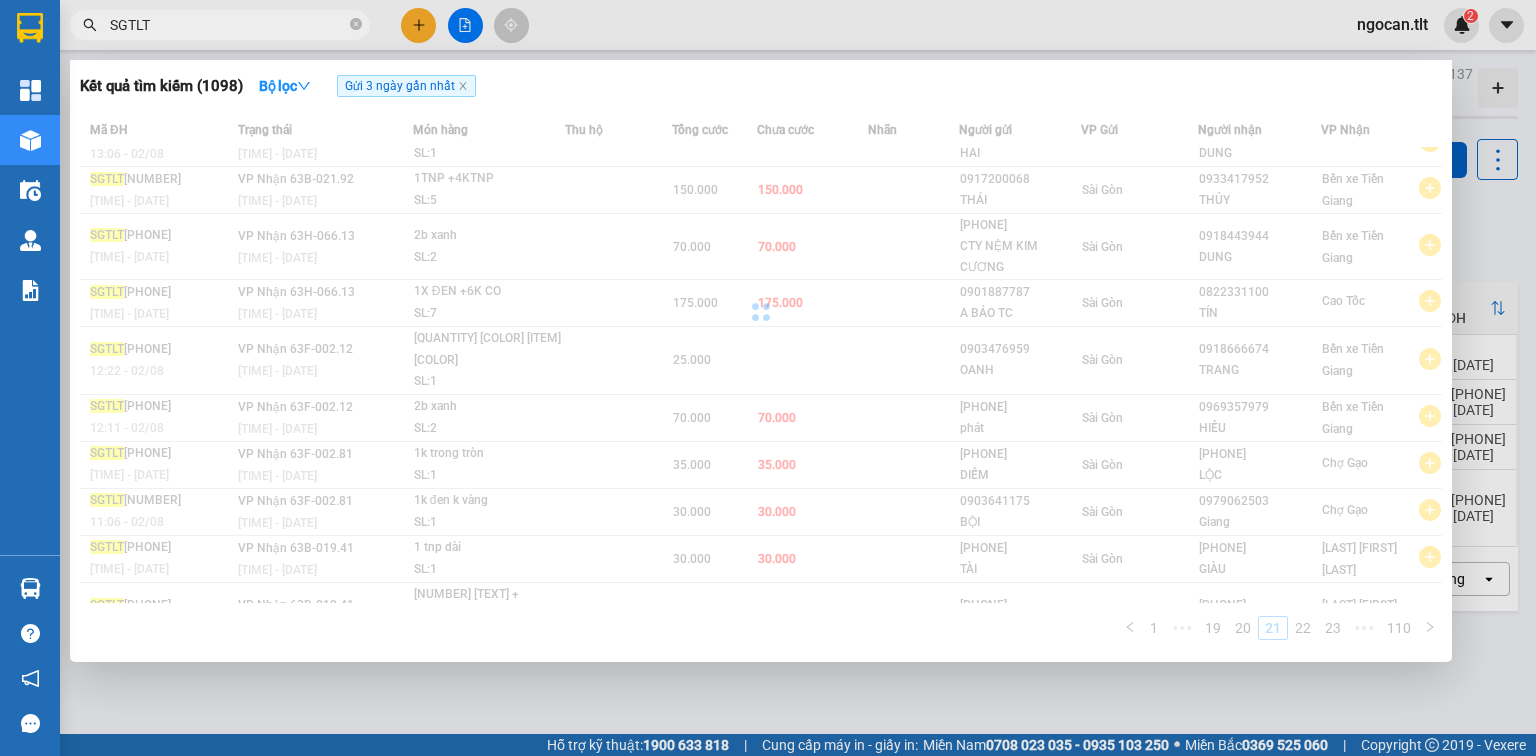 click on "Mã ĐH Trạng thái Món hàng Thu hộ Tổng cước Chưa cước Nhãn Người gửi VP Gửi Người nhận VP Nhận SGTLT [PHONE] [TIME] - [DATE] VP Nhận   63B-015.32 [TIME] - [DATE] 1tnp SL:  1 30.000 [PHONE] HẢI Sài Gòn [PHONE] DUNG Cao Tốc SGTLT [PHONE] [TIME] - [DATE] VP Nhận   63B-021.92 [TIME] - [DATE] 1TNP +4KTNP SL:  5 150.000 150.000 [PHONE] THÁI  Sài Gòn [PHONE] THỦY Bến xe Tiền Giang SGTLT [PHONE] [TIME] - [DATE] VP Nhận   63H-066.13 [TIME] - [DATE] 2b xanh SL:  2 70.000 70.000 [PHONE] CTY NỆM KIM CƯƠNG  Sài Gòn [PHONE] DUNG Bến xe Tiền Giang SGTLT [PHONE] [TIME] - [DATE] VP Nhận   63H-066.13 [TIME] - [DATE] 1X ĐEN +6K CO SL:  7 175.000 175.000 [PHONE] A BẢO TC Sài Gòn [PHONE] TÍN Cao Tốc SGTLT [PHONE] [TIME] - [DATE] VP Nhận   63F-002.12 [TIME] - [DATE] 1k đen keo vàng SL:  1 25.000 [PHONE] OANH Sài Gòn [PHONE] TRANG  Bến xe Tiền Giang SGTLT [PHONE] [TIME] - [DATE] VP Nhận   63F-002.12 [TIME] - [DATE] 2b xanh" at bounding box center [761, 382] 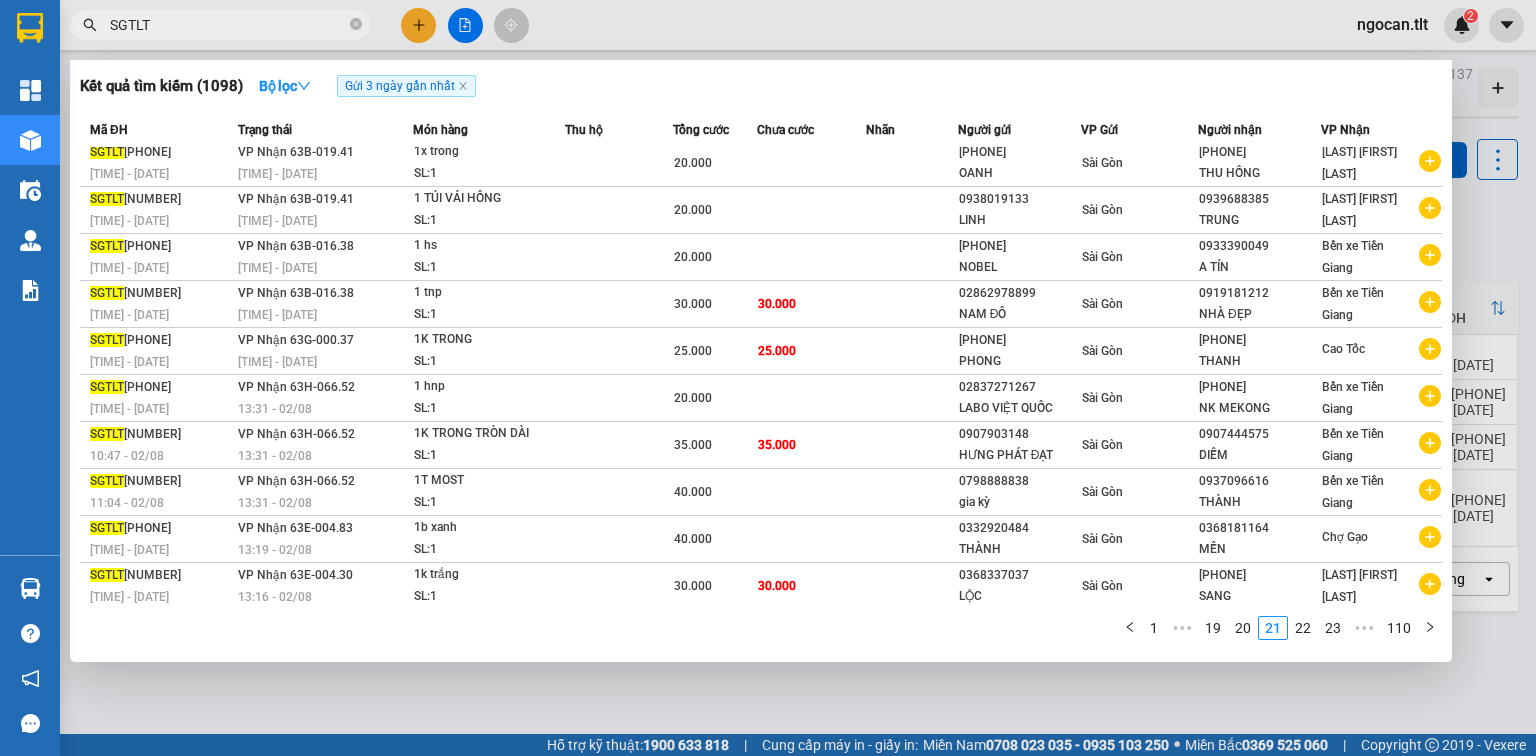 click on "22" at bounding box center [1303, 628] 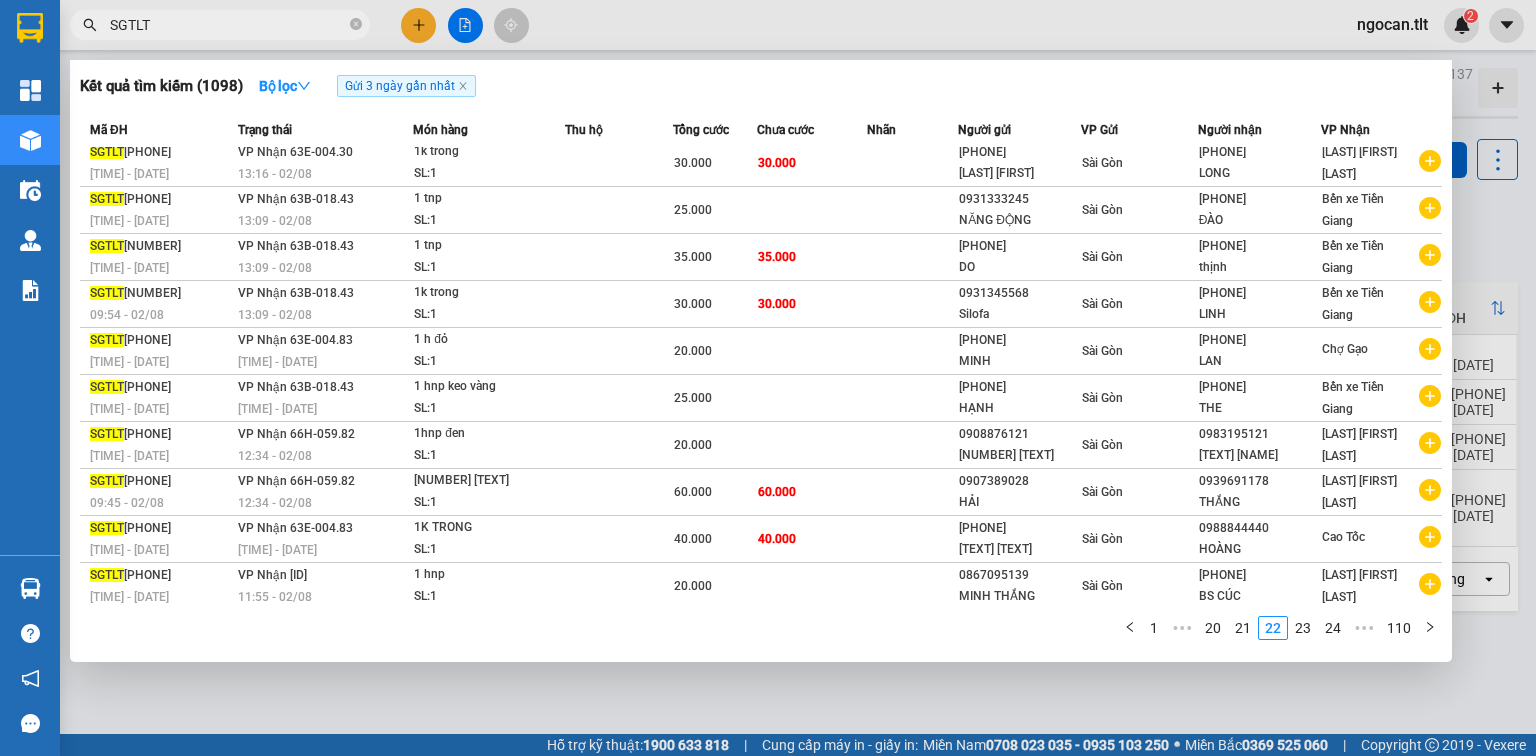click on "Mã ĐH Trạng thái Món hàng Thu hộ Tổng cước Chưa cước Nhãn Người gửi VP Gửi Người nhận VP Nhận SGTLT [NUMBER] [TIME] - [DATE] VP Nhận   [PLATE] [TIME] - [DATE] [ITEM_COUNT] [ITEM_NAME] SL:  1 [PRICE] [PRICE] [PHONE] [NAME] Sài Gòn [PHONE] [NAME] [NAME] SGTLT [NUMBER] [TIME] - [DATE] VP Nhận   [PLATE] [TIME] - [DATE] [ITEM_COUNT] [ITEM_NAME] SL:  1 [PRICE] [PHONE] [NAME] Sài Gòn [PHONE] [NAME] Bến xe Tiền Giang SGTLT [NUMBER] [TIME] - [DATE] VP Nhận   [PLATE] [TIME] - [DATE] [ITEM_COUNT] [ITEM_NAME] SL:  1 [PRICE] [PRICE] [PHONE] [NAME] Sài Gòn [PHONE] [NAME] Bến xe Tiền Giang SGTLT [NUMBER] [TIME] - [DATE] VP Nhận   [PLATE] [TIME] - [DATE] [ITEM_COUNT] [ITEM_NAME] SL:  1 [PRICE] [PRICE] [PHONE] [NAME] Sài Gòn [PHONE] [NAME] Bến xe Tiền Giang SGTLT [NUMBER] [TIME] - [DATE] VP Nhận   [PLATE] [TIME] - [DATE] [ITEM_COUNT] [ITEM_NAME] SL:  1 [PRICE] [PHONE] [NAME] Sài Gòn [PHONE] [NAME] Chợ Gạo SGTLT [NUMBER] [TIME] - [DATE] VP Nhận   [PLATE] [TIME] - [DATE] [ITEM_COUNT] [ITEM_NAME] SL:  1" at bounding box center (761, 382) 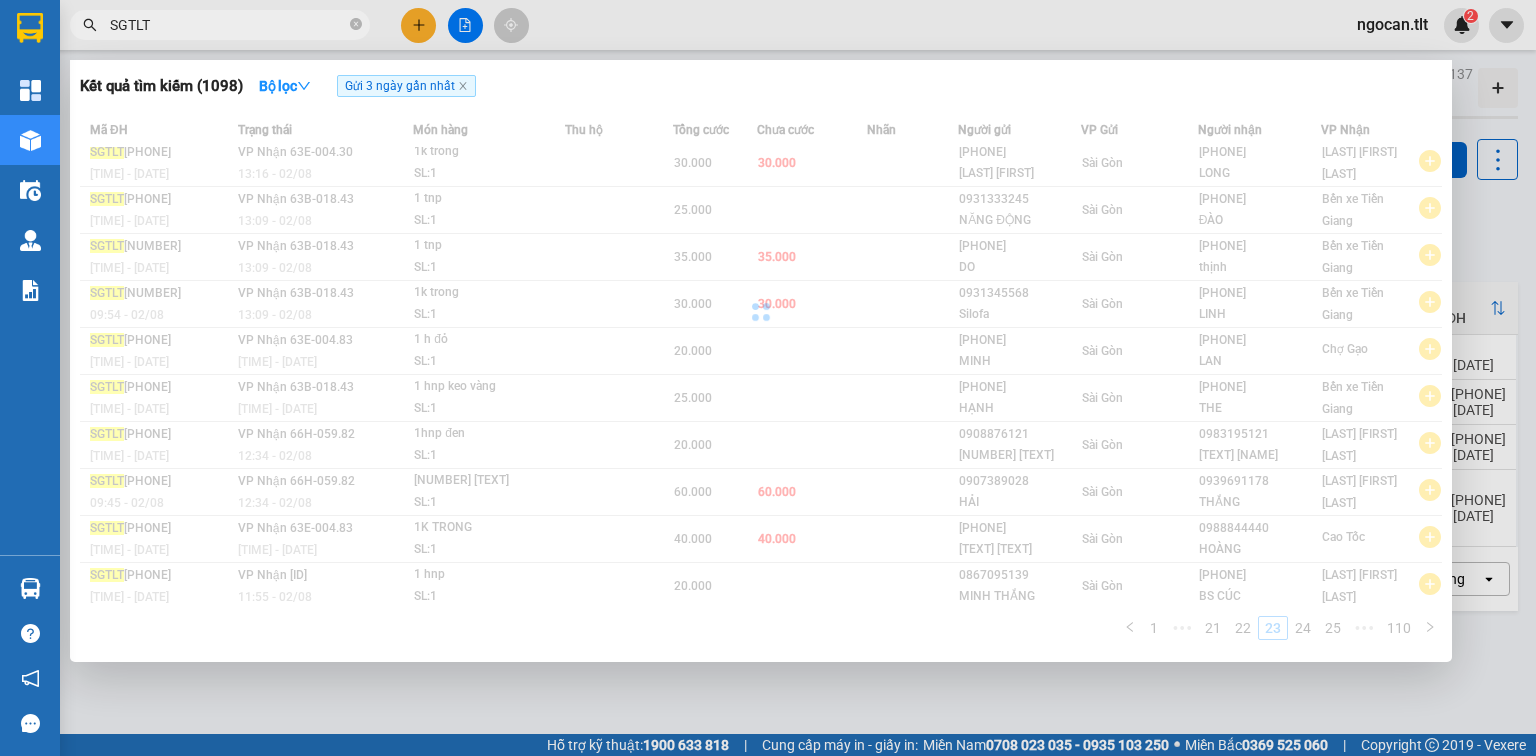 click on "Mã ĐH Trạng thái Món hàng Thu hộ Tổng cước Chưa cước Nhãn Người gửi VP Gửi Người nhận VP Nhận SGTLT [NUMBER] [TIME] - [DATE] VP Nhận   [PLATE] [TIME] - [DATE] [ITEM_COUNT] [ITEM_NAME] SL:  1 [PRICE] [PRICE] [PHONE] [NAME] Sài Gòn [PHONE] [NAME] [NAME] SGTLT [NUMBER] [TIME] - [DATE] VP Nhận   [PLATE] [TIME] - [DATE] [ITEM_COUNT] [ITEM_NAME] SL:  1 [PRICE] [PHONE] [NAME] Sài Gòn [PHONE] [NAME] Bến xe Tiền Giang SGTLT [NUMBER] [TIME] - [DATE] VP Nhận   [PLATE] [TIME] - [DATE] [ITEM_COUNT] [ITEM_NAME] SL:  1 [PRICE] [PRICE] [PHONE] [NAME] Sài Gòn [PHONE] [NAME] Bến xe Tiền Giang SGTLT [NUMBER] [TIME] - [DATE] VP Nhận   [PLATE] [TIME] - [DATE] [ITEM_COUNT] [ITEM_NAME] SL:  1 [PRICE] [PRICE] [PHONE] [NAME] Sài Gòn [PHONE] [NAME] Bến xe Tiền Giang SGTLT [NUMBER] [TIME] - [DATE] VP Nhận   [PLATE] [TIME] - [DATE] [ITEM_COUNT] [ITEM_NAME] SL:  1 [PRICE] [PHONE] [NAME] Sài Gòn [PHONE] [NAME] Chợ Gạo SGTLT [NUMBER] [TIME] - [DATE] VP Nhận   [PLATE] [TIME] - [DATE] [ITEM_COUNT] [ITEM_NAME] SL:  1" at bounding box center [761, 382] 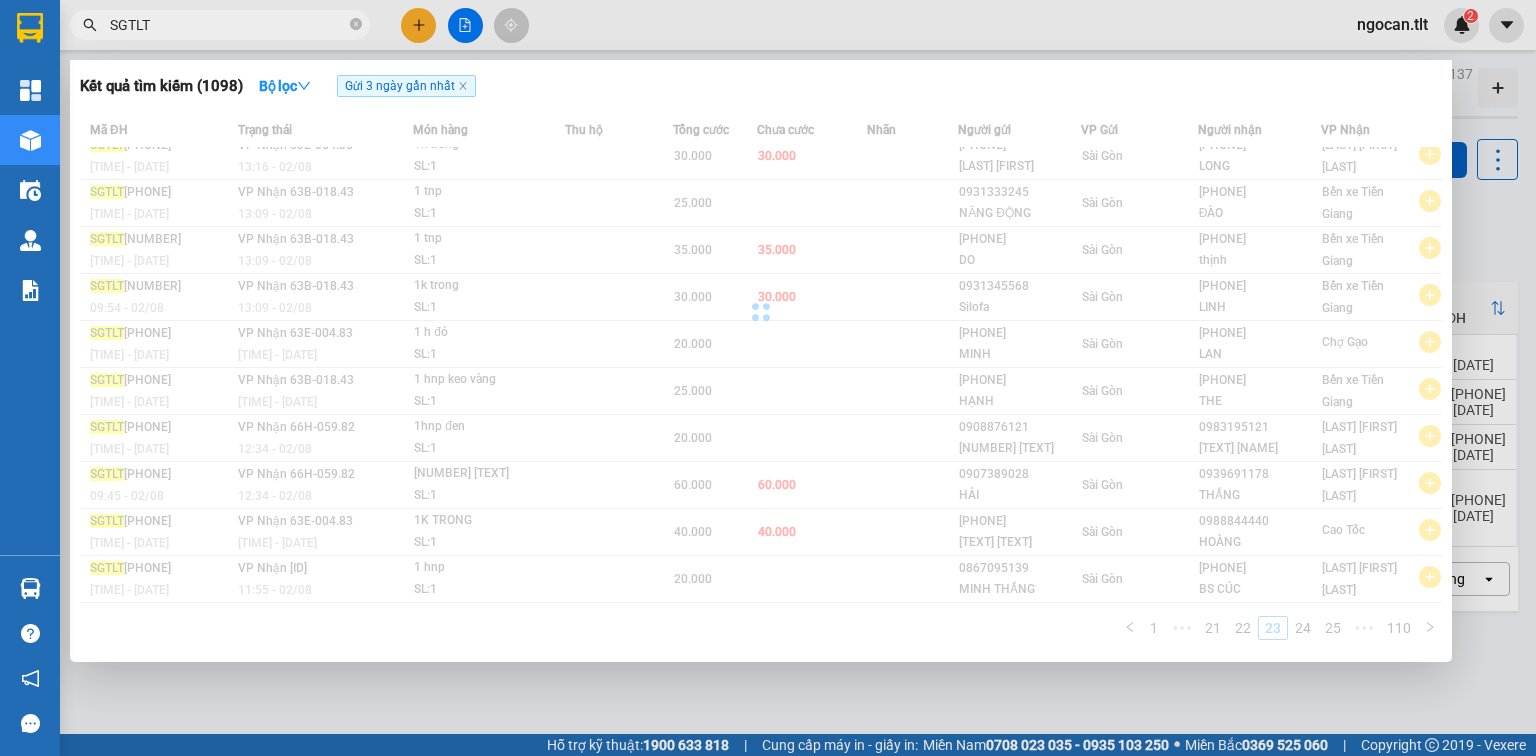click on "24" at bounding box center [1303, 628] 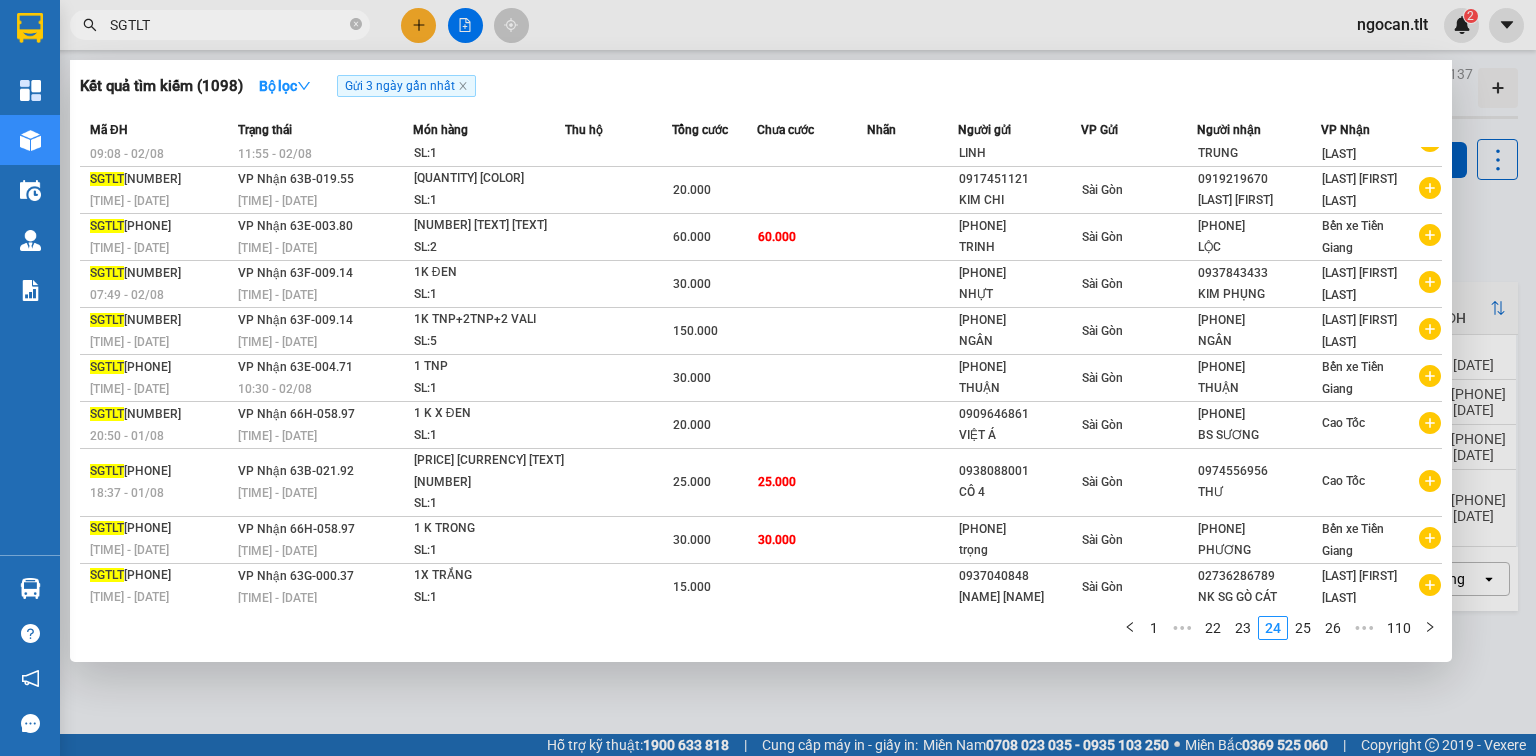click on "Mã ĐH Trạng thái Món hàng Thu hộ Tổng cước Chưa cước Nhãn Người gửi VP Gửi Người nhận VP Nhận SGTLT[PHONE] [TIME] - [DATE] VP Nhận   63h-073.16 [TIME] - [DATE] 1 giỏ hồng SL:  1 20.000 [PHONE] [NAME] Sài Gòn [PHONE] [NAME] Nguyễn Văn Nguyễn SGTLT[PHONE] [TIME] - [DATE] VP Nhận   63B-019.55 [TIME] - [DATE] 1 K ĐEN` SL:  1 20.000 [PHONE] [NAME] Sài Gòn [PHONE] [NAME] Nguyễn Văn Nguyễn SGTLT[PHONE] [TIME] - [DATE] VP Nhận   63E-003.80 [TIME] - [DATE] 2K TNP SL:  2 60.000 60.000 [PHONE] [NAME] Sài Gòn [PHONE] [NAME] Bến xe Tiền Giang SGTLT[PHONE] [TIME] - [DATE] VP Nhận   63F-009.14 [TIME] - [DATE] 1K ĐEN SL:  1 30.000 [PHONE] [NAME] Sài Gòn [PHONE] [NAME] Nguyễn Văn Nguyễn SGTLT[PHONE] [TIME] - [DATE] VP Nhận   63F-009.14 [TIME] - [DATE] 1K TNP+2TNP+2 VALI SL:  5 150.000 [PHONE] [NAME] Sài Gòn [PHONE] [NAME] Nguyễn Văn Nguyễn SGTLT[PHONE] [TIME] - [DATE] VP Nhận   63E-004.71 [TIME] - [DATE] 1" at bounding box center (761, 382) 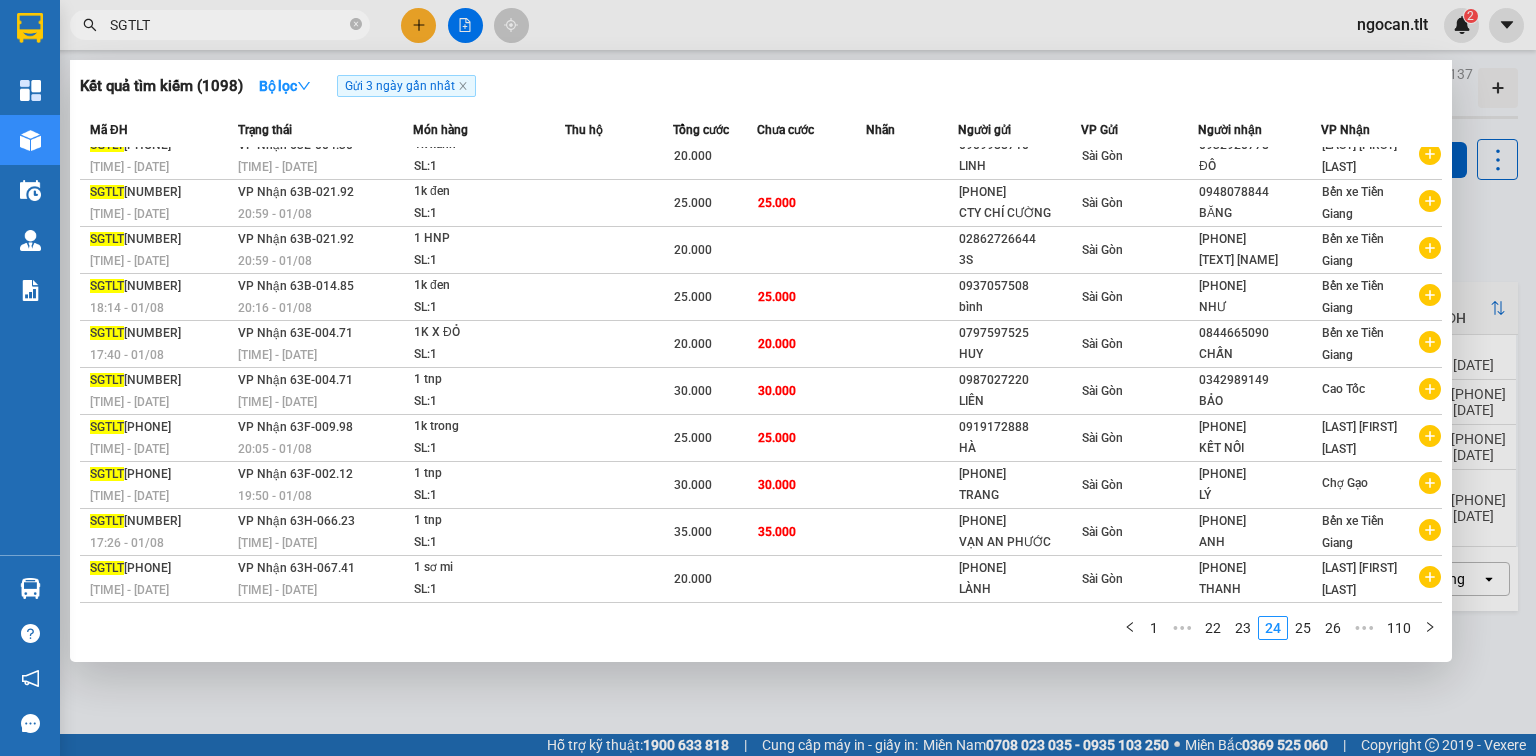 scroll, scrollTop: 8, scrollLeft: 0, axis: vertical 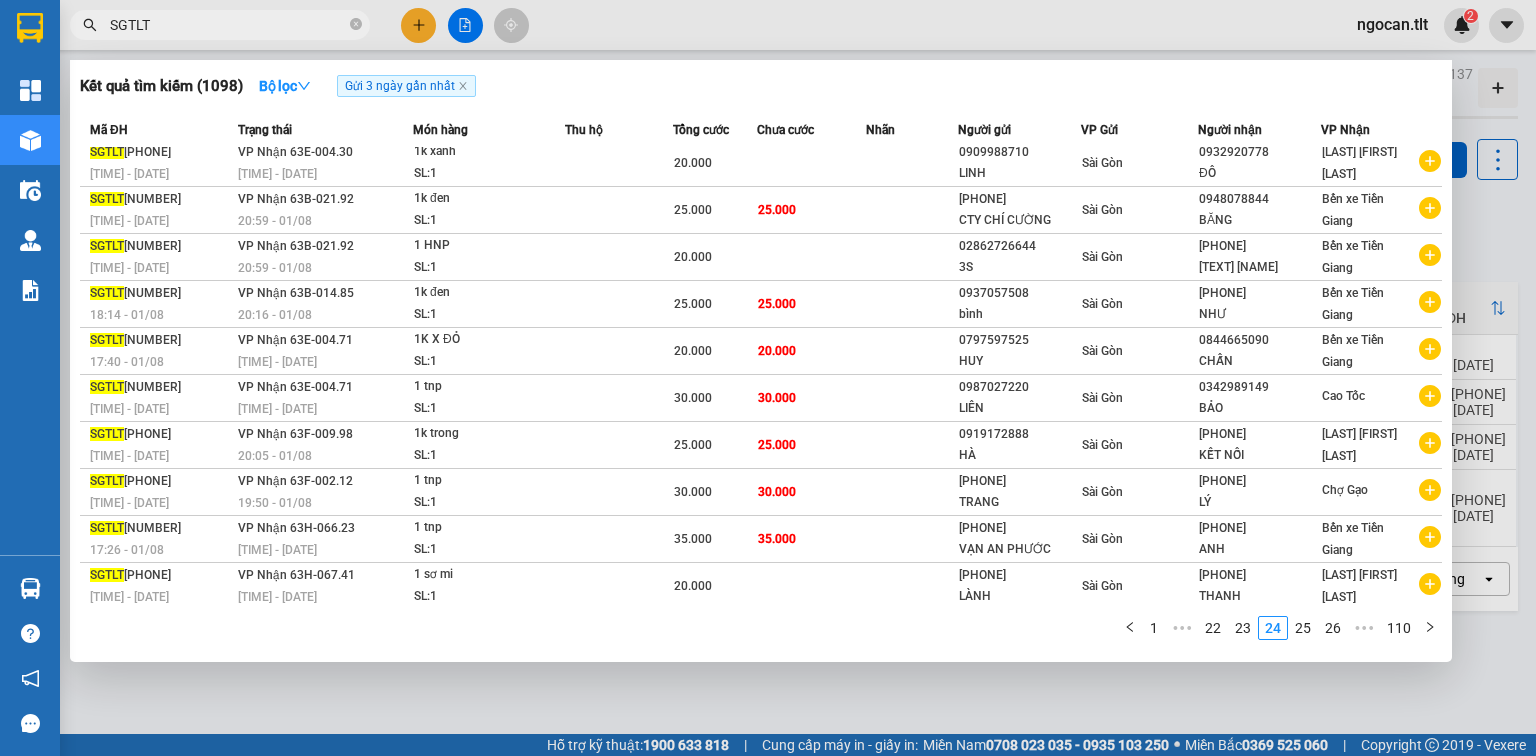 click on "25" at bounding box center [1303, 628] 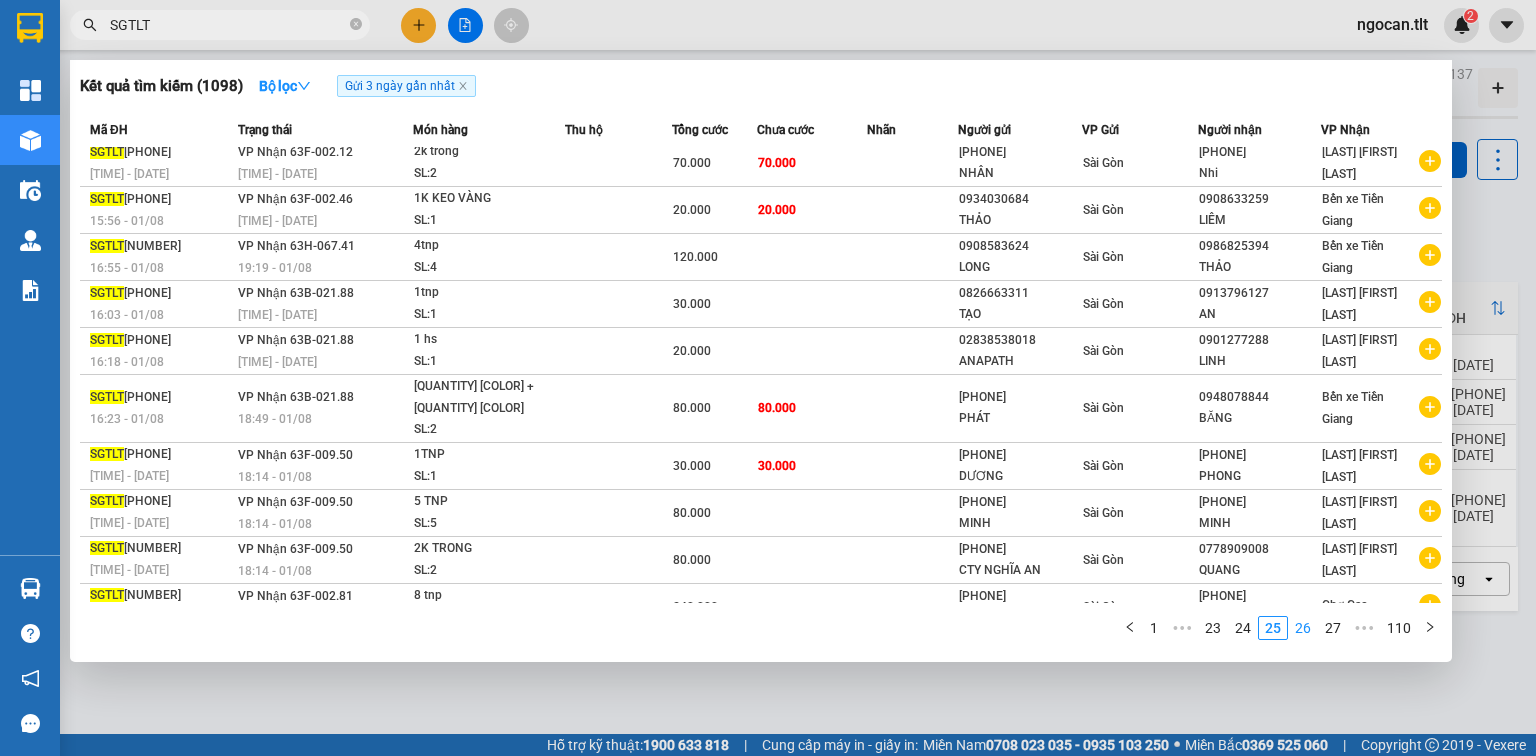 click on "26" at bounding box center (1303, 628) 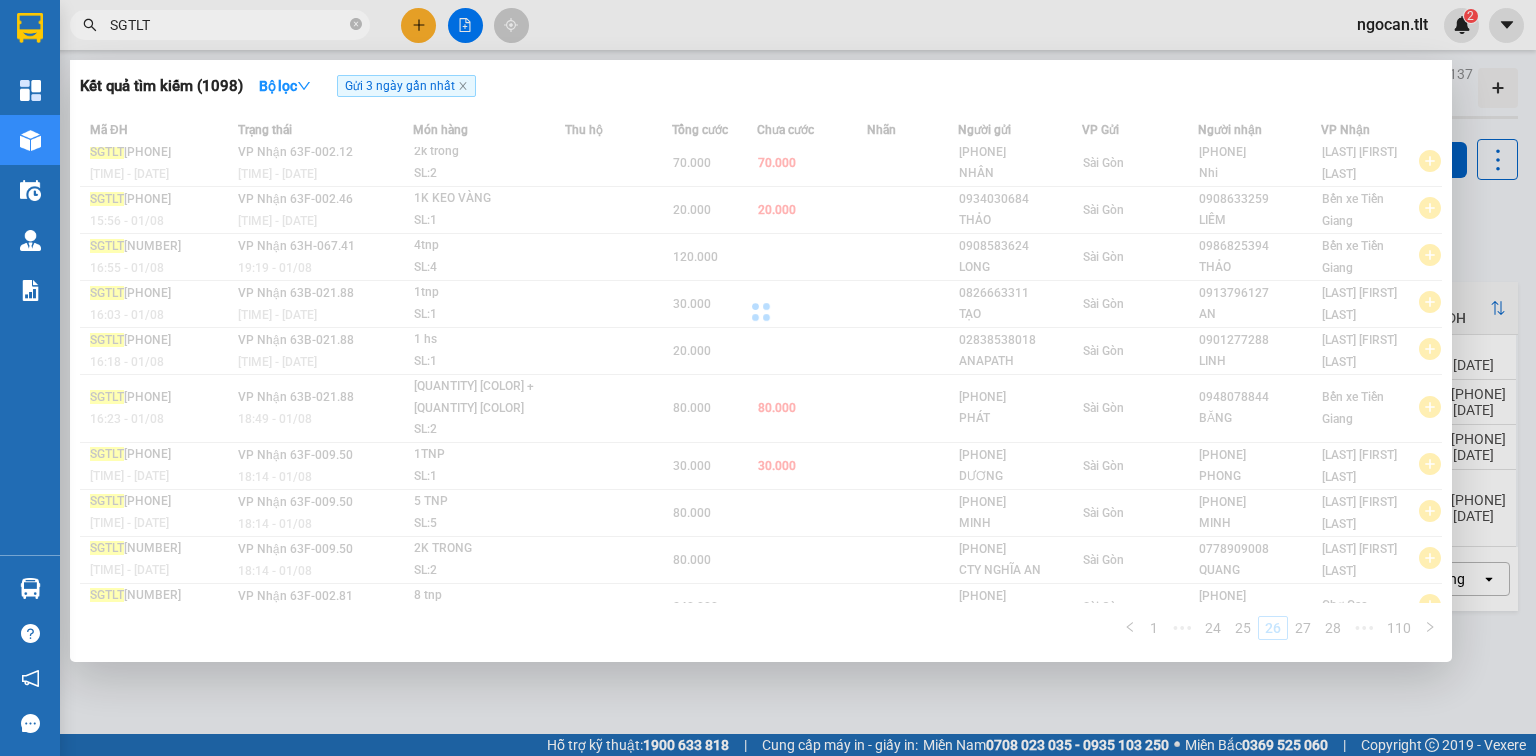click on "Mã ĐH Trạng thái Món hàng Thu hộ Tổng cước Chưa cước Nhãn Người gửi VP Gửi Người nhận VP Nhận [ID] [TIME] - [DATE] VP Nhận   [ID] [TIME] - [DATE] [QUANTITY] [ITEM] SL:  [QUANTITY] [PRICE] [PRICE] [PHONE] [LAST] [CITY] [PHONE] [LAST] [ADDRESS] [ID] [TIME] - [DATE] VP Nhận   [ID] [TIME] - [DATE] [QUANTITY] [ITEM] SL:  [QUANTITY] [PRICE] [PRICE] [PHONE] [LAST] [CITY] [PHONE] [LAST] [ADDRESS] [ID] [TIME] - [DATE] VP Nhận   [ID] [TIME] - [DATE] [QUANTITY] [ITEM] SL:  [QUANTITY] [PRICE] [PHONE] [LAST] [CITY] [PHONE] [LAST] [ADDRESS] [ID] [TIME] - [DATE] VP Nhận   [ID] [TIME] - [DATE] [QUANTITY] [ITEM] SL:  [QUANTITY] [PRICE] [PHONE] [LAST] [CITY] [PHONE] [LAST] [ADDRESS] [ID] [TIME] - [DATE] VP Nhận   [ID] [TIME] - [DATE] [QUANTITY] [ITEM] SL:  [QUANTITY] [PRICE] [PHONE] [LAST] [CITY] [PHONE] [LAST] [ADDRESS] [ID] [TIME] - [DATE] VP Nhận   [ID] [TIME] - [DATE] [QUANTITY] [ITEM] SL:  [QUANTITY] [PRICE] [PHONE] [LAST] [CITY] [PHONE] [LAST] [ADDRESS]" at bounding box center [761, 382] 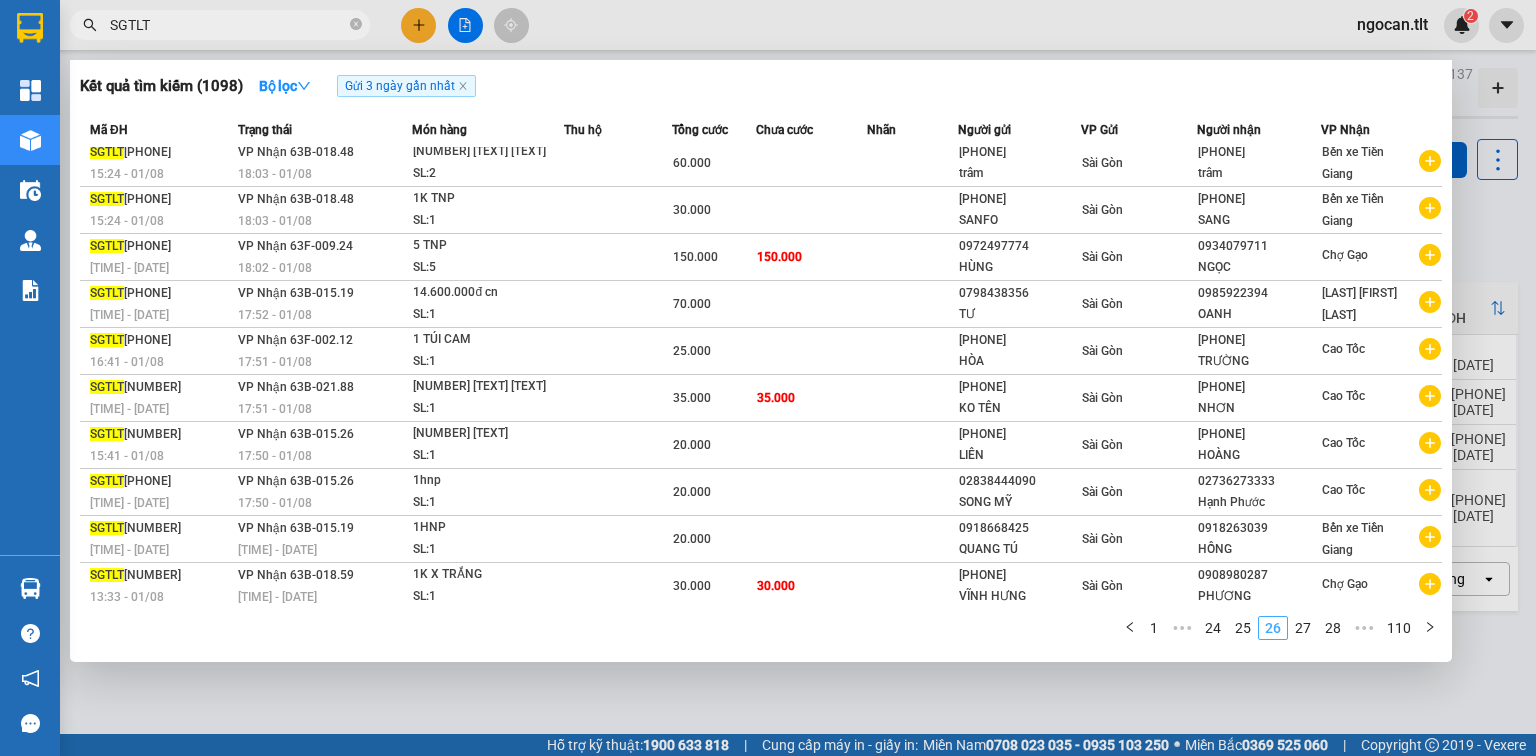 click on "27" at bounding box center [1303, 628] 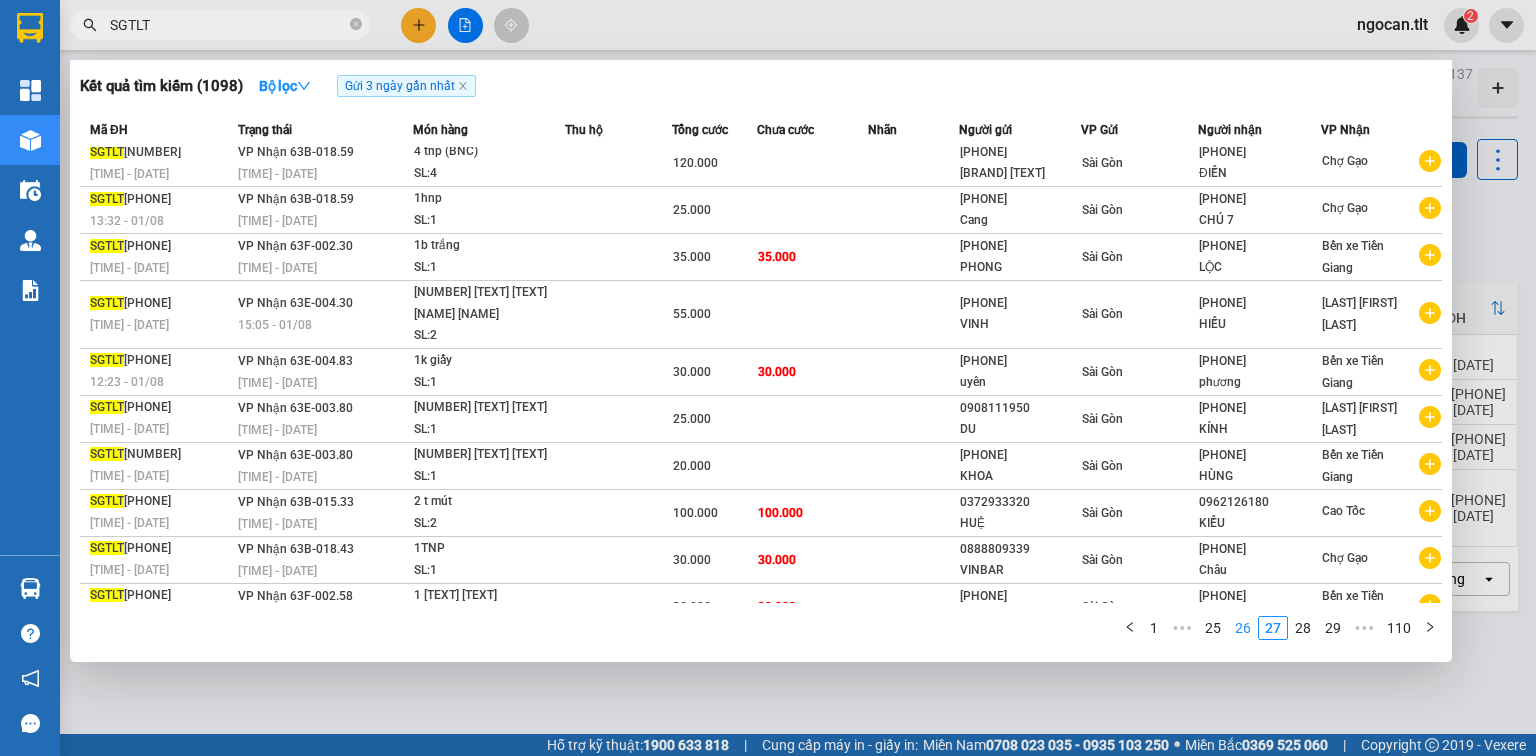 click on "28" at bounding box center (1303, 628) 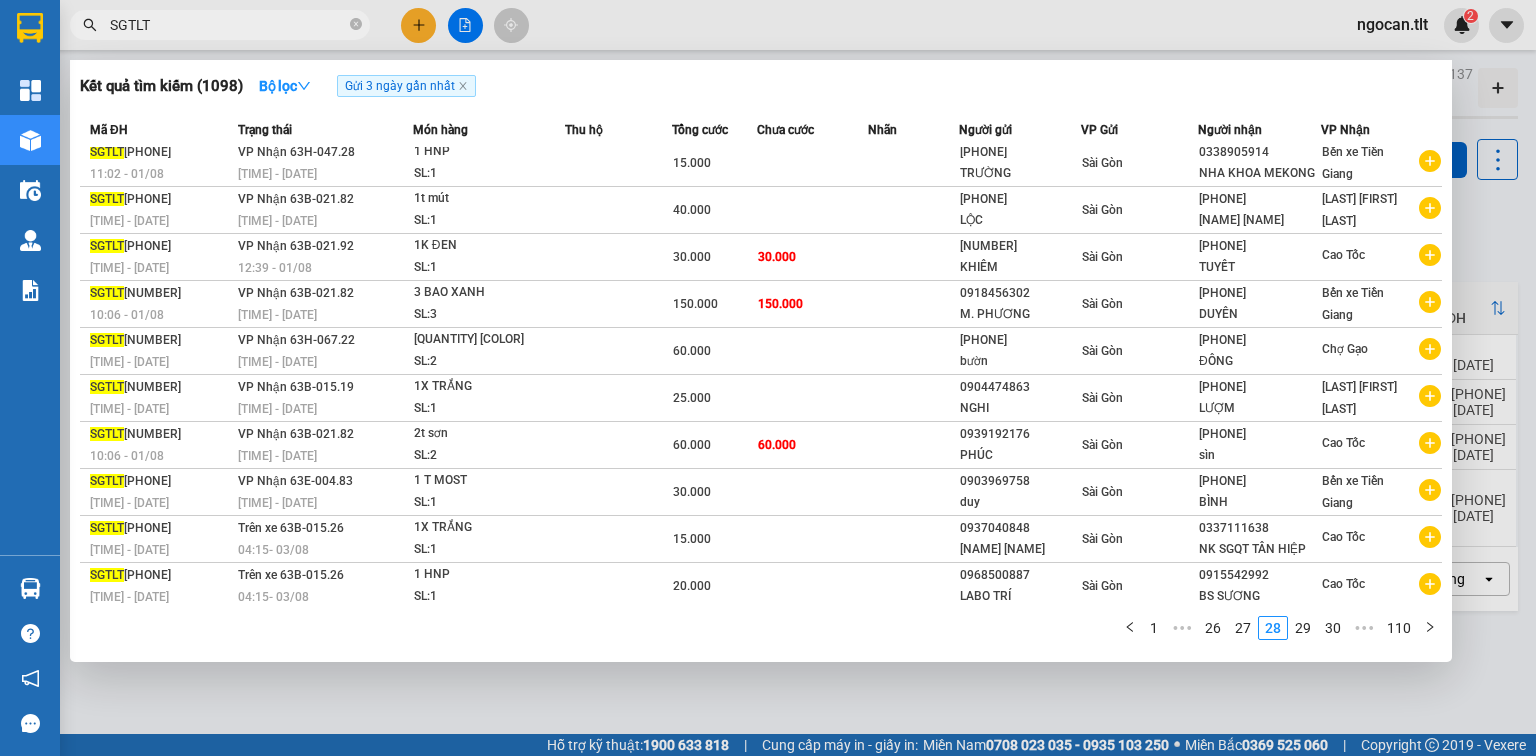 click on "Mã ĐH Trạng thái Món hàng Thu hộ Tổng cước Chưa cước Nhãn Người gửi VP Gửi Người nhận VP Nhận SGTLT [PHONE] [TIME] - [DATE] VP Nhận   63H-047.28 [TIME] - [DATE] 1 HNP SL:  1 15.000 [PHONE] TRƯỜNG  Sài Gòn [PHONE] NHA KHOA MEKONG Bến xe Tiền Giang SGTLT [PHONE] [TIME] - [DATE] VP Nhận   63B-021.82 [TIME] - [DATE] 1t mút SL:  1 40.000 [PHONE] LỘC Sài Gòn [PHONE] HOA VIÊN Nguyễn Văn Nguyễn SGTLT [PHONE] [TIME] - [DATE] VP Nhận   63B-021.92 [TIME] - [DATE] 1K ĐEN SL:  1 30.000 30.000 [PHONE] KHIÊM Sài Gòn [PHONE] TUYẾT  Cao Tốc SGTLT [PHONE] [TIME] - [DATE] VP Nhận   63B-021.82 [TIME] - [DATE] 3 BAO XANH SL:  3 150.000 150.000 [PHONE] M. PHƯƠNG  Sài Gòn [PHONE] DUYÊN  Bến xe Tiền Giang SGTLT [PHONE] [TIME] - [DATE] VP Nhận   63H-067.22 [TIME] - [DATE] 2x đen SL:  2 60.000 [PHONE] bườn Sài Gòn [PHONE] ĐÔNG  Chợ Gạo SGTLT [PHONE] [TIME] - [DATE] VP Nhận   63B-015.19 [TIME] - [DATE] 1X TRẮNG SL:  1" at bounding box center [761, 382] 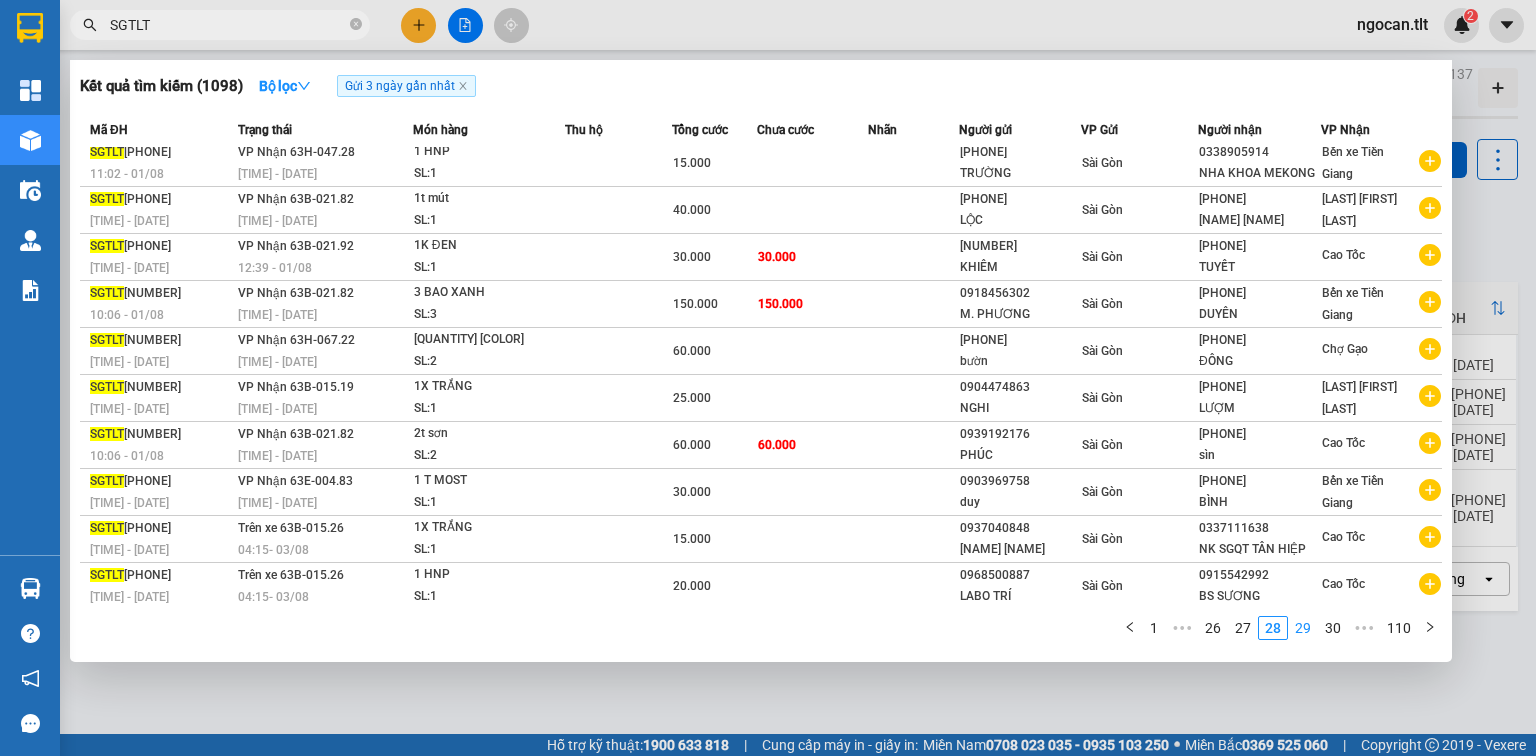 click on "29" at bounding box center [1303, 628] 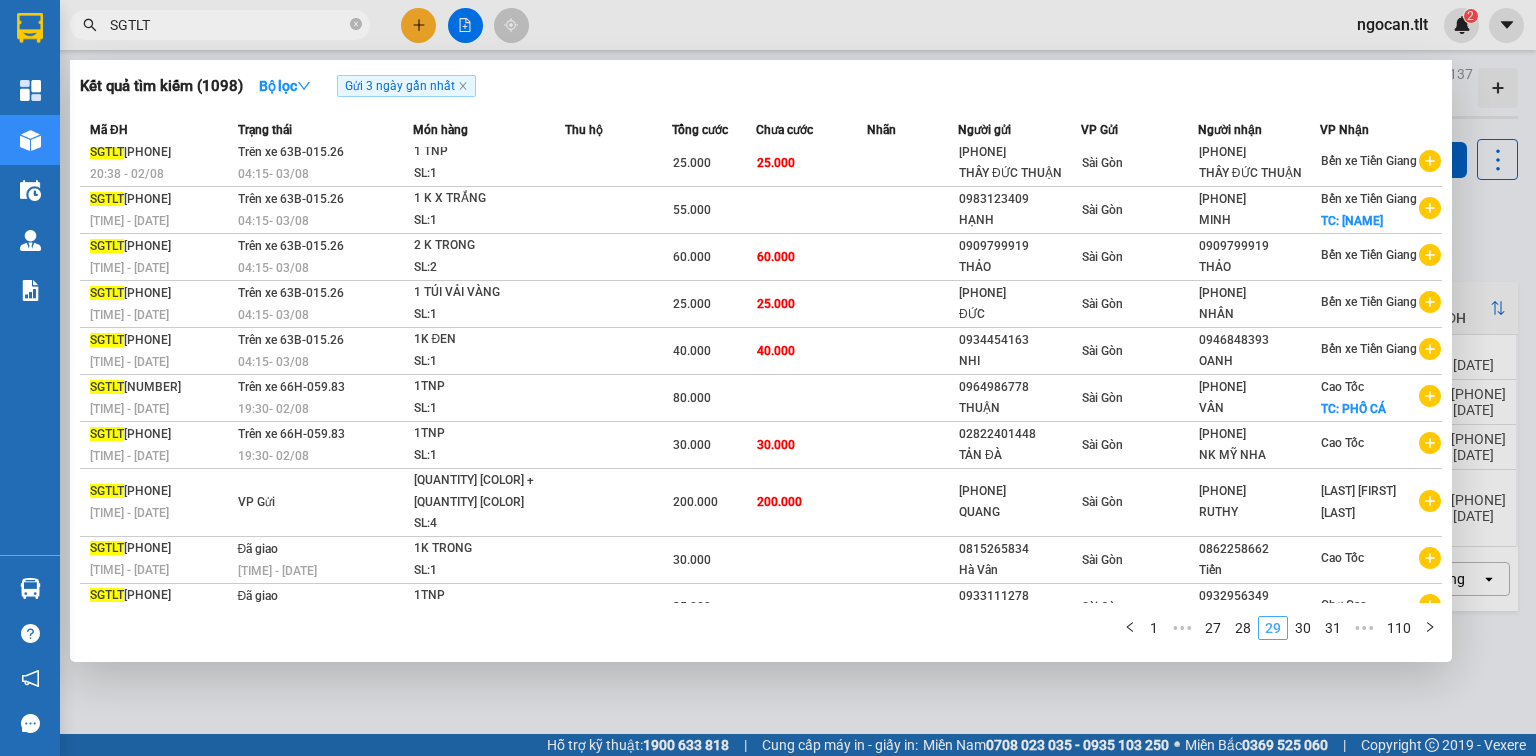 click on "Mã ĐH Trạng thái Món hàng Thu hộ Tổng cước Chưa cước Nhãn Người gửi VP Gửi Người nhận VP Nhận SGTLT [NUMBER] [TIME] - [DATE] Trên xe   [PLATE] [TIME]  -   [DATE] [ITEM_COUNT] [TEXT] SL:  1 [PRICE] [PRICE] [PHONE] [NAME] [NAME]  Sài Gòn [PHONE] [NAME] [NAME]  Bến xe Tiền Giang SGTLT [NUMBER] [TIME] - [DATE] Trên xe   [PLATE] [TIME]  -   [DATE] [ITEM_COUNT] [TEXT] [TEXT] SL:  1 [PRICE] [PHONE] [NAME]  Sài Gòn [PHONE] [NAME] Bến xe Tiền Giang TC: [TEXT] [NAME] SGTLT [NUMBER] [TIME] - [DATE] Trên xe   [PLATE] [TIME]  -   [DATE] [ITEM_COUNT] [TEXT] [TEXT] SL:  2 [PRICE] [PRICE] [PHONE] [NAME]  Sài Gòn [PHONE] [NAME]  Bến xe Tiền Giang SGTLT [NUMBER] [TIME] - [DATE] Trên xe   [PLATE] [TIME]  -   [DATE] [ITEM_COUNT] [TEXT] [TEXT] SL:  1 [PRICE] [PRICE] [PHONE] Sài Gòn [PHONE] [NAME] Bến xe Tiền Giang SGTLT [NUMBER] [TIME] - [DATE] Trên xe   [PLATE] [TIME]  -   [DATE] [ITEM_COUNT] [TEXT] [TEXT] SL:  1 [PRICE] [PRICE] [PHONE]  Sài Gòn [PHONE] [NAME] Bến xe Tiền Giang" at bounding box center (761, 382) 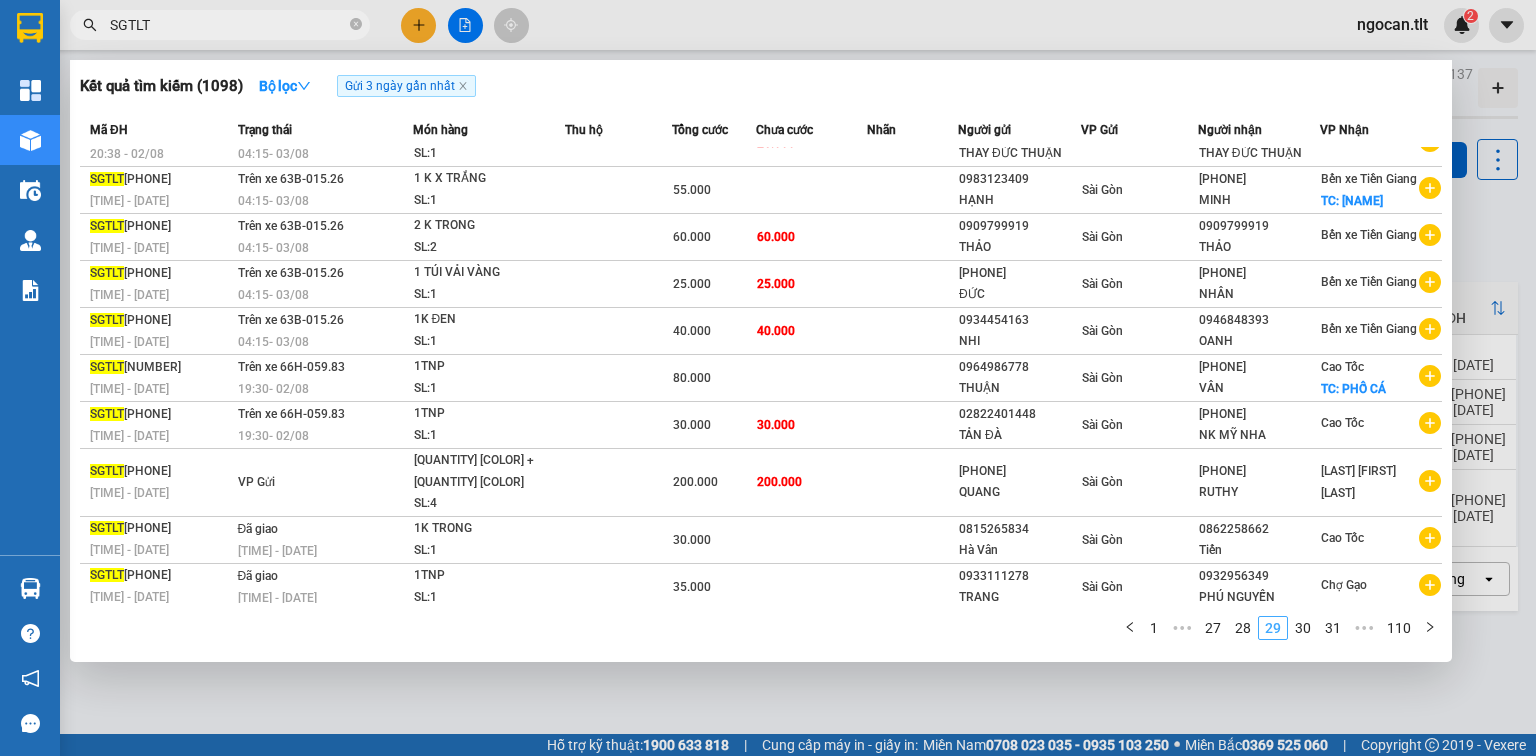 click on "30" at bounding box center (1303, 628) 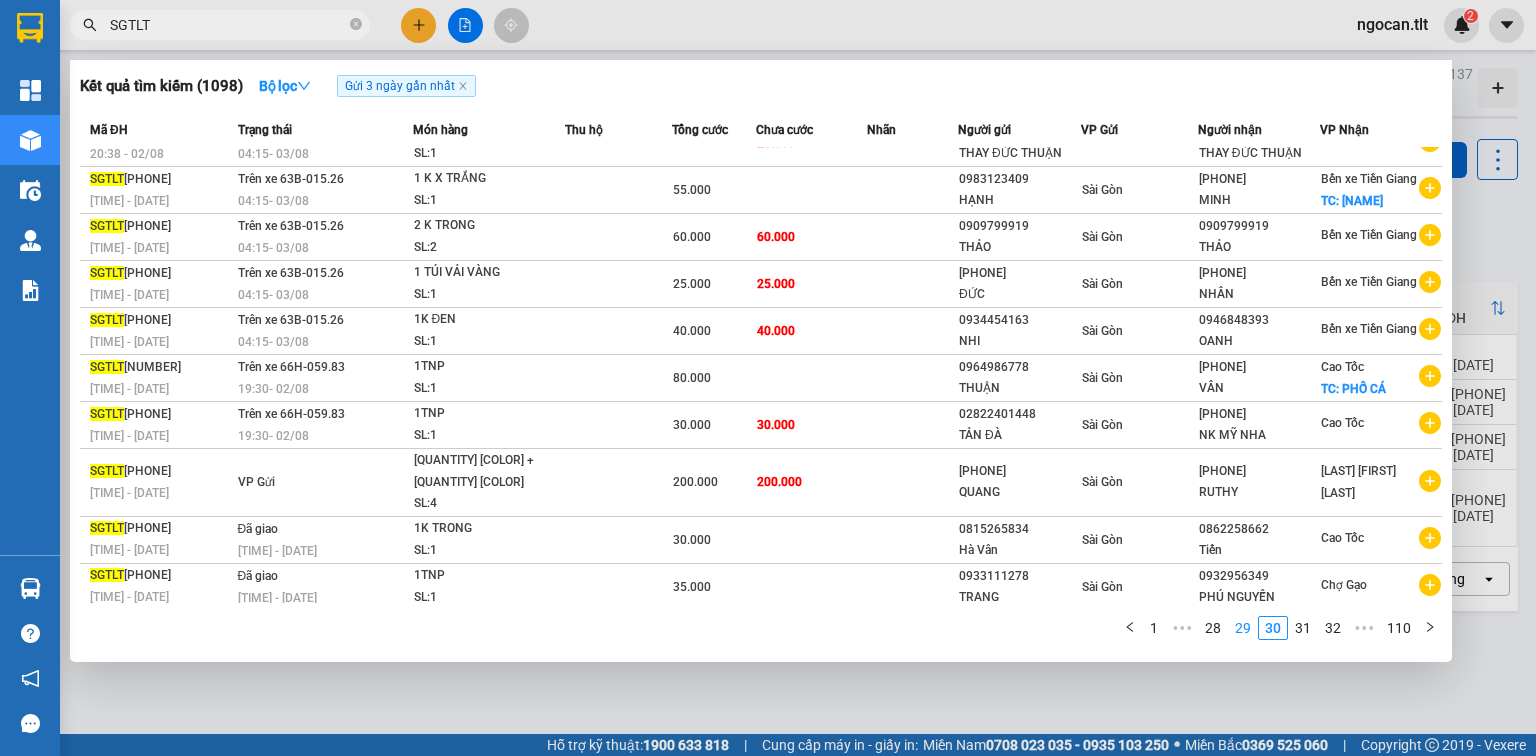 click on "Mã ĐH Trạng thái Món hàng Thu hộ Tổng cước Chưa cước Nhãn Người gửi VP Gửi Người nhận VP Nhận SGTLT [NUMBER] [TIME] - [DATE] Trên xe   [PLATE] [TIME]  -   [DATE] [ITEM_COUNT] [TEXT] SL:  1 [PRICE] [PRICE] [PHONE] [NAME] [NAME]  Sài Gòn [PHONE] [NAME] [NAME]  Bến xe Tiền Giang SGTLT [NUMBER] [TIME] - [DATE] Trên xe   [PLATE] [TIME]  -   [DATE] [ITEM_COUNT] [TEXT] [TEXT] SL:  1 [PRICE] [PHONE] [NAME]  Sài Gòn [PHONE] [NAME] Bến xe Tiền Giang TC: [TEXT] [NAME] SGTLT [NUMBER] [TIME] - [DATE] Trên xe   [PLATE] [TIME]  -   [DATE] [ITEM_COUNT] [TEXT] [TEXT] SL:  2 [PRICE] [PRICE] [PHONE] [NAME]  Sài Gòn [PHONE] [NAME]  Bến xe Tiền Giang SGTLT [NUMBER] [TIME] - [DATE] Trên xe   [PLATE] [TIME]  -   [DATE] [ITEM_COUNT] [TEXT] [TEXT] SL:  1 [PRICE] [PRICE] [PHONE] Sài Gòn [PHONE] [NAME] Bến xe Tiền Giang SGTLT [NUMBER] [TIME] - [DATE] Trên xe   [PLATE] [TIME]  -   [DATE] [ITEM_COUNT] [TEXT] [TEXT] SL:  1 [PRICE] [PRICE] [PHONE]  Sài Gòn [PHONE] [NAME] Bến xe Tiền Giang" at bounding box center [761, 382] 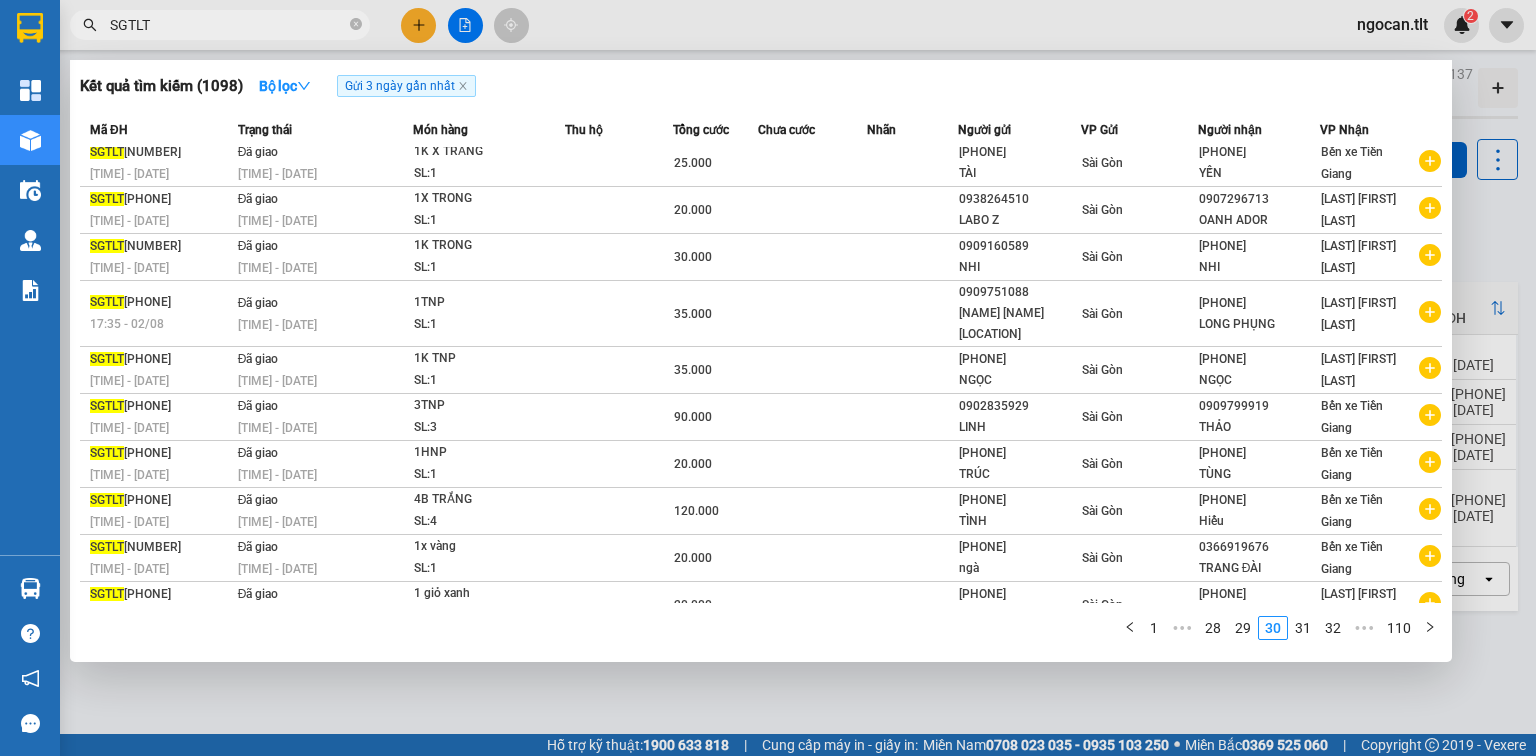 click on "29" at bounding box center (1243, 628) 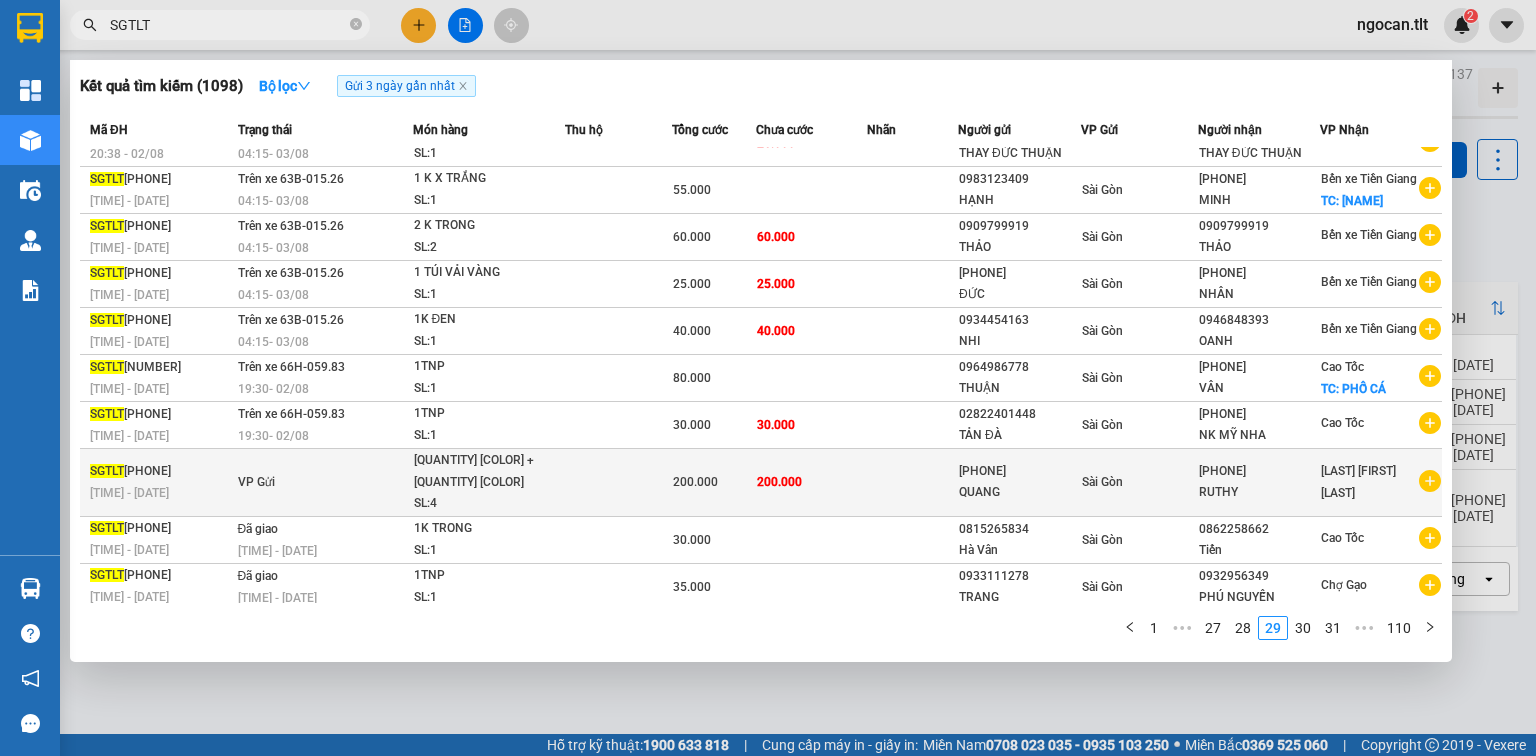 scroll, scrollTop: 52, scrollLeft: 0, axis: vertical 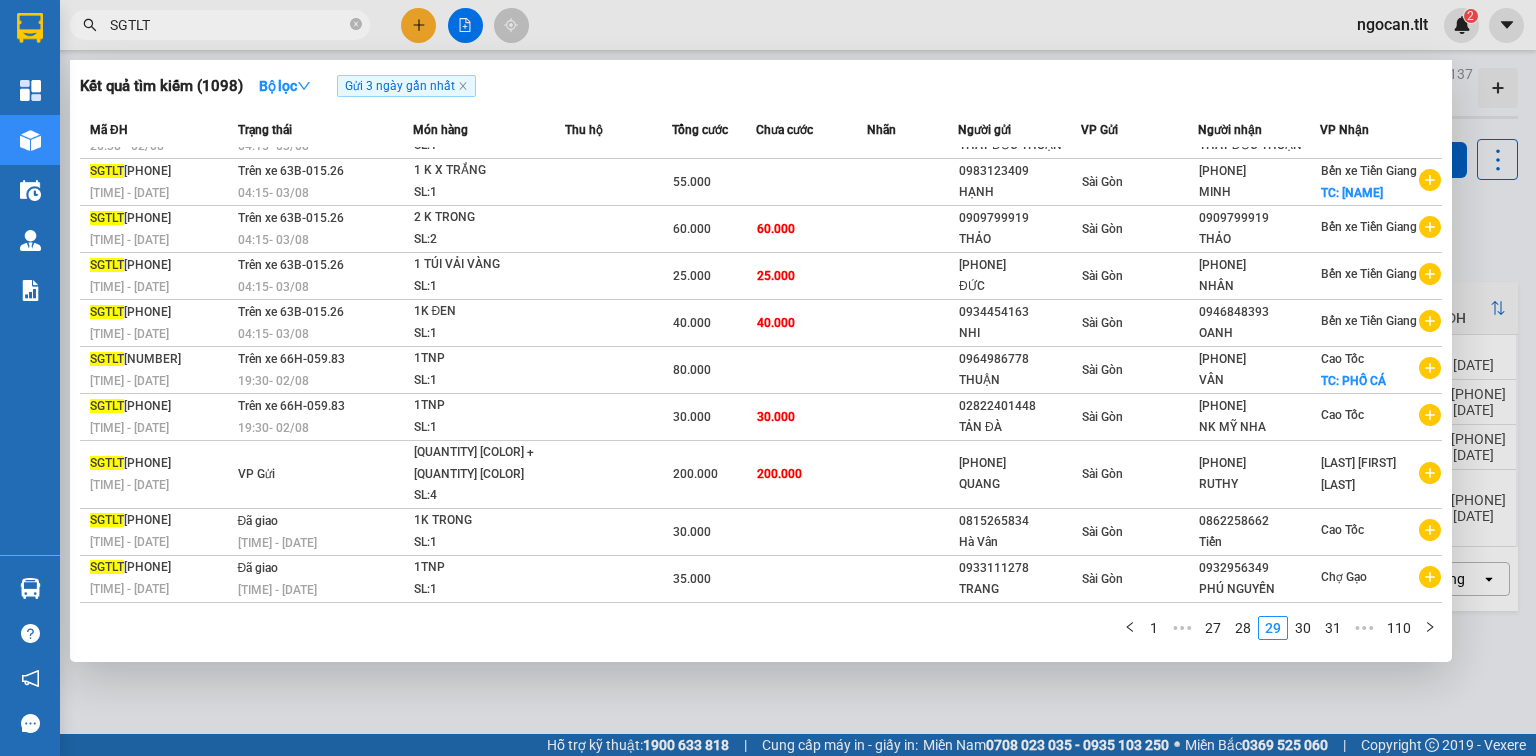 click at bounding box center [768, 378] 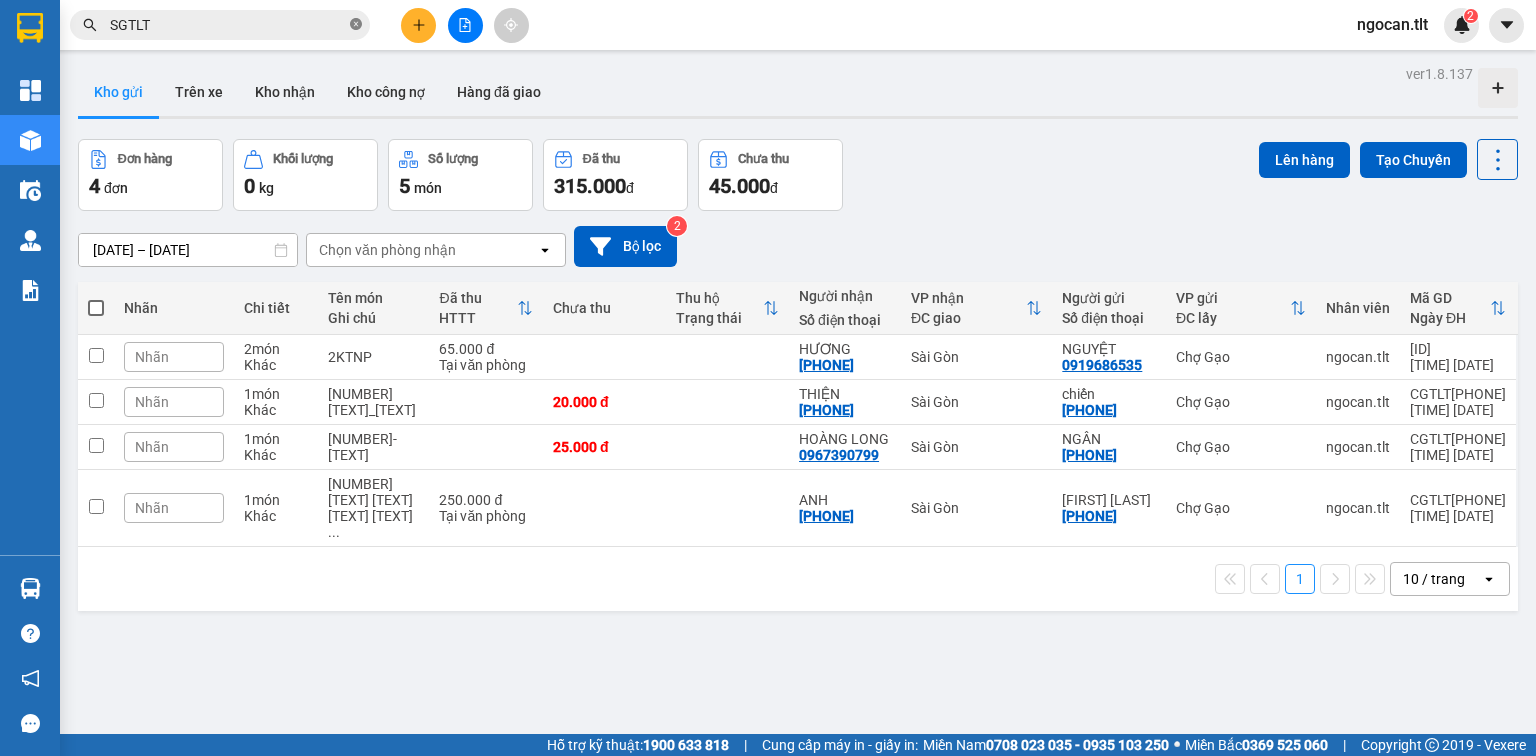 click 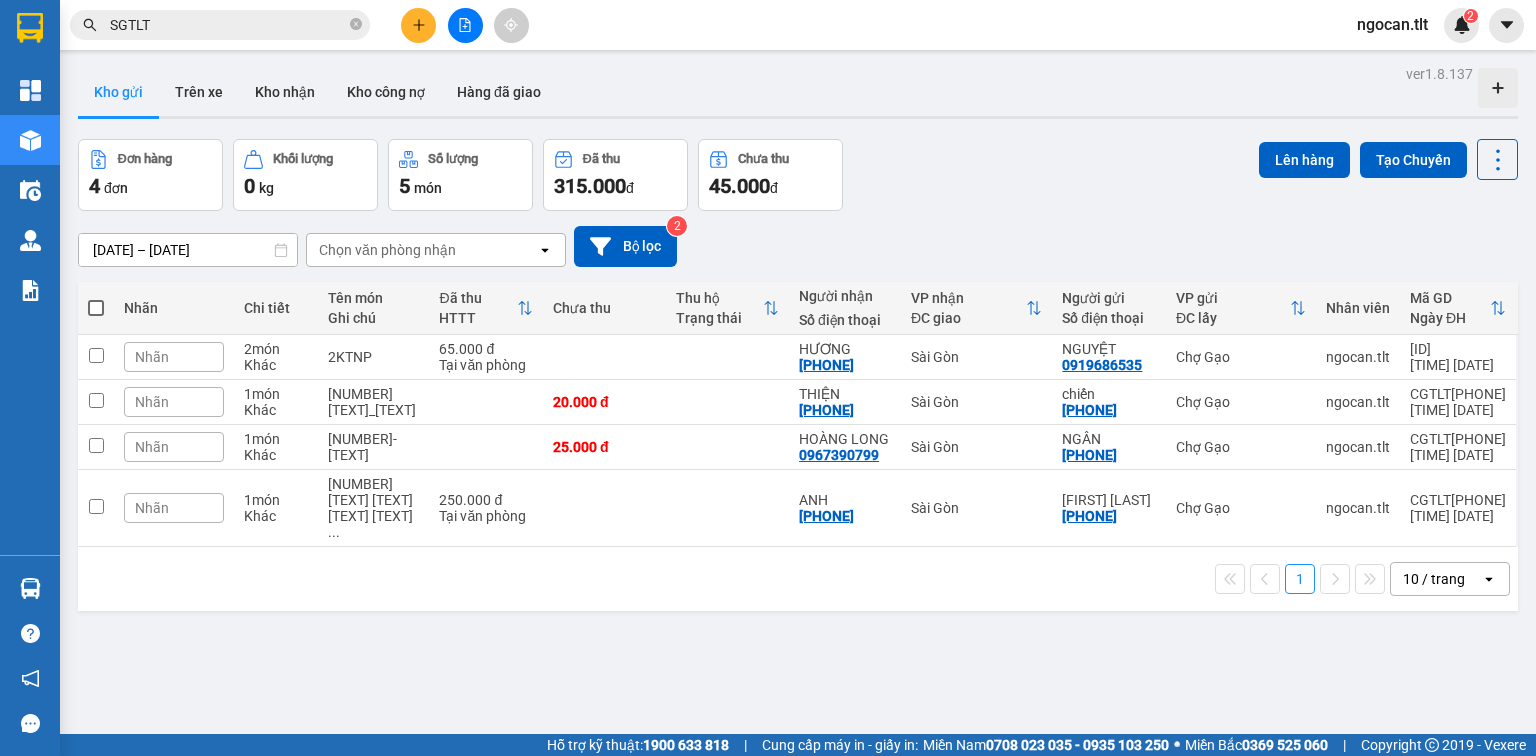 type 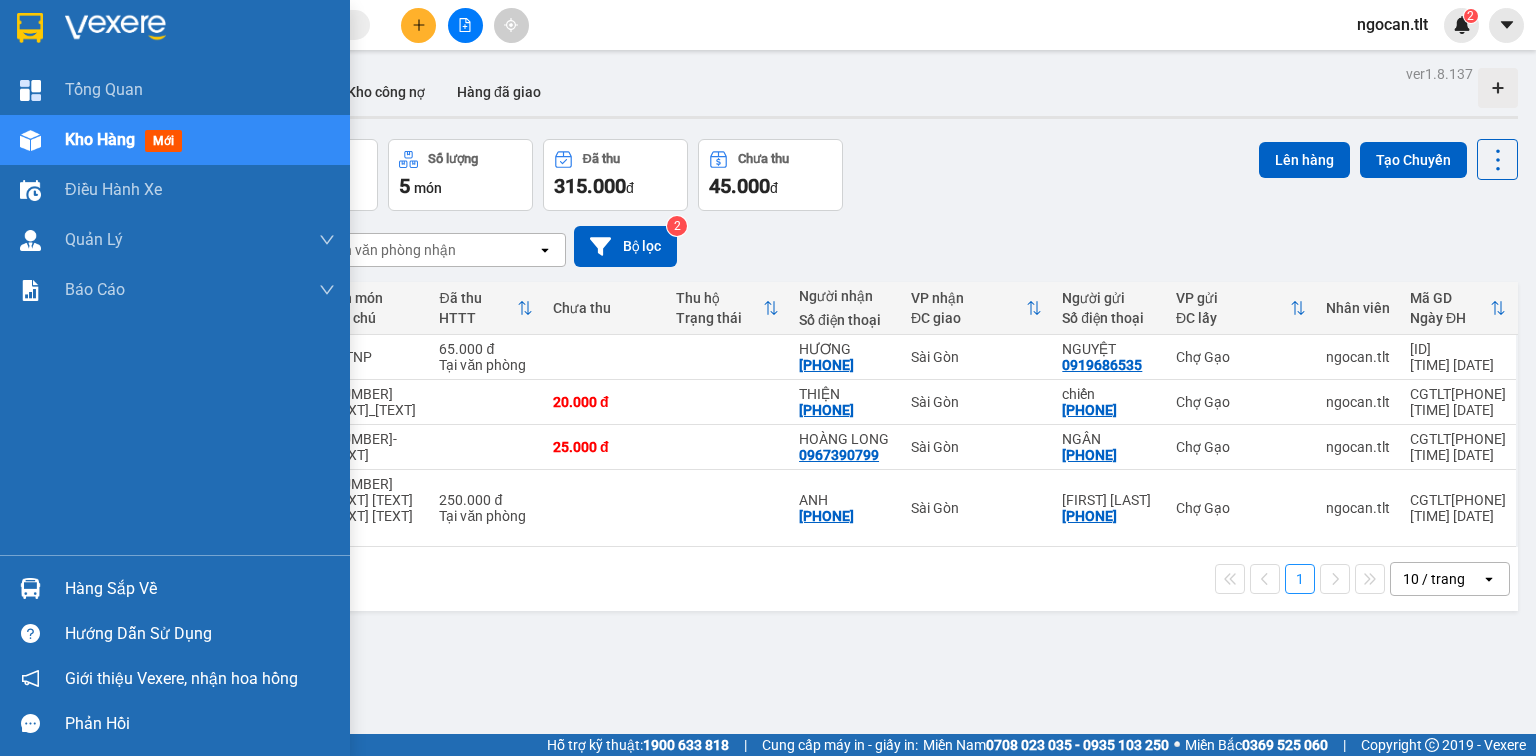 click at bounding box center (175, 32) 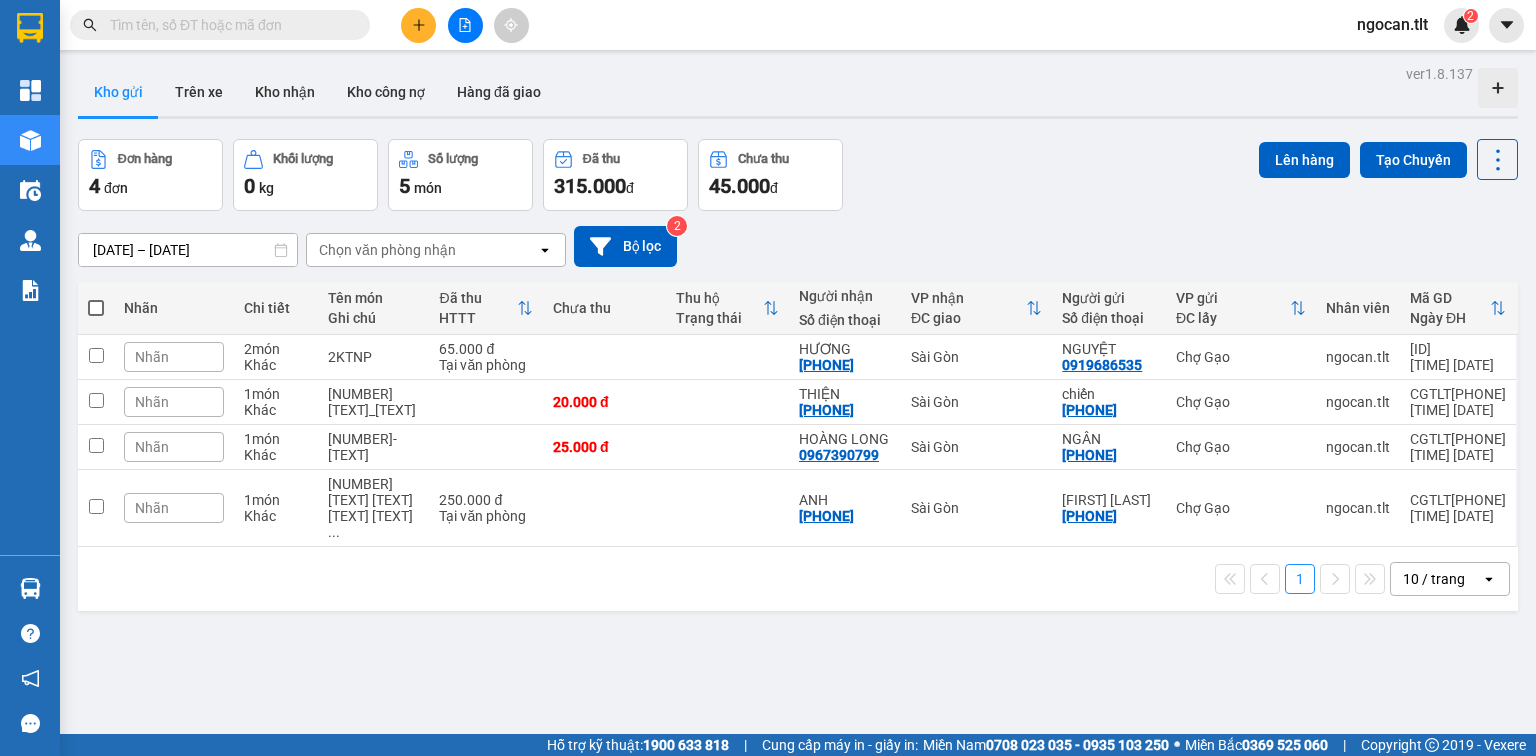 click at bounding box center (195, 25) 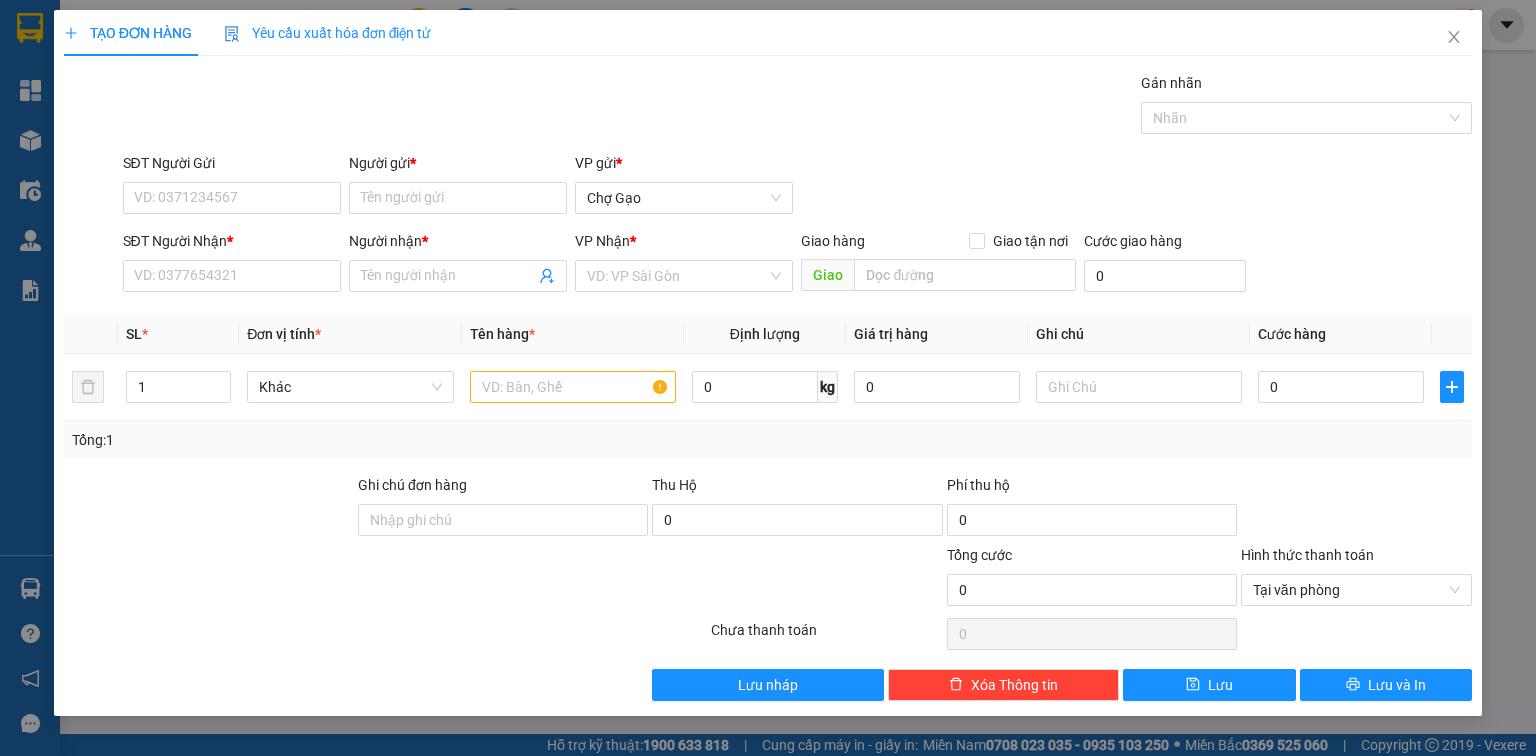 click on "VP Nhận  * VD: VP Sài Gòn" at bounding box center [684, 265] 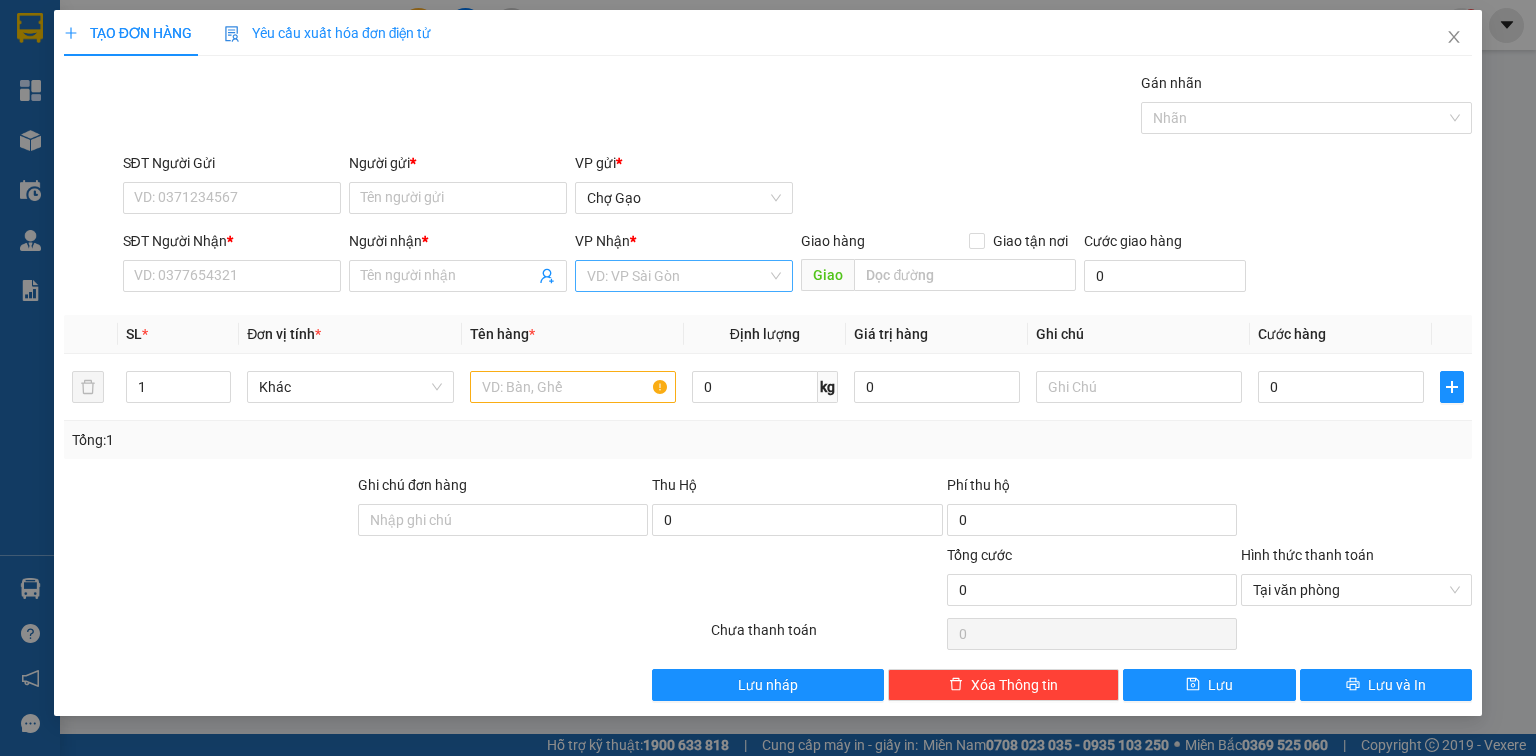 click on "VD: VP Sài Gòn" at bounding box center (684, 276) 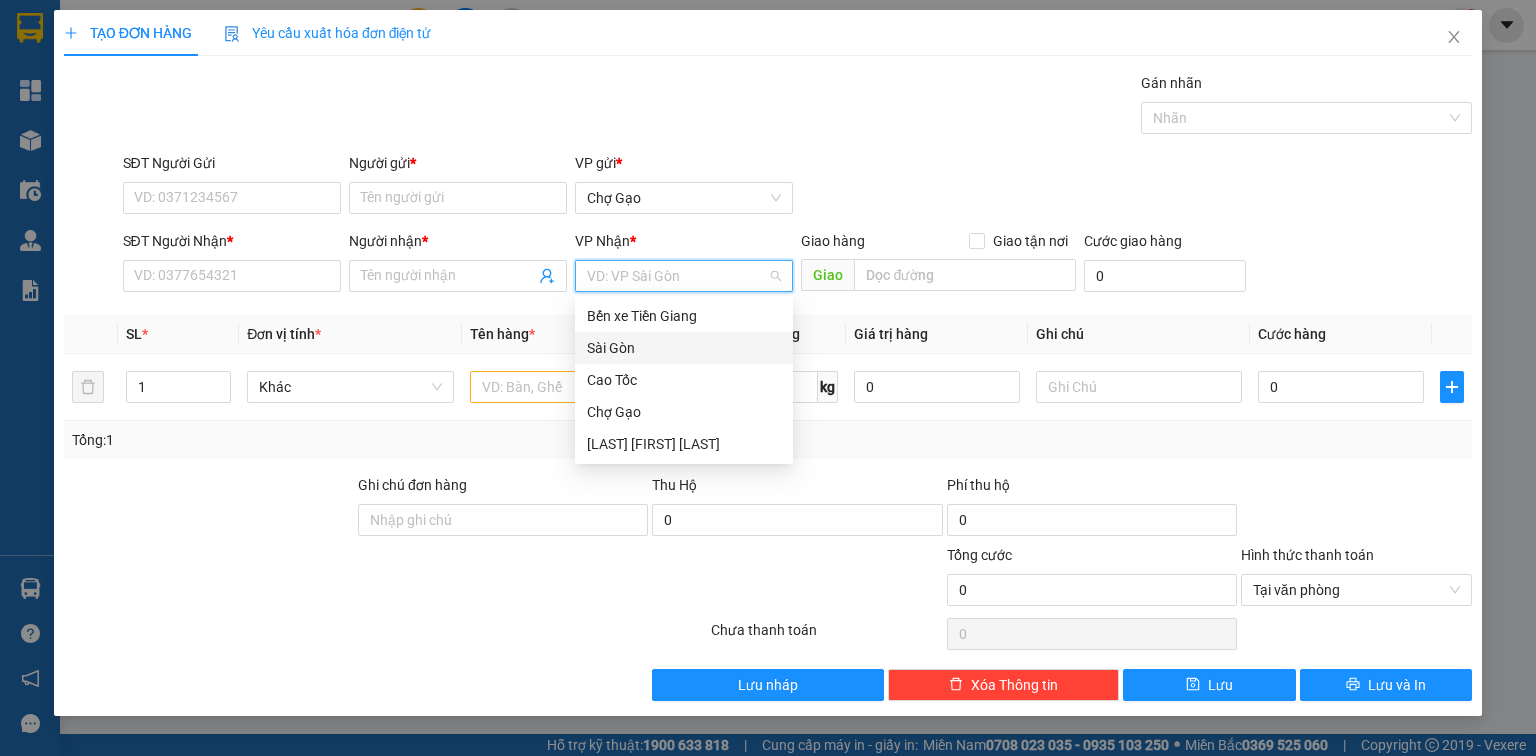 click on "Sài Gòn" at bounding box center (684, 348) 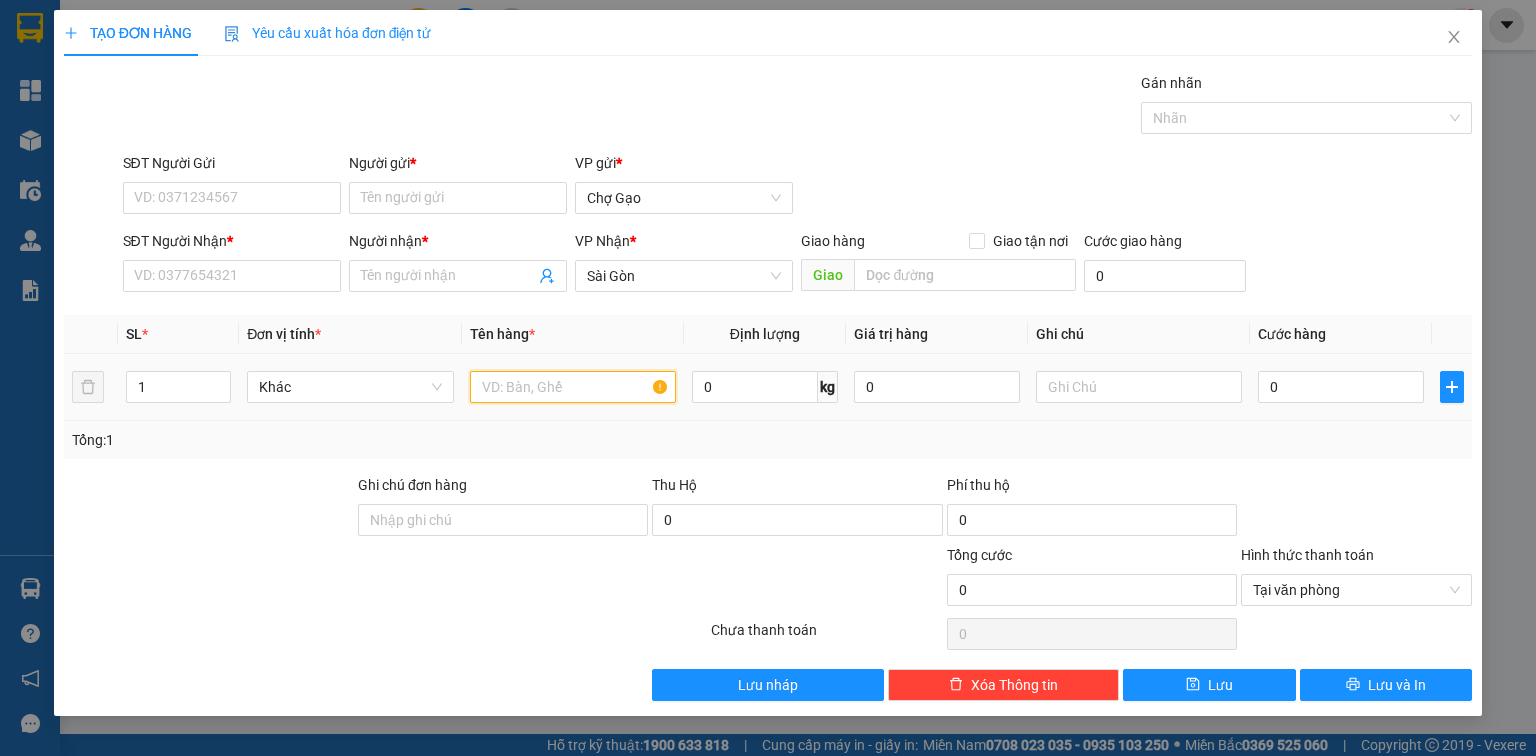 click at bounding box center [573, 387] 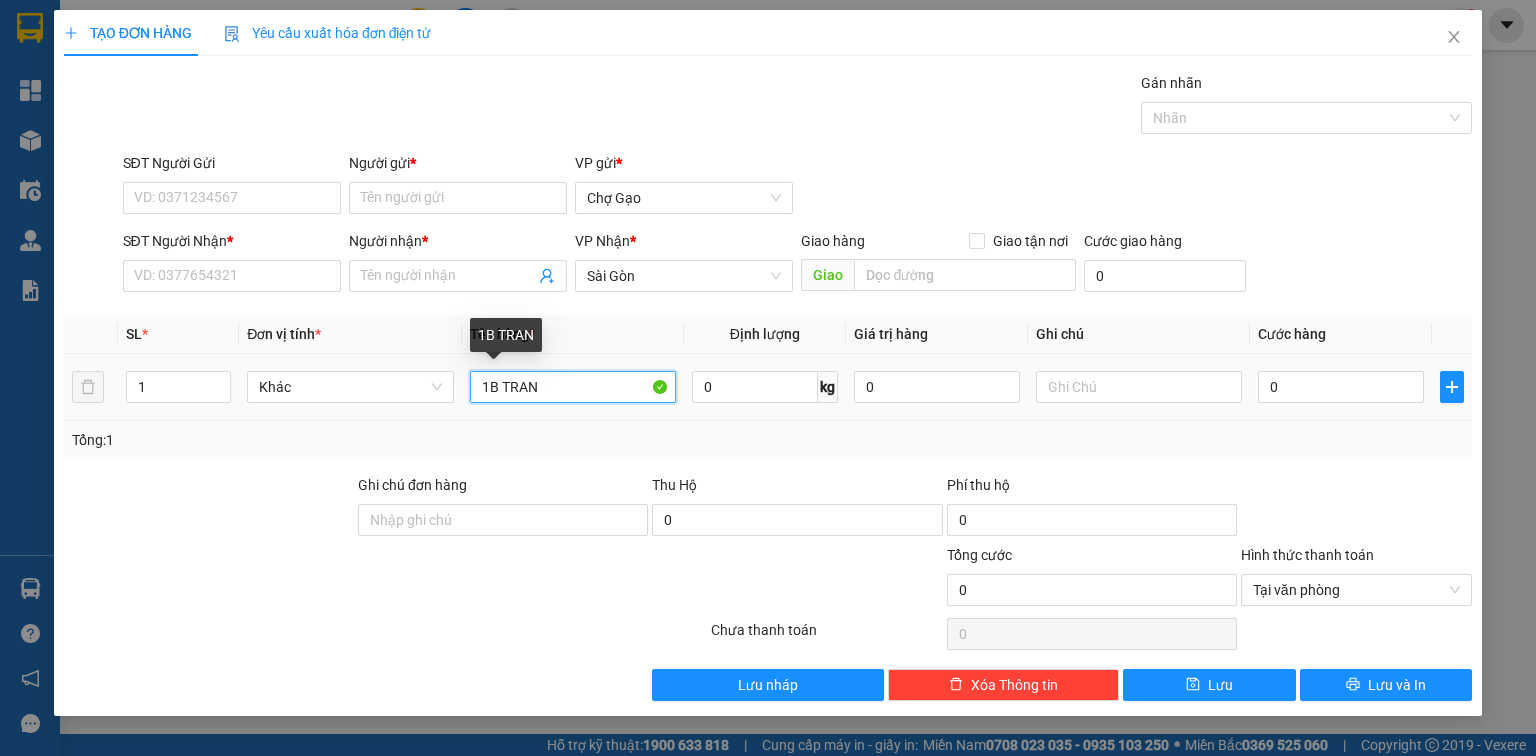 drag, startPoint x: 549, startPoint y: 393, endPoint x: 499, endPoint y: 389, distance: 50.159744 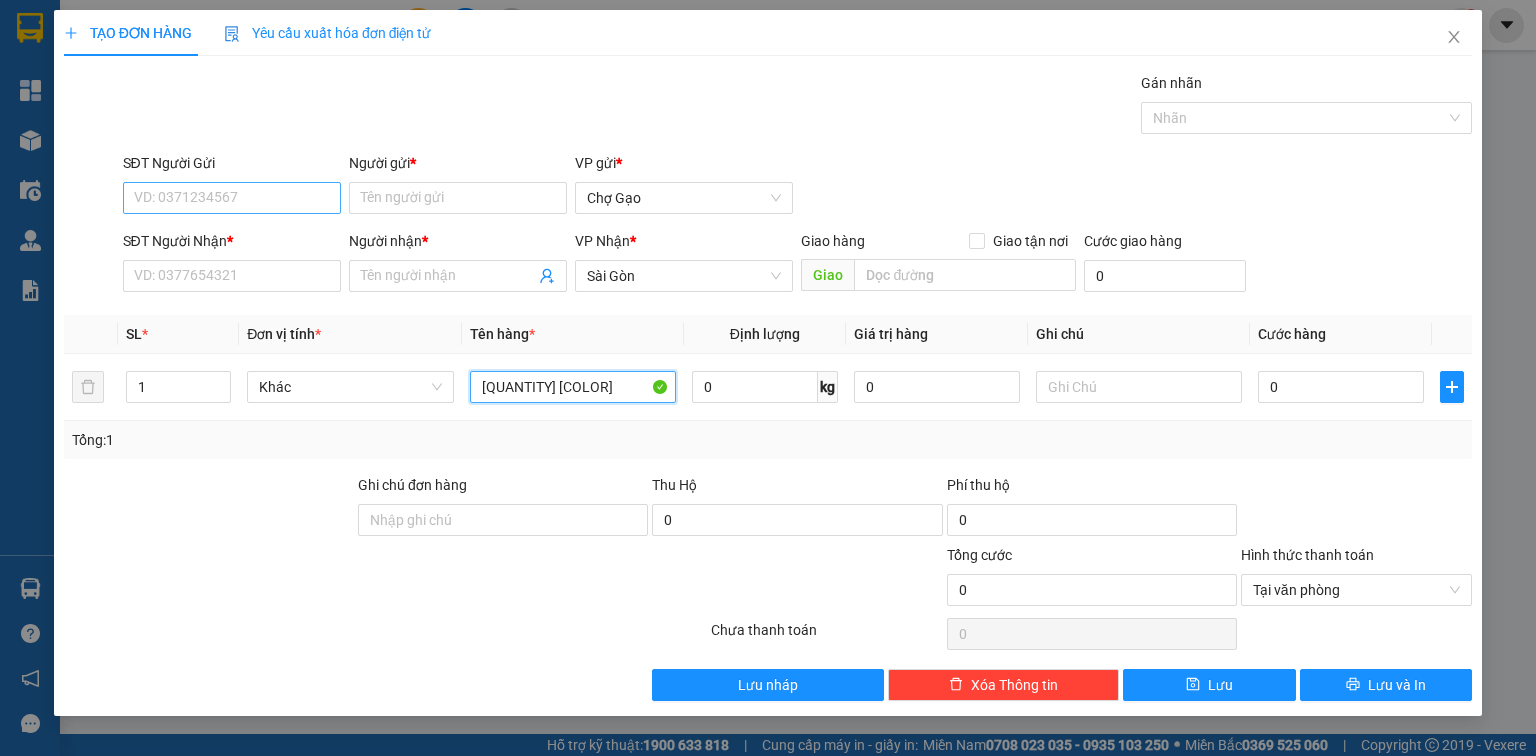 type on "[QUANTITY] [COLOR]" 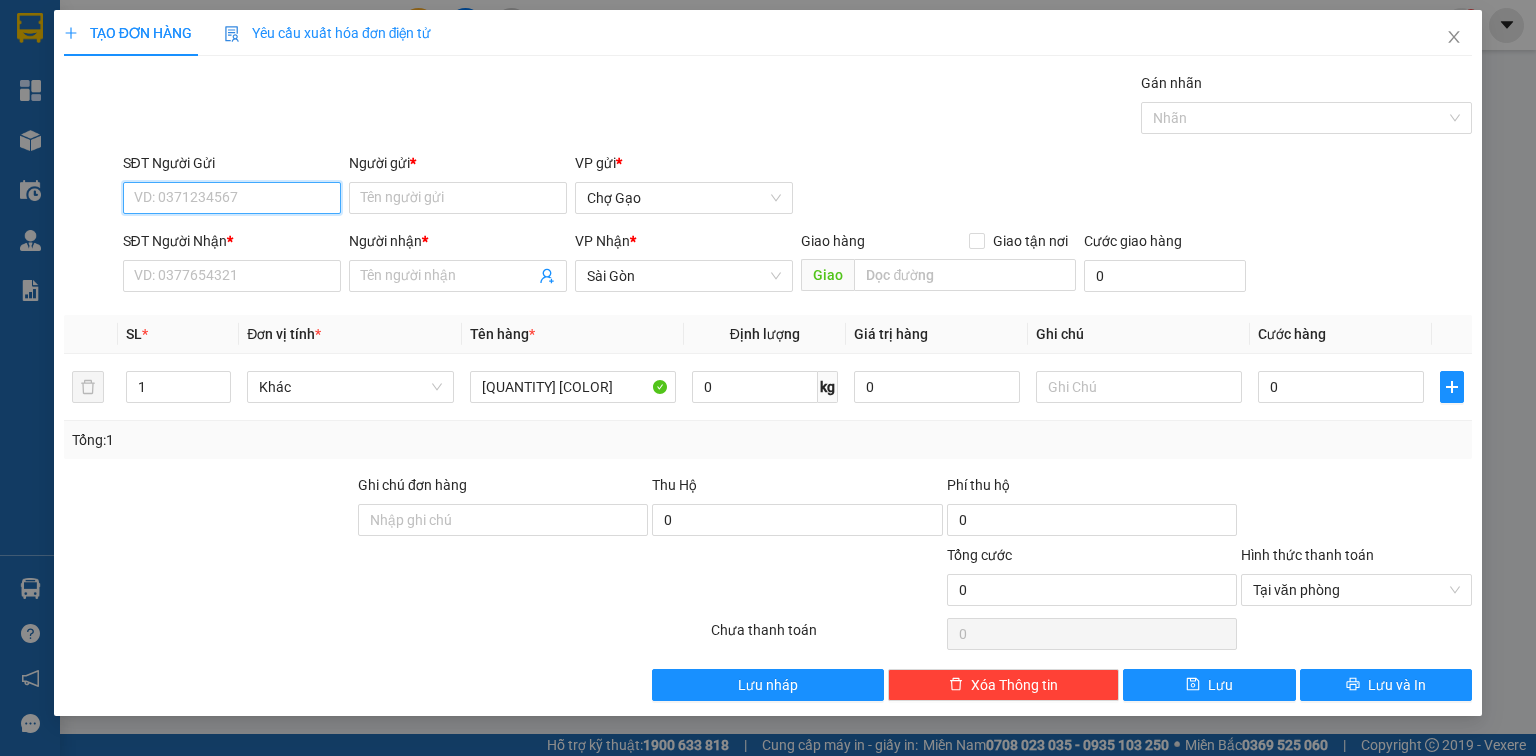 click on "SĐT Người Gửi" at bounding box center (232, 198) 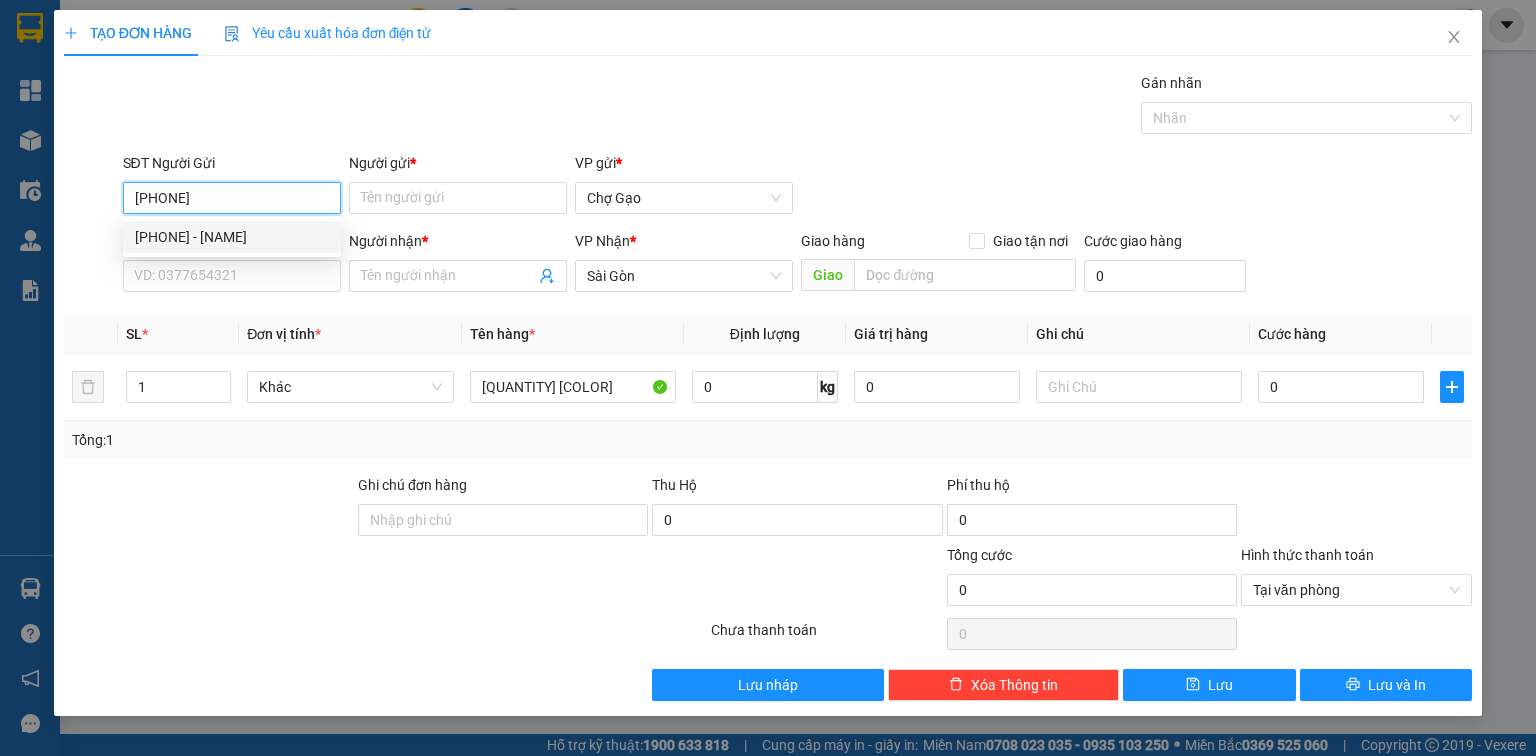 drag, startPoint x: 268, startPoint y: 233, endPoint x: 265, endPoint y: 257, distance: 24.186773 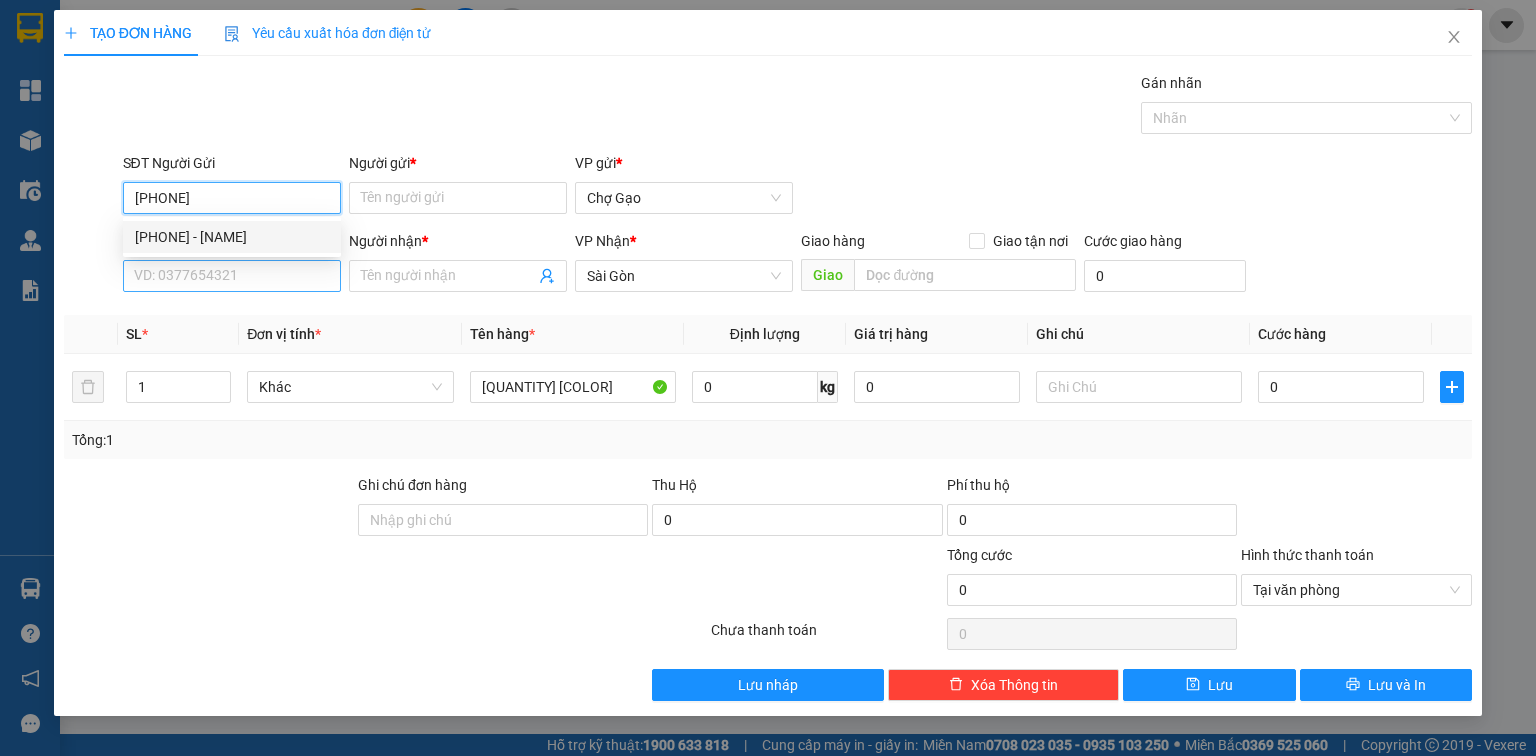 type on "[PHONE]" 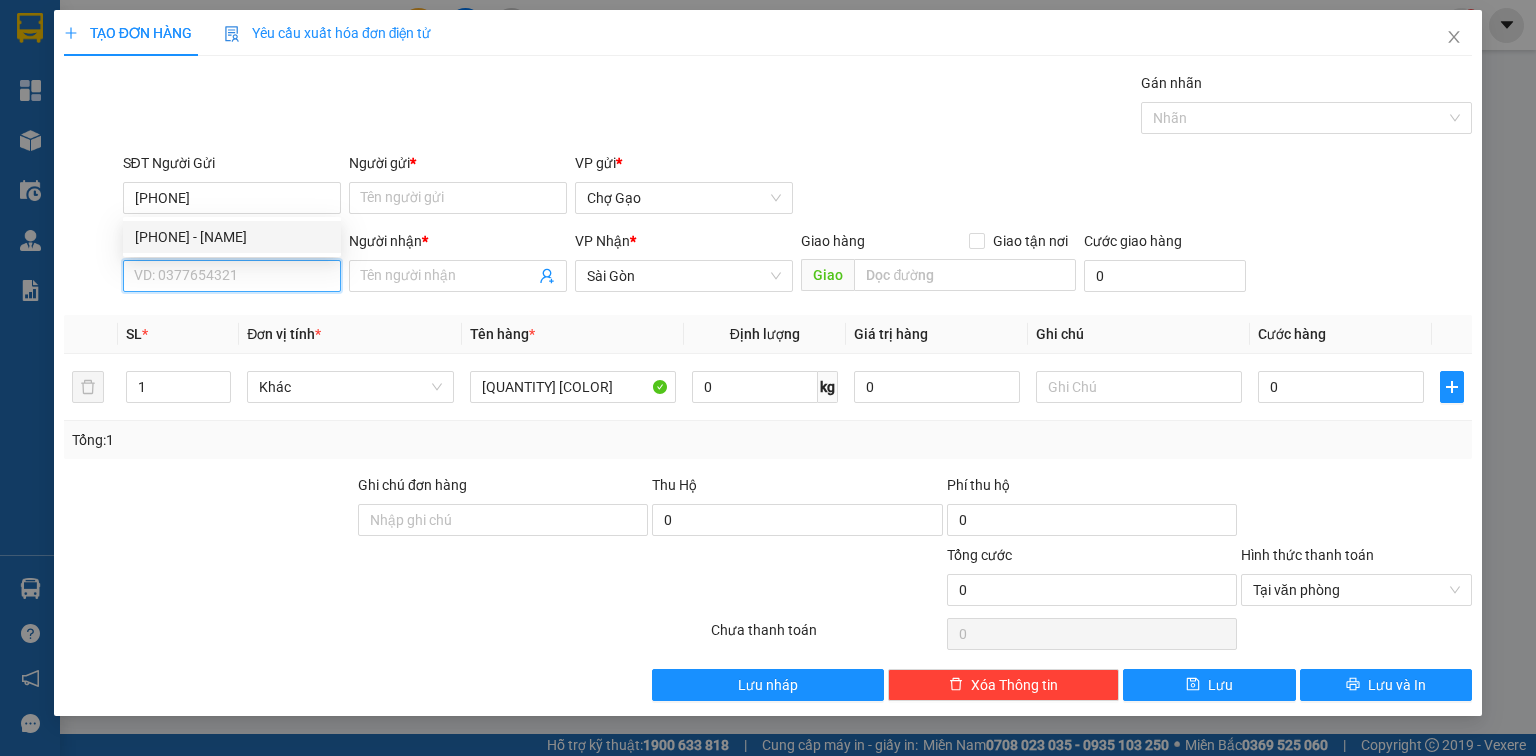 click on "SĐT Người Nhận  *" at bounding box center (232, 276) 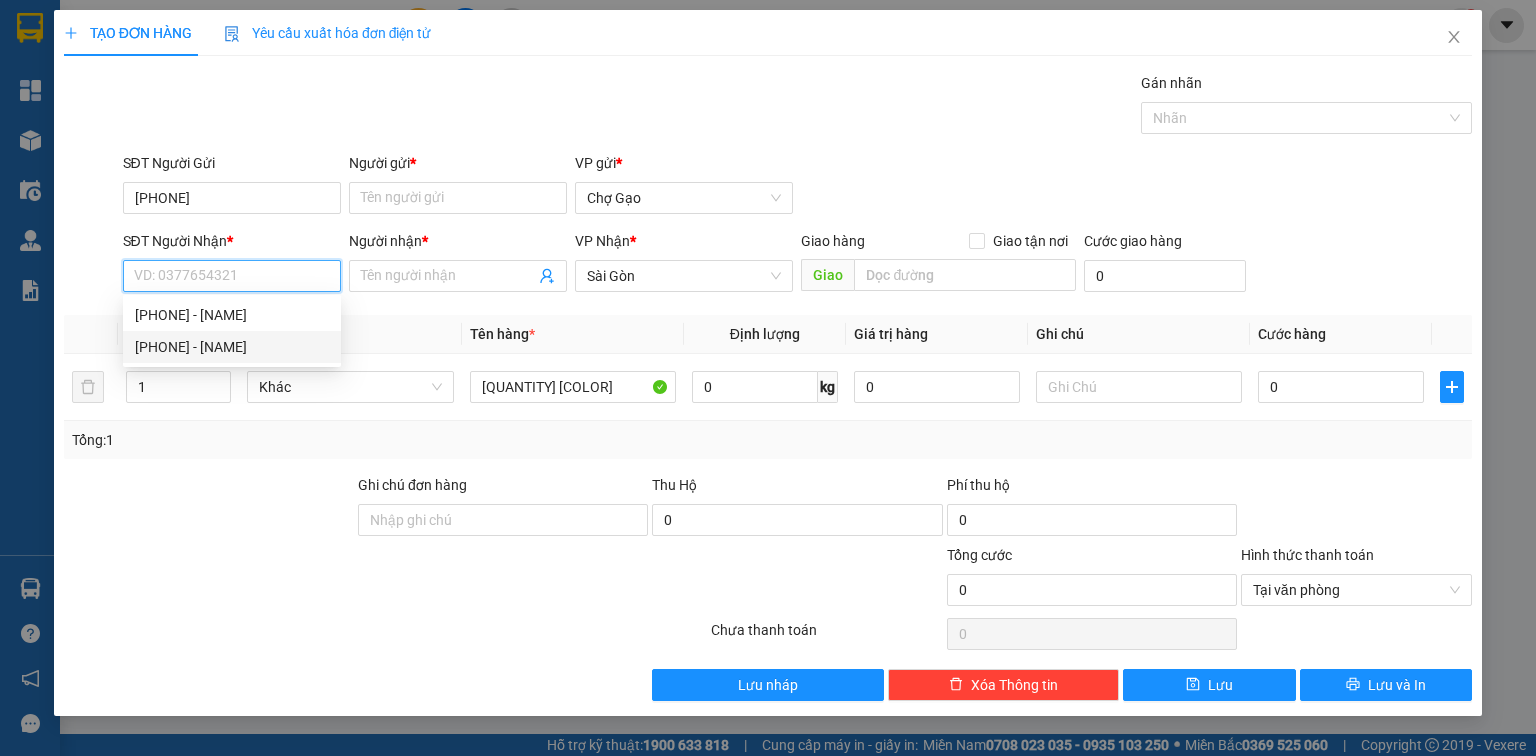 click on "[PHONE] - [NAME]" at bounding box center (232, 347) 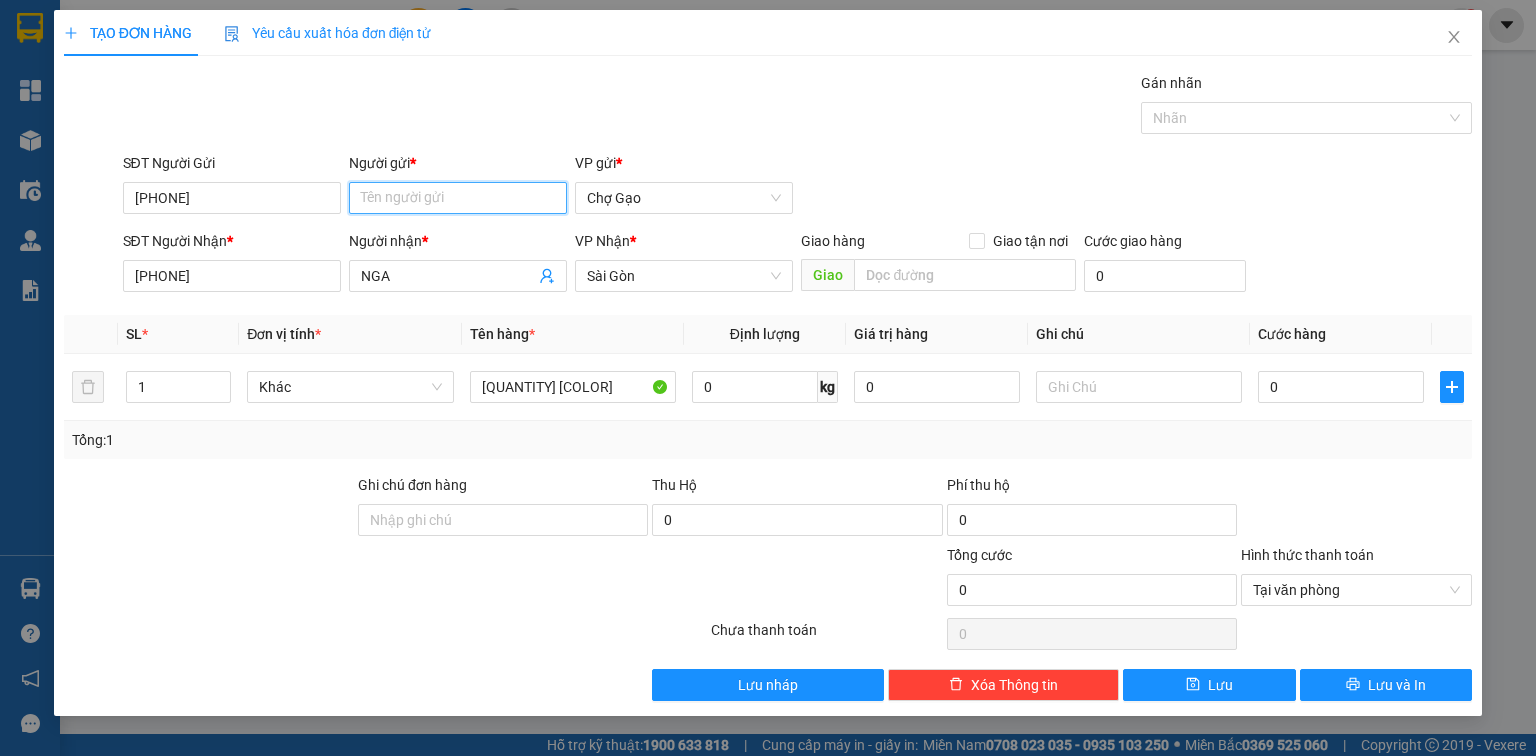 click on "Người gửi  *" at bounding box center (458, 198) 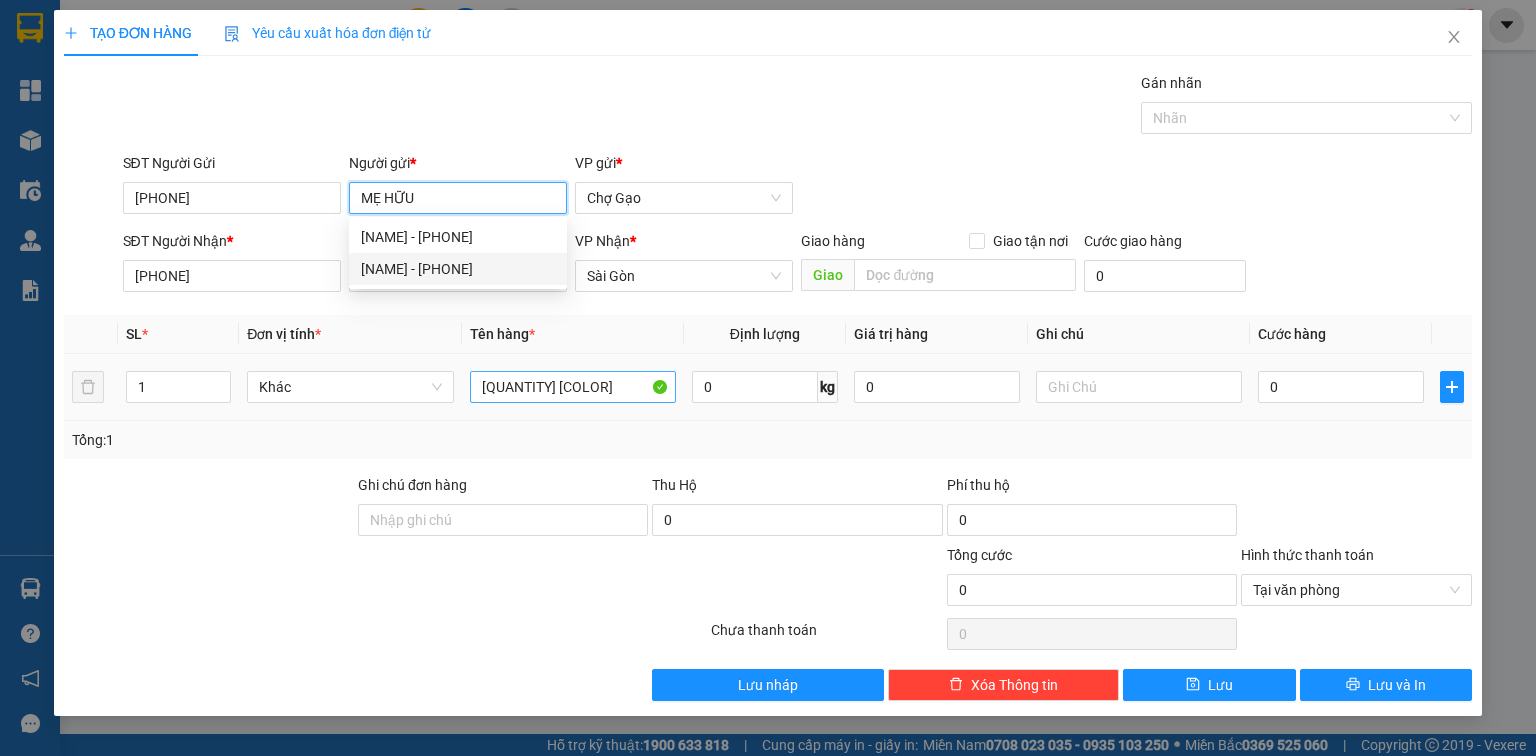 type on "MẸ HỮU" 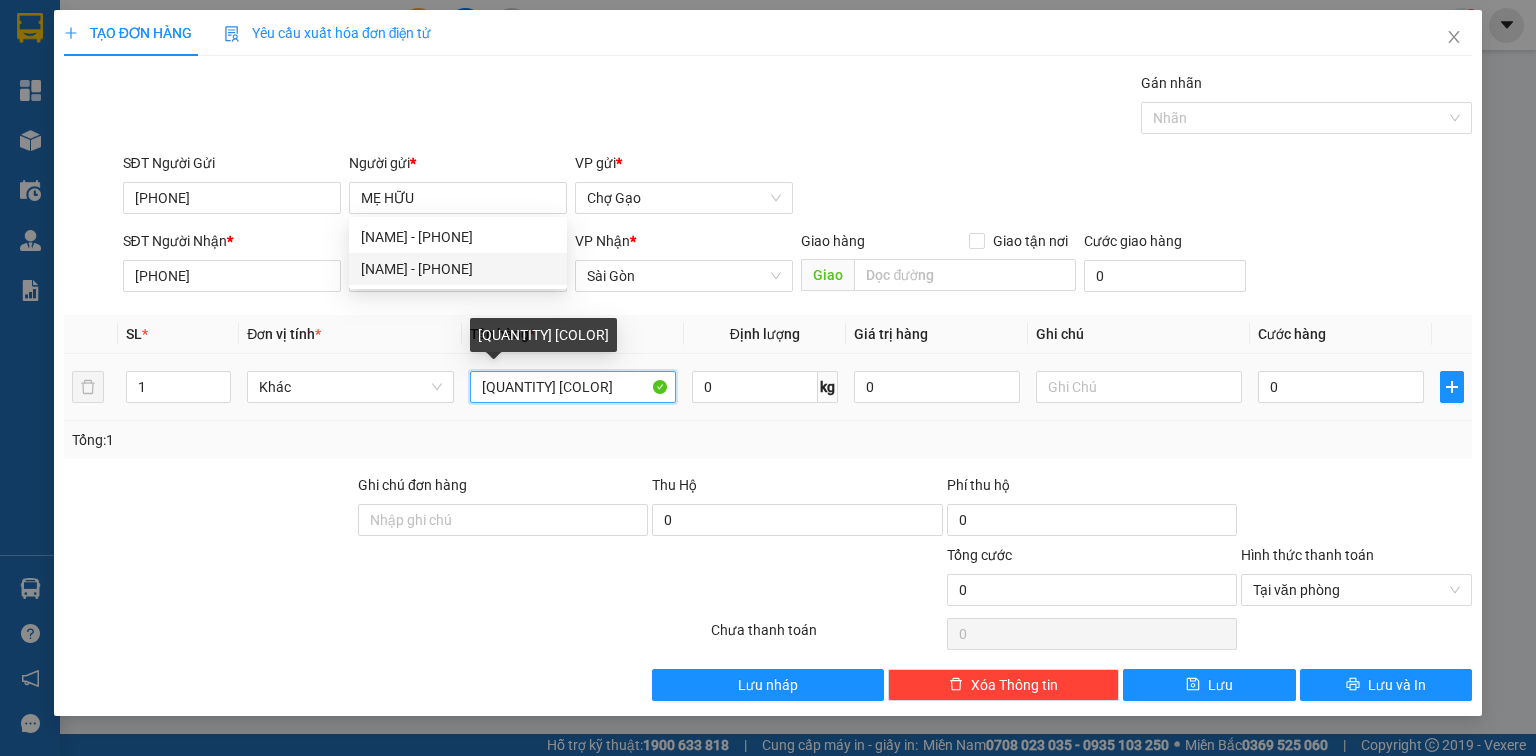 click on "[QUANTITY] [COLOR]" at bounding box center [573, 387] 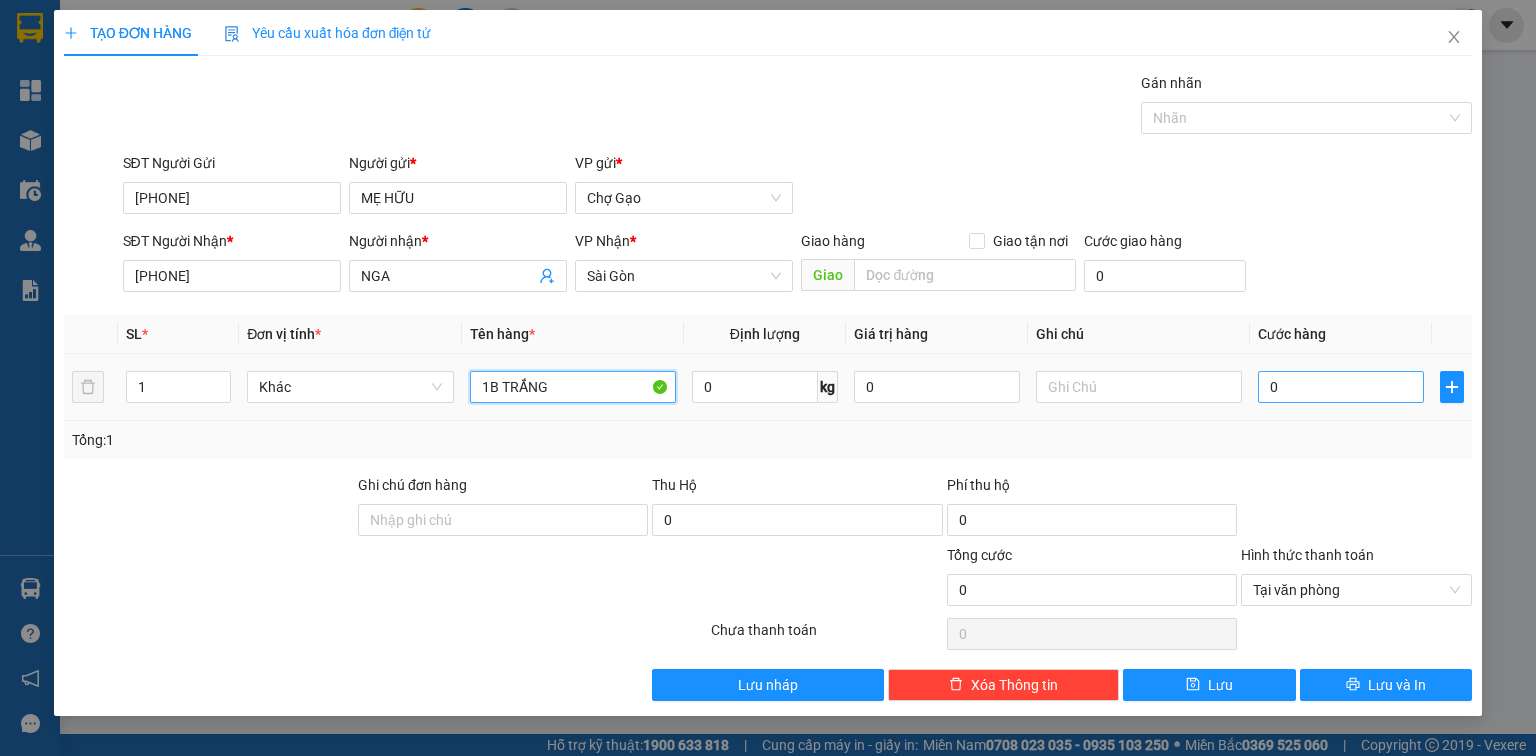 type on "1B TRẮNG" 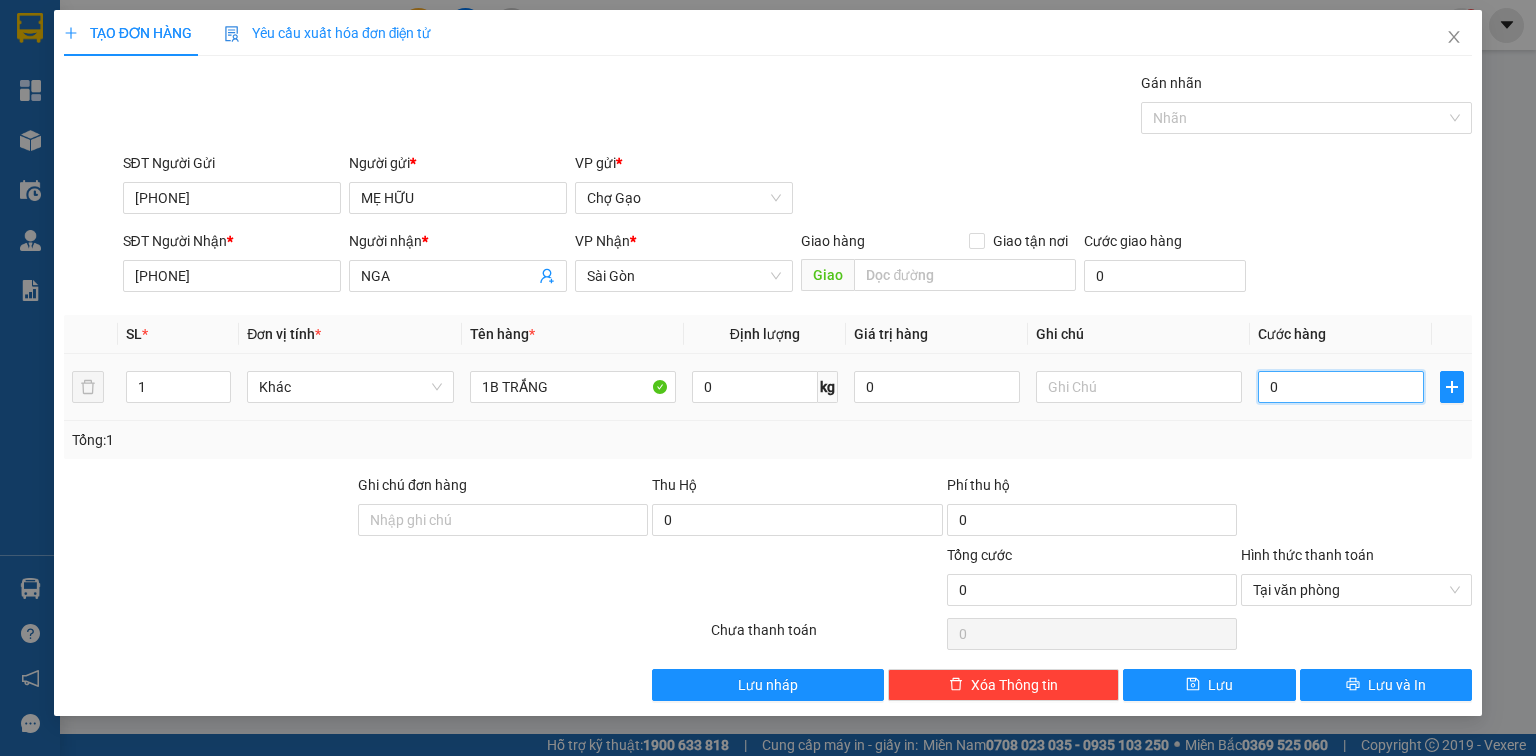 click on "0" at bounding box center (1341, 387) 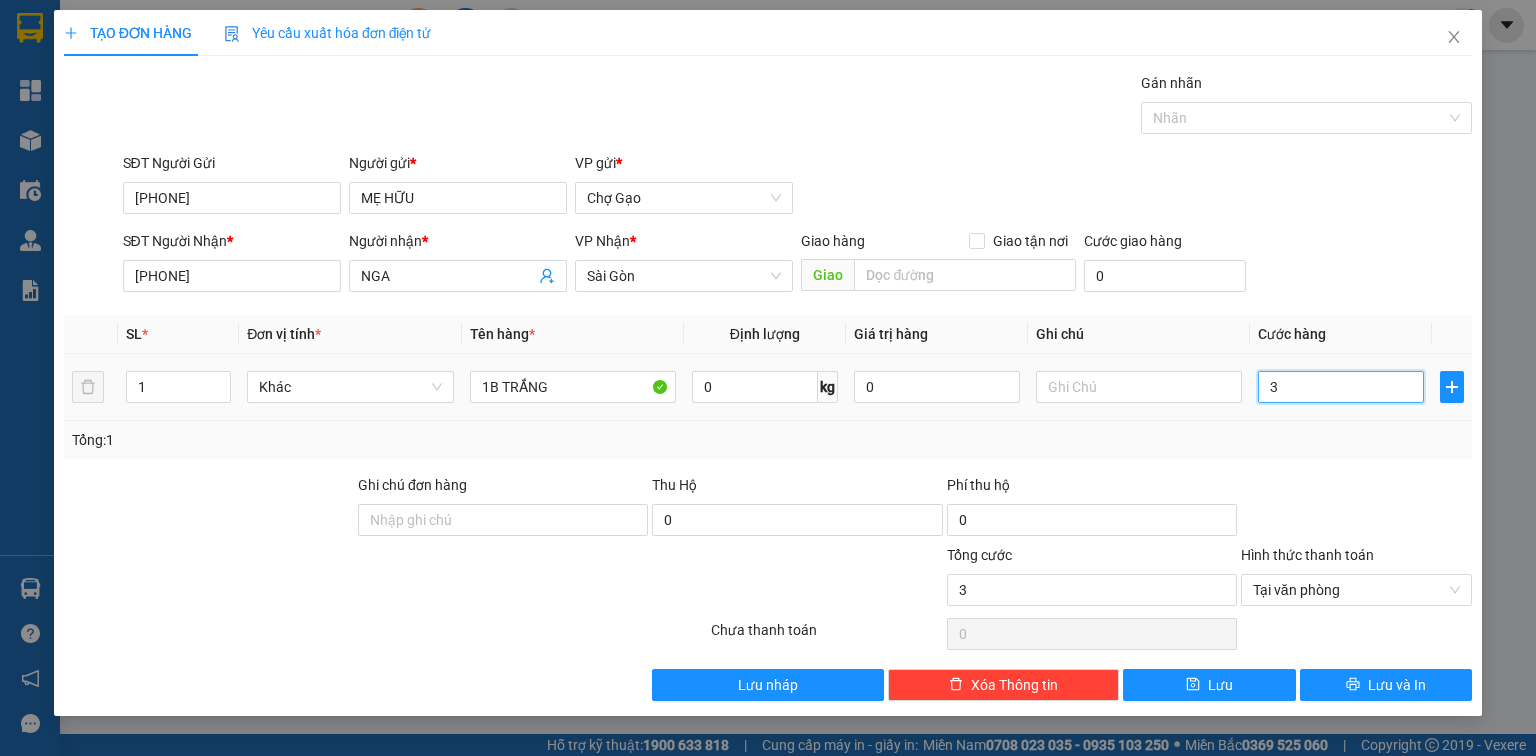 type on "30" 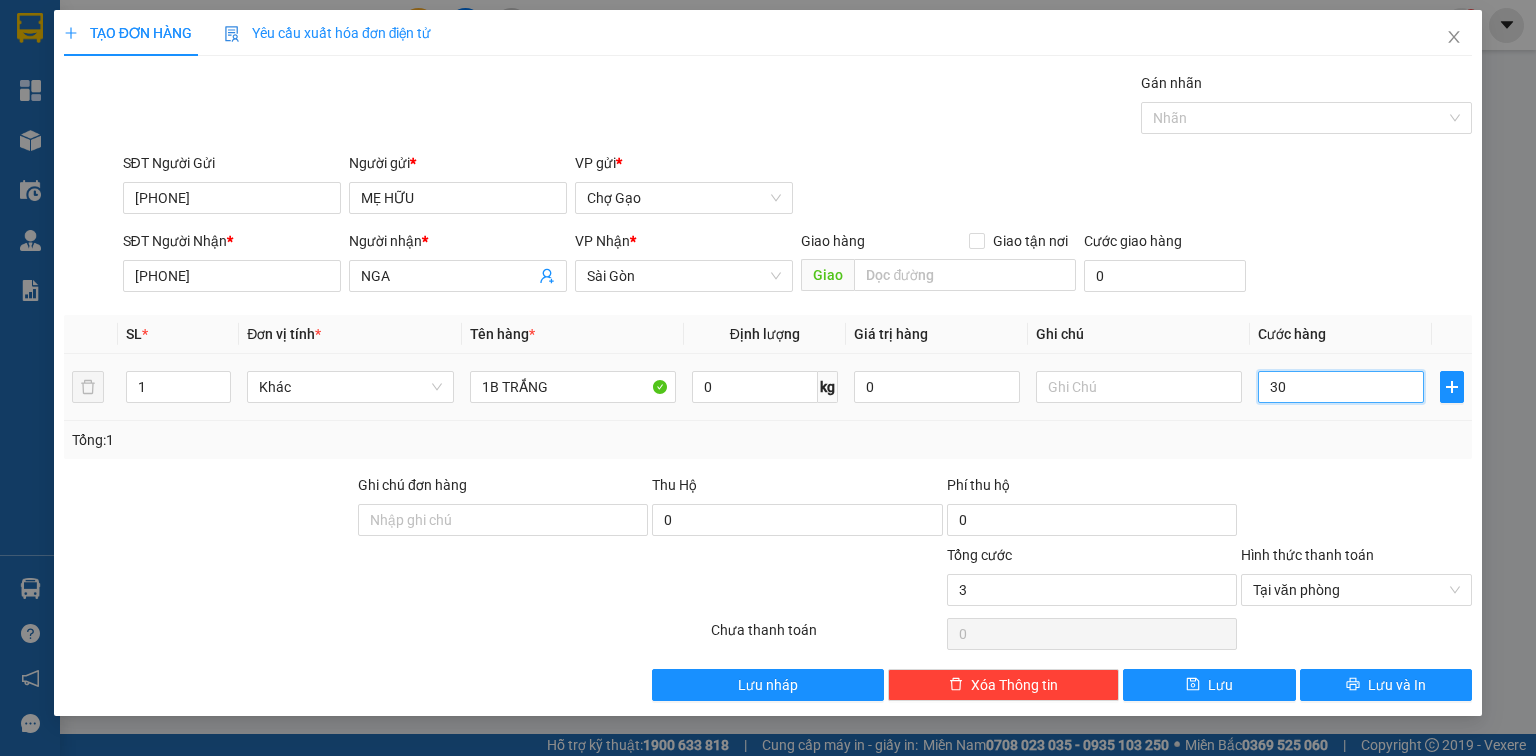 type on "30" 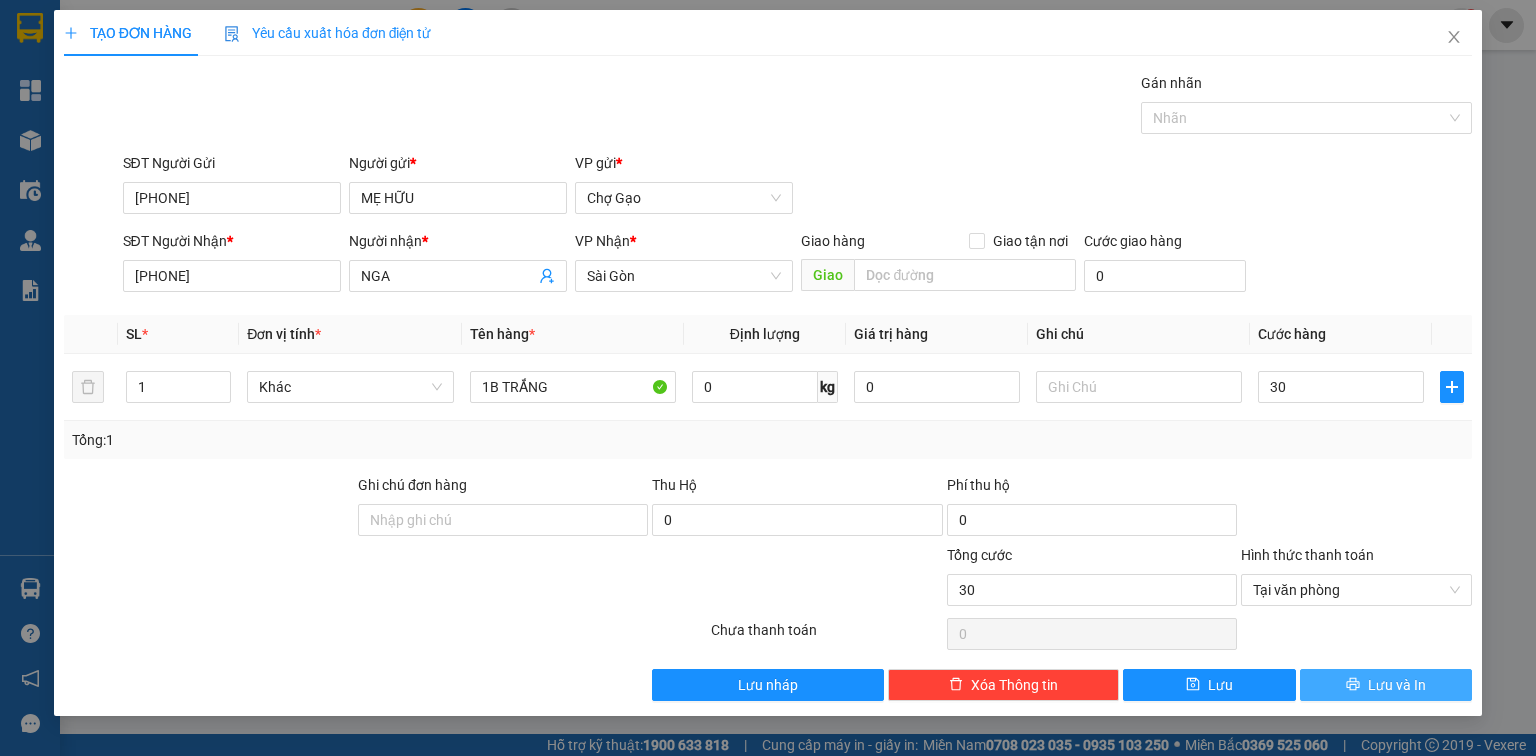type on "30.000" 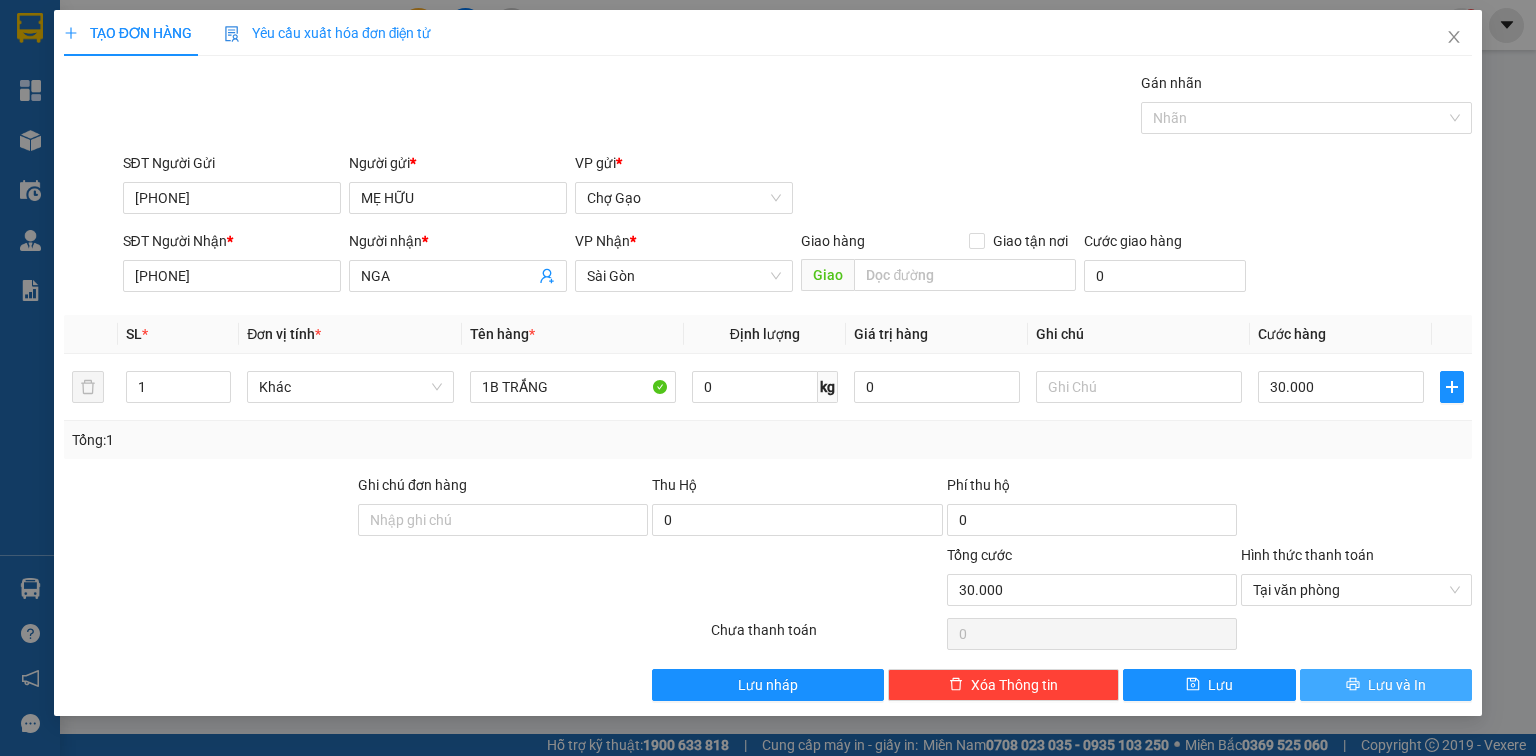 click on "Lưu và In" at bounding box center (1386, 685) 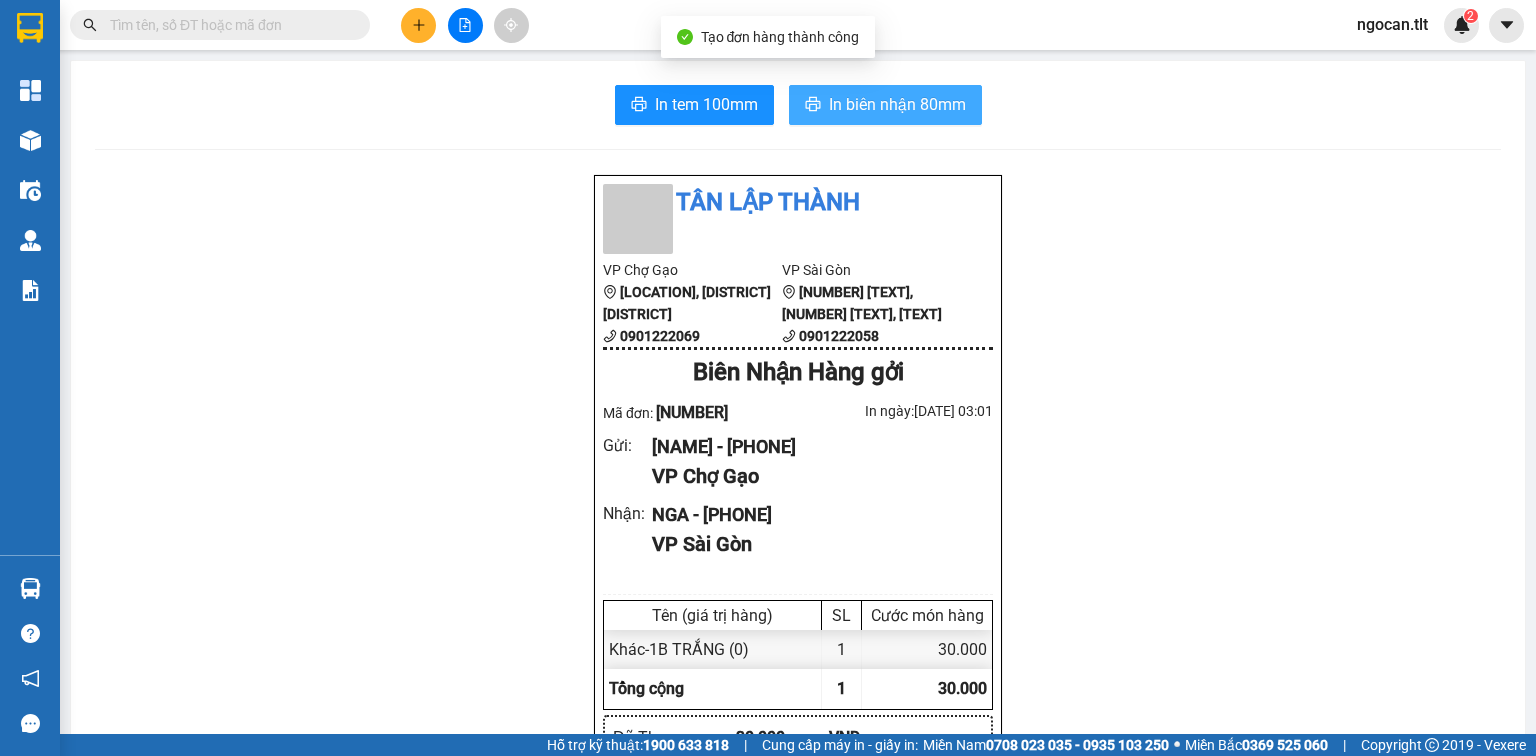 click on "In biên nhận 80mm" at bounding box center (897, 104) 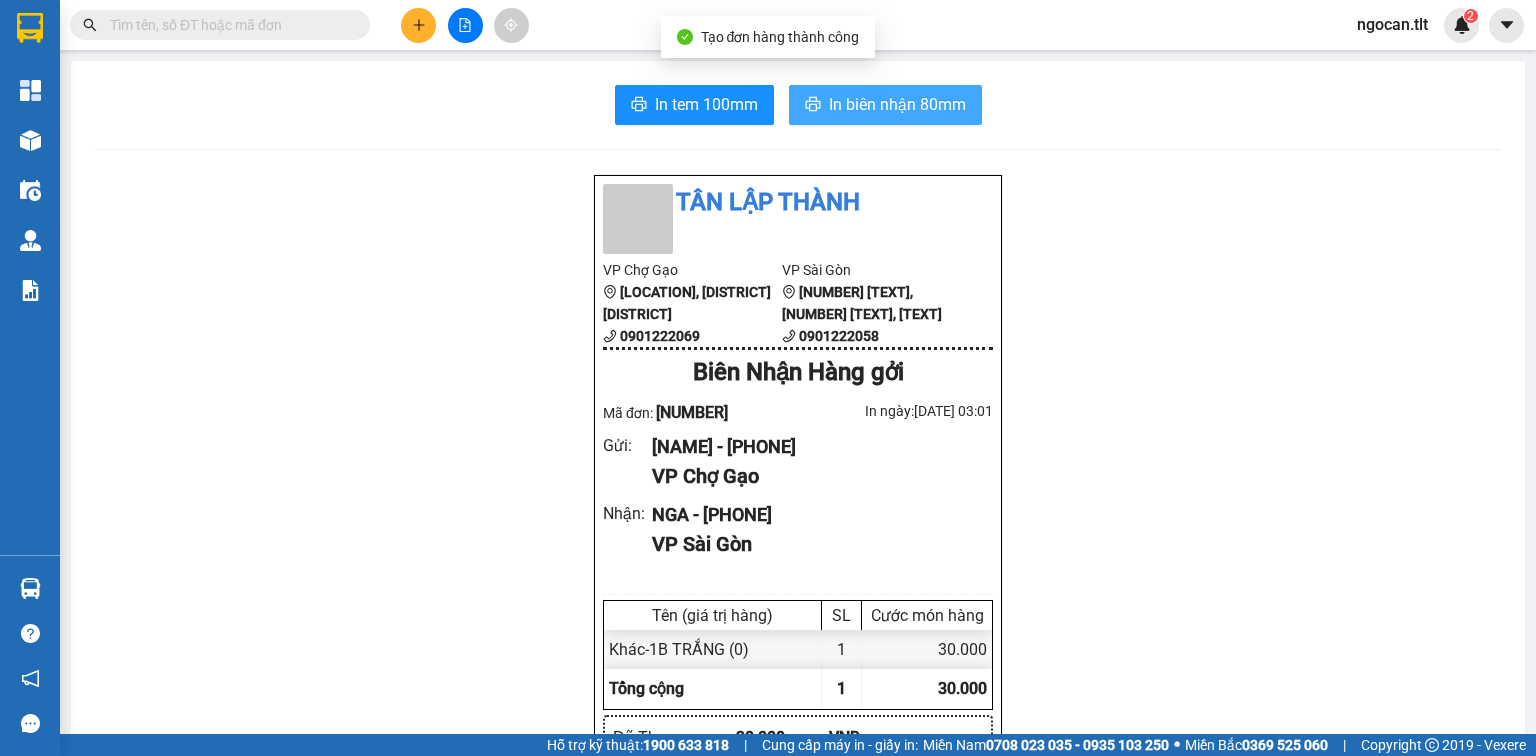scroll, scrollTop: 0, scrollLeft: 0, axis: both 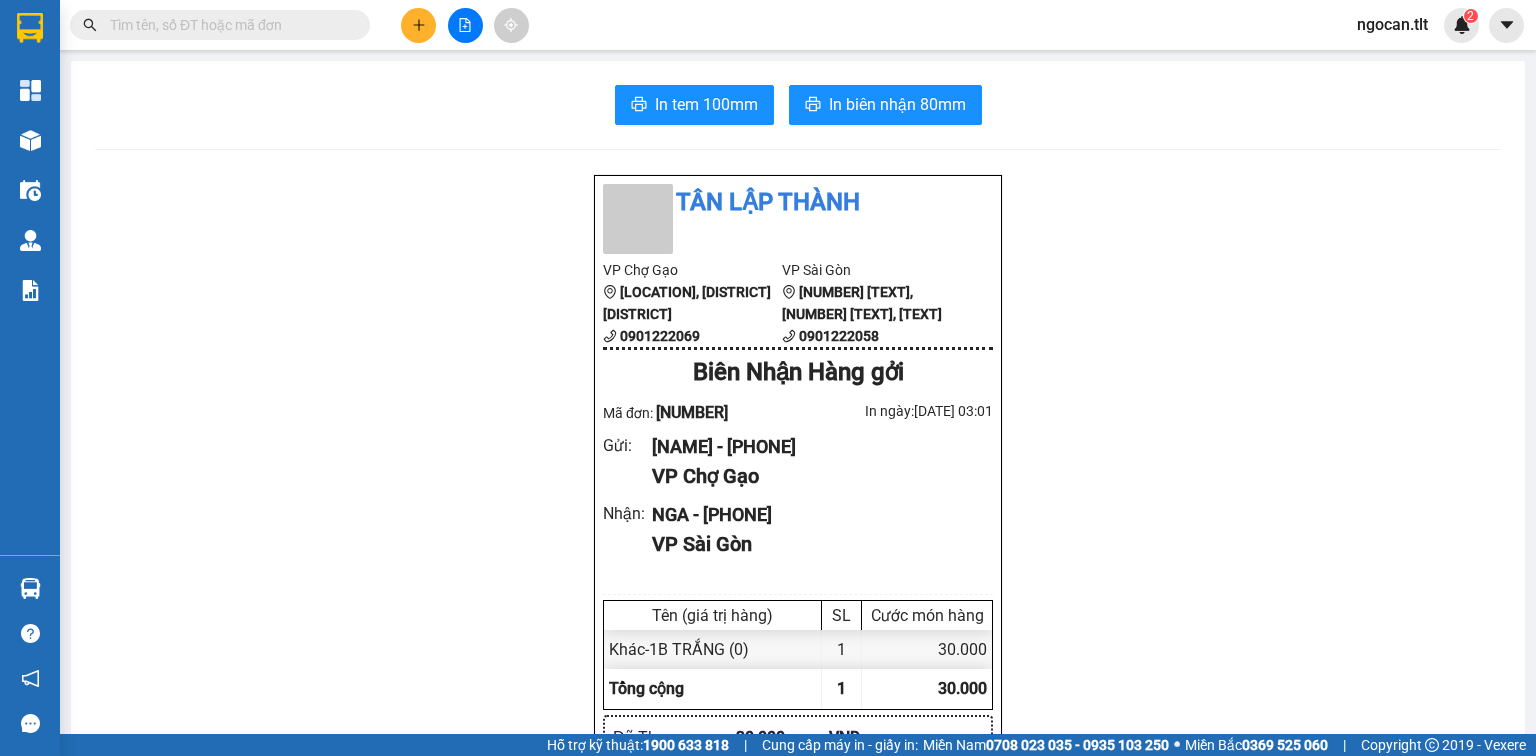 click on "In tem 100mm
In biên nhận 80mm [LOCATION] [LOCATION]   [PHONE] [LOCATION]   [ADDRESS] [PHONE]Biên Nhận Hàng gởi Mã đơn:   [ID] In ngày:  [DATE]   [TIME] Gửi :   [NAME] - [PHONE] [LOCATION] Nhận :   [NAME] - [PHONE] [LOCATION] Tên (giá trị hàng) SL Cước món hàng Khác - [QUANTITY] [COLOR]   (0) [QUANTITY] [PRICE] Tổng cộng [QUANTITY] [PRICE] Loading... Đã Thu : [PRICE] VND Tổng phải thu : 0 VND Quy định nhận/gửi hàng : Hàng hóa quá 7 ngày, nhà xe không chịu trách nhiệm hư hao, thất lạc. Nhà xe không bồi thường khi vận chuyển hàng dễ vỡ. Hàng không kê khai giá trị nếu thất lạc nhà xe chỉ bồi thường tối đa 10 lần cước vận chuyển. Đối với tiền, quý khách vui lòng mang theo CMND để đối chiếu. Nhà xe không chịu trách nhiệm với hàng niêm phong/hàng quốc cấm. [ID] [LOCATION]" at bounding box center [798, 861] 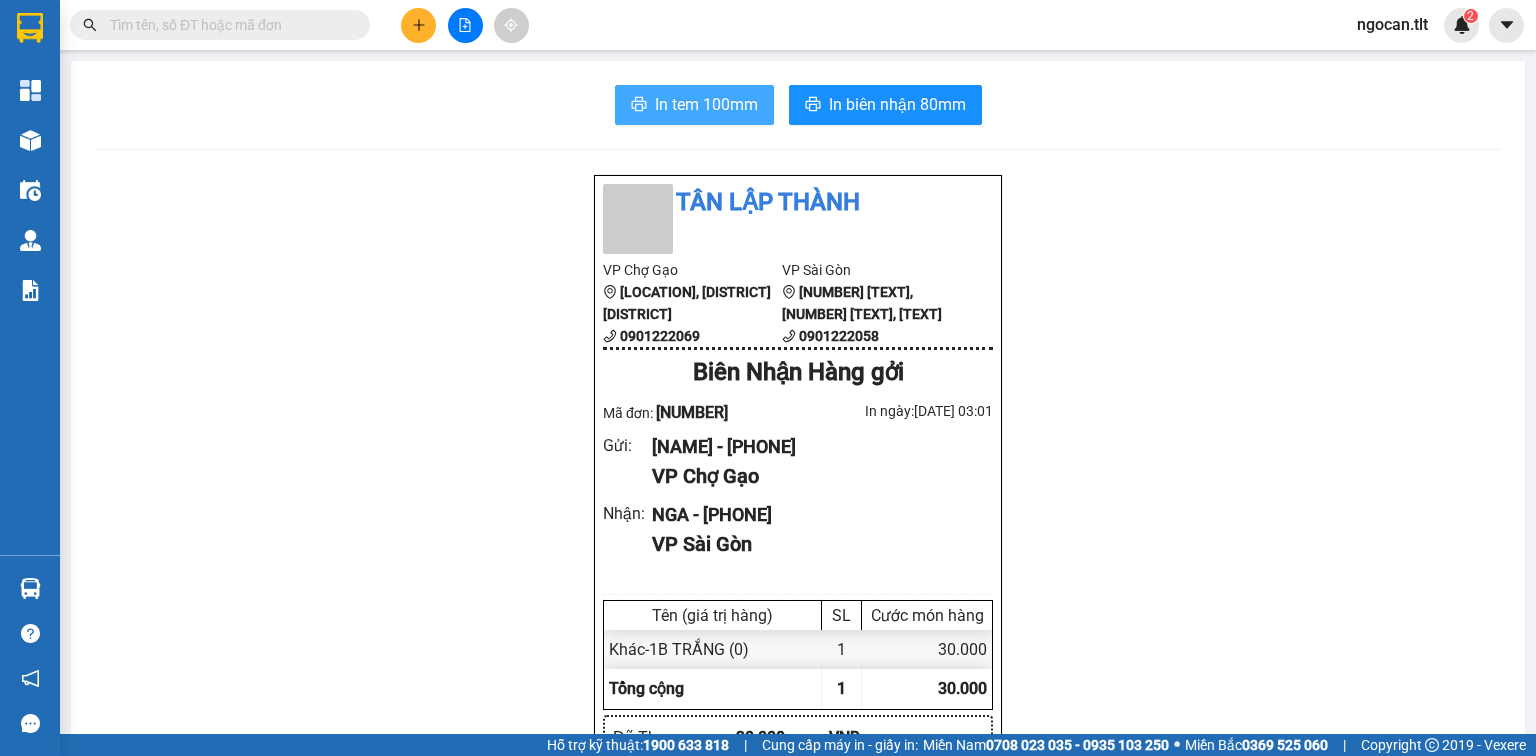 drag, startPoint x: 641, startPoint y: 83, endPoint x: 649, endPoint y: 93, distance: 12.806249 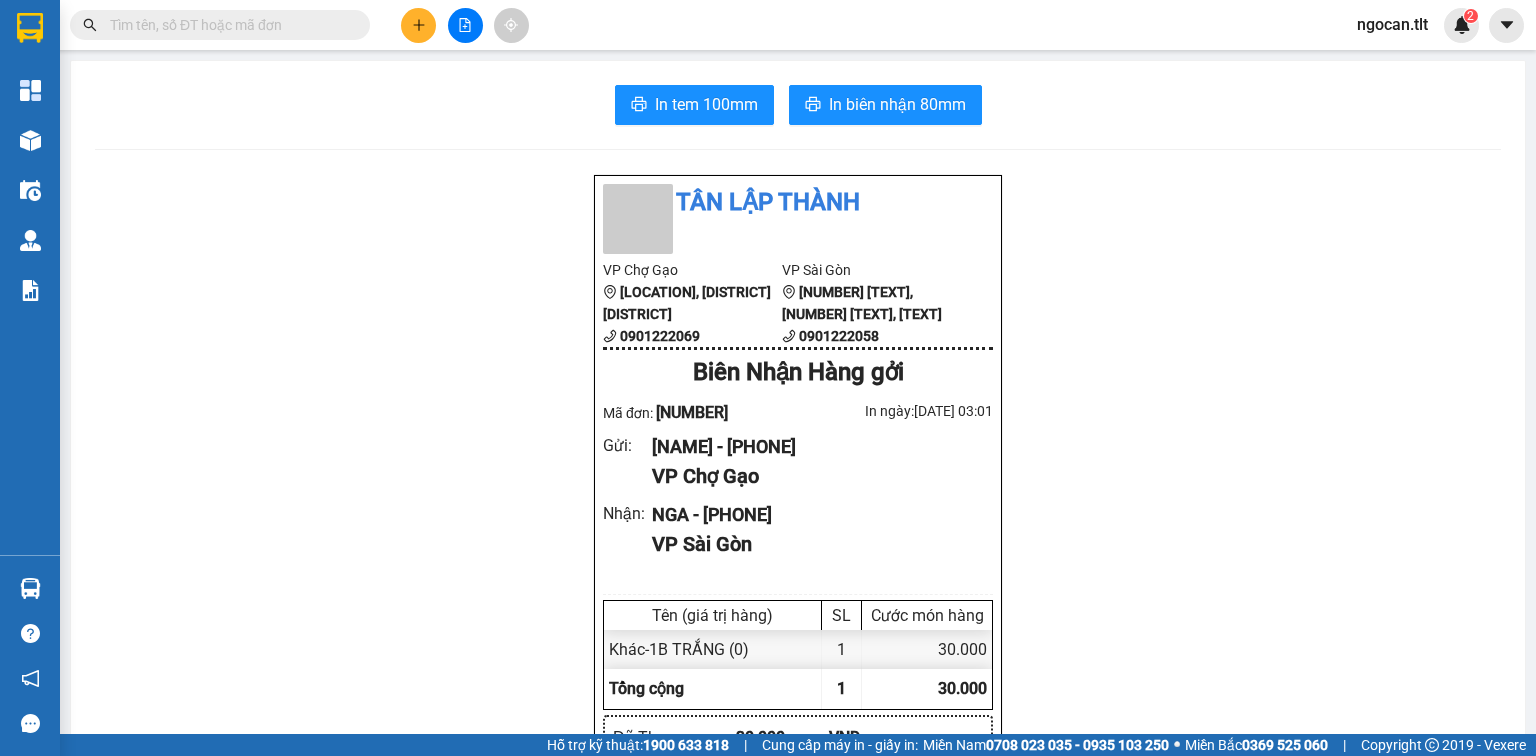 click on "In tem 100mm
In biên nhận 80mm [LOCATION] [LOCATION]   [PHONE] [LOCATION]   [ADDRESS] [PHONE]Biên Nhận Hàng gởi Mã đơn:   [ID] In ngày:  [DATE]   [TIME] Gửi :   [NAME] - [PHONE] [LOCATION] Nhận :   [NAME] - [PHONE] [LOCATION] Tên (giá trị hàng) SL Cước món hàng Khác - [QUANTITY] [COLOR]   (0) [QUANTITY] [PRICE] Tổng cộng [QUANTITY] [PRICE] Loading... Đã Thu : [PRICE] VND Tổng phải thu : 0 VND Quy định nhận/gửi hàng : Hàng hóa quá 7 ngày, nhà xe không chịu trách nhiệm hư hao, thất lạc. Nhà xe không bồi thường khi vận chuyển hàng dễ vỡ. Hàng không kê khai giá trị nếu thất lạc nhà xe chỉ bồi thường tối đa 10 lần cước vận chuyển. Đối với tiền, quý khách vui lòng mang theo CMND để đối chiếu. Nhà xe không chịu trách nhiệm với hàng niêm phong/hàng quốc cấm. [ID] [LOCATION]" at bounding box center (798, 861) 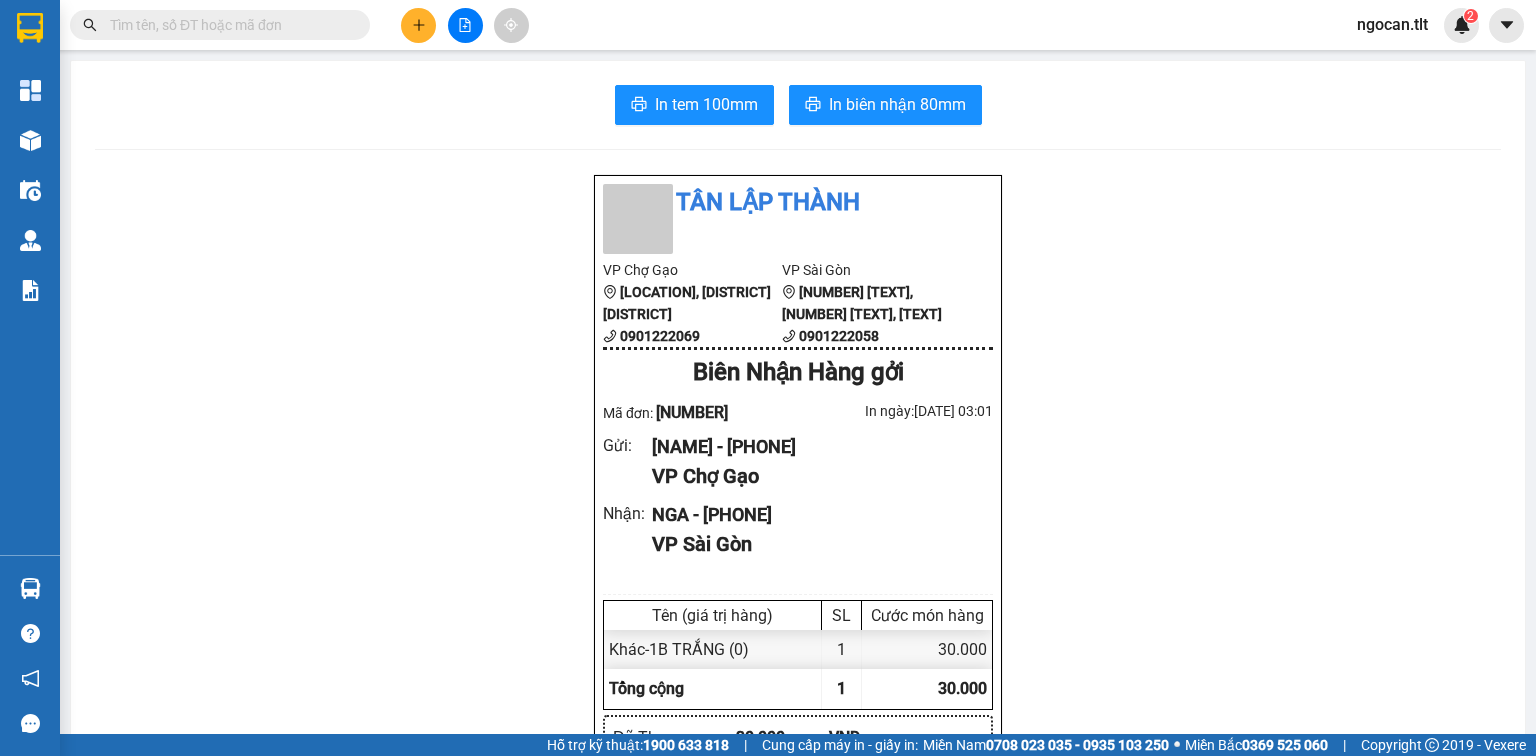 drag, startPoint x: 656, startPoint y: 136, endPoint x: 670, endPoint y: 128, distance: 16.124516 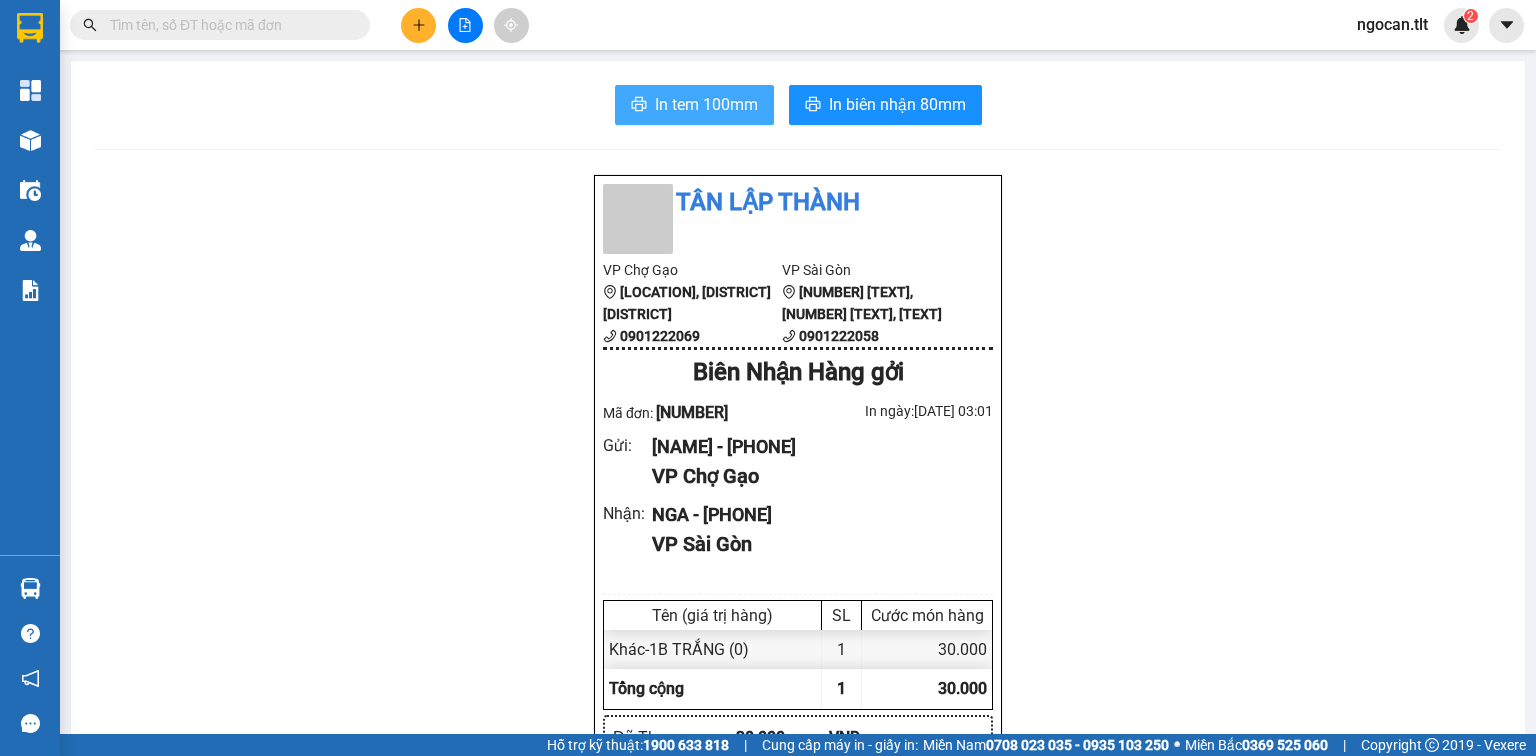 click on "In tem 100mm" at bounding box center [706, 104] 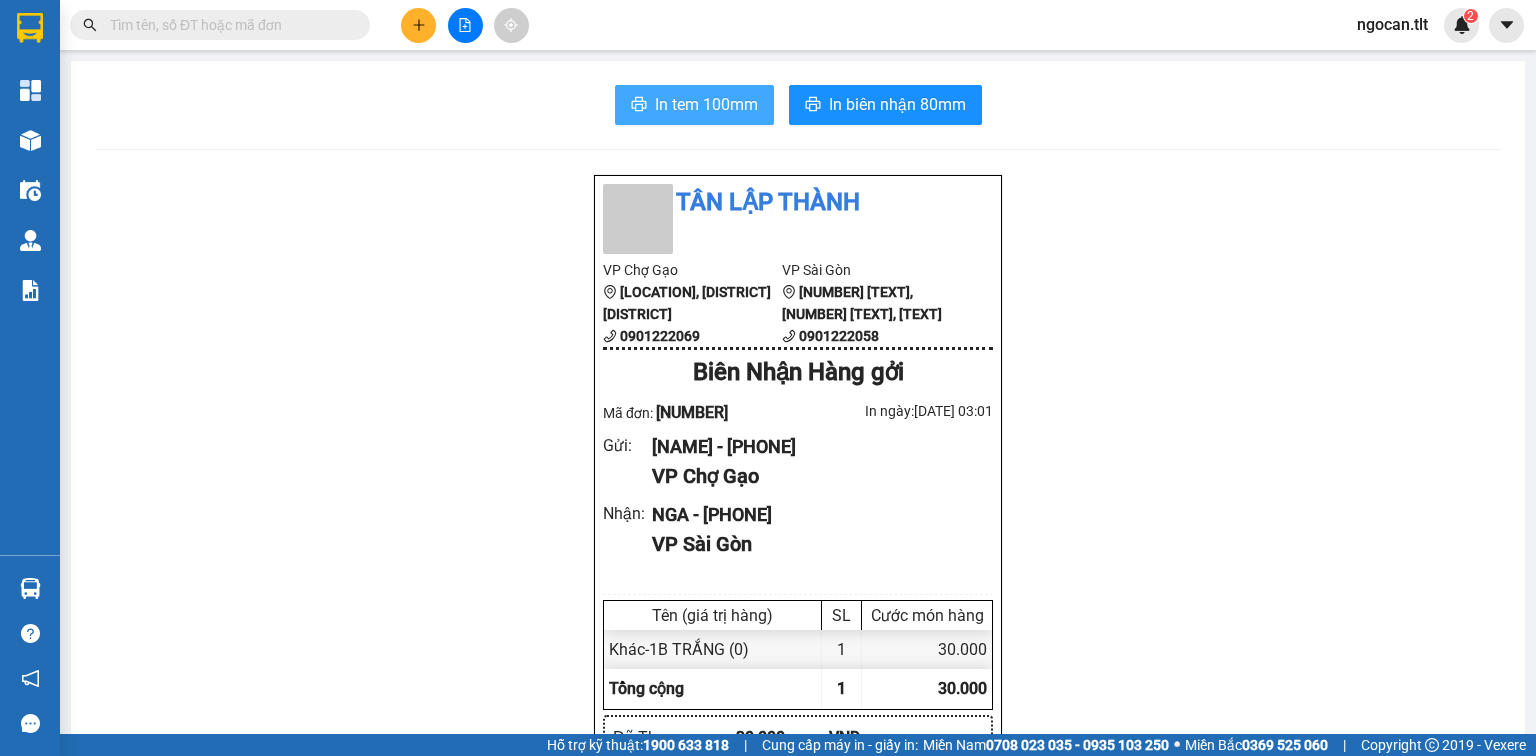 scroll, scrollTop: 0, scrollLeft: 0, axis: both 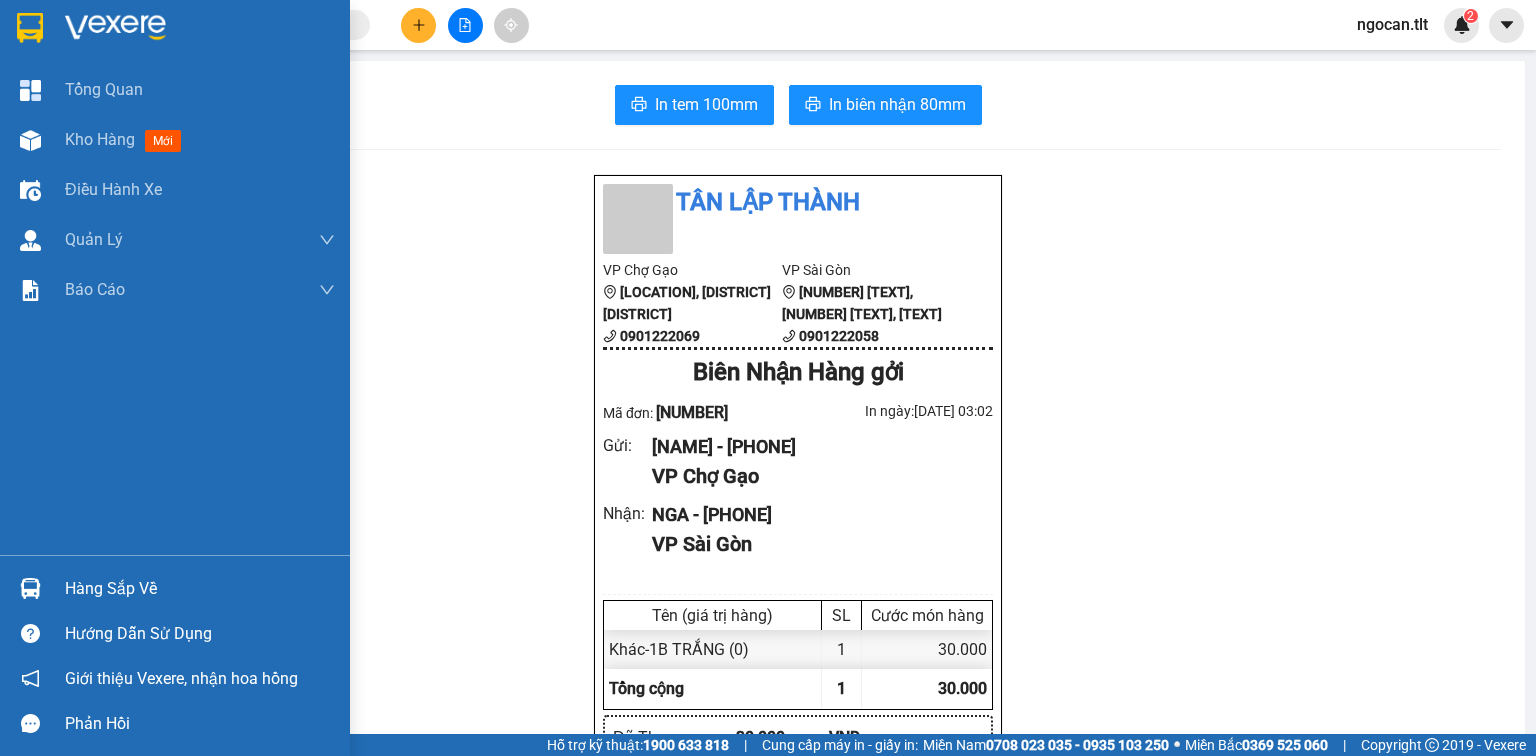 click at bounding box center [175, 32] 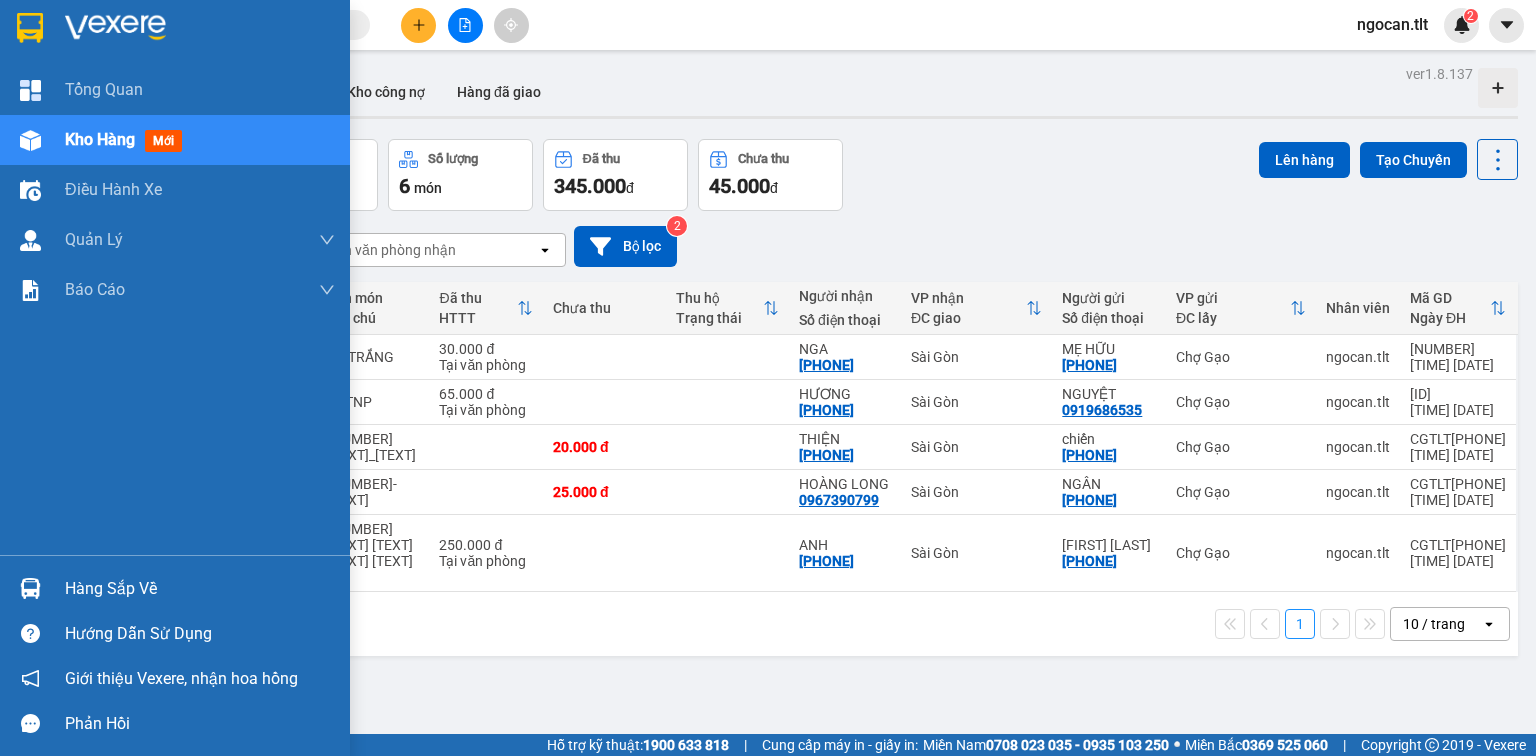 click on "Hàng sắp về" at bounding box center (175, 588) 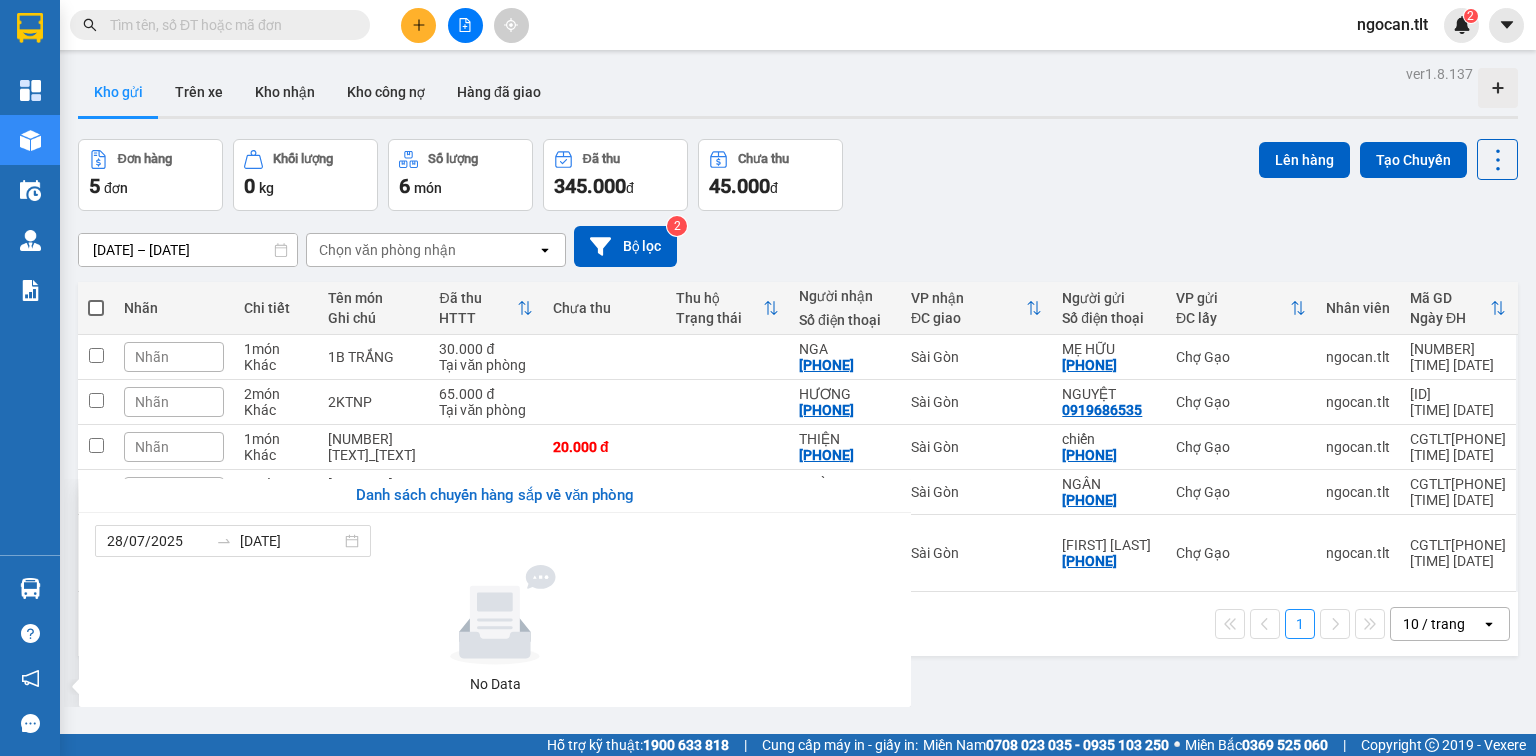 click on "Kết quả tìm kiếm ( 1098 )  Bộ lọc  Gửi 3 ngày gần nhất Mã ĐH Trạng thái Món hàng Thu hộ Tổng cước Chưa cước Nhãn Người gửi VP Gửi Người nhận VP Nhận SGTLT[PHONE] [TIME] - [DATE] Trên xe   63B-015.26 [TIME]  -   [DATE] 1 TNP SL:  1 25.000 25.000 [PHONE] [NAME]  Sài Gòn [PHONE] [NAME]  Bến xe Tiền Giang SGTLT[PHONE] [TIME] - [DATE] Trên xe   63B-015.26 [TIME]  -   [DATE] 1 K X TRẮNG SL:  1 55.000 [PHONE] [NAME]  Sài Gòn [PHONE] [NAME] Bến xe Tiền Giang TC: PHÁT BẢO TỰ SGTLT[PHONE] [TIME] - [DATE] Trên xe   63B-015.26 [TIME]  -   [DATE] 2 K TRONG SL:  2 60.000 60.000 [PHONE] [NAME]  Sài Gòn [PHONE] [NAME]  Bến xe Tiền Giang SGTLT[PHONE] [TIME] - [DATE] Trên xe   63B-015.26 [TIME]  -   [DATE] 1 TÚI VẢI VÀNG SL:  1 25.000 25.000 [PHONE] [NAME] Sài Gòn [PHONE] [NAME] Bến xe Tiền Giang SGTLT[PHONE] [TIME] - [DATE] Trên xe   63B-015.26 [TIME]  -   [DATE] 1K ĐEN SL:  1 40.000 40.000" at bounding box center [768, 378] 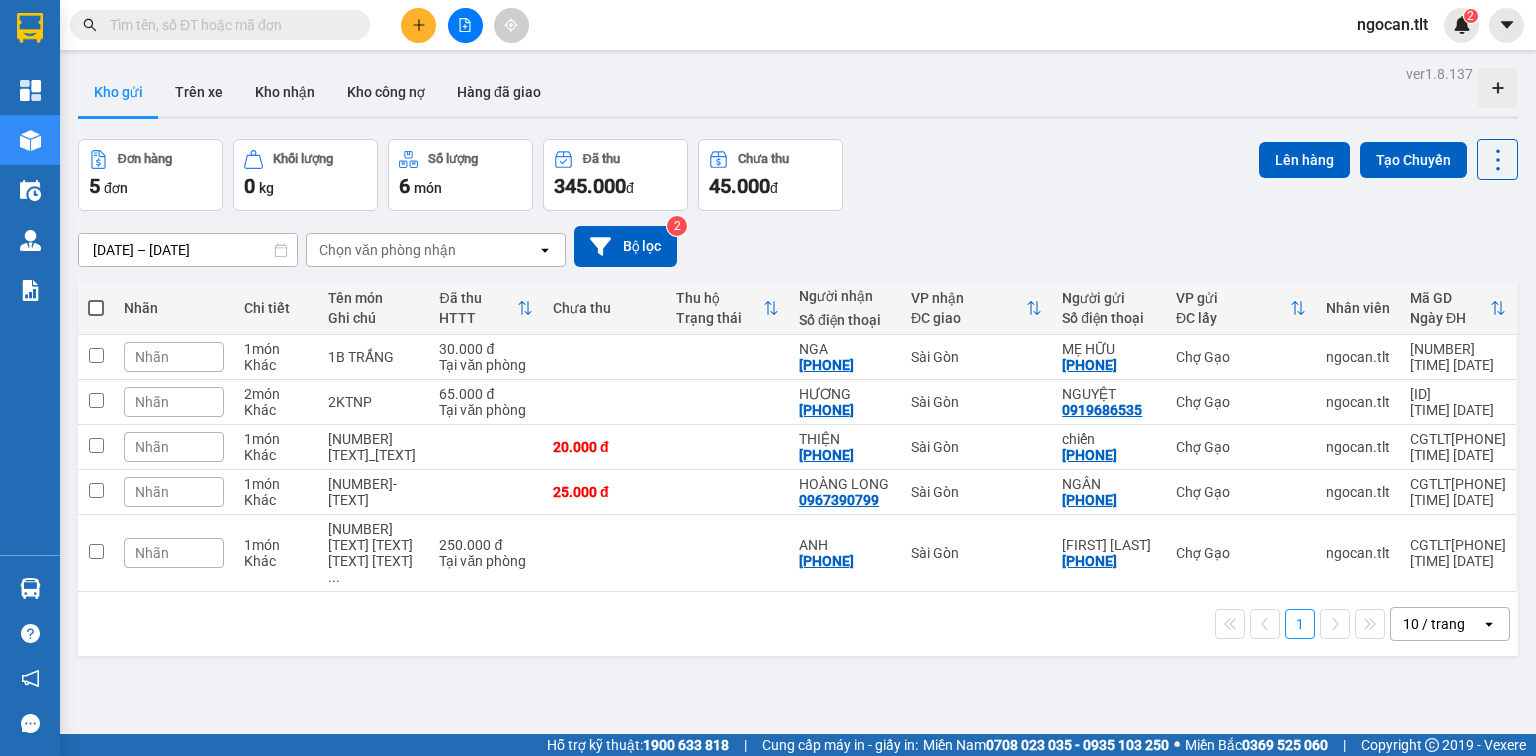 click on "1 10 / trang open" at bounding box center (798, 624) 